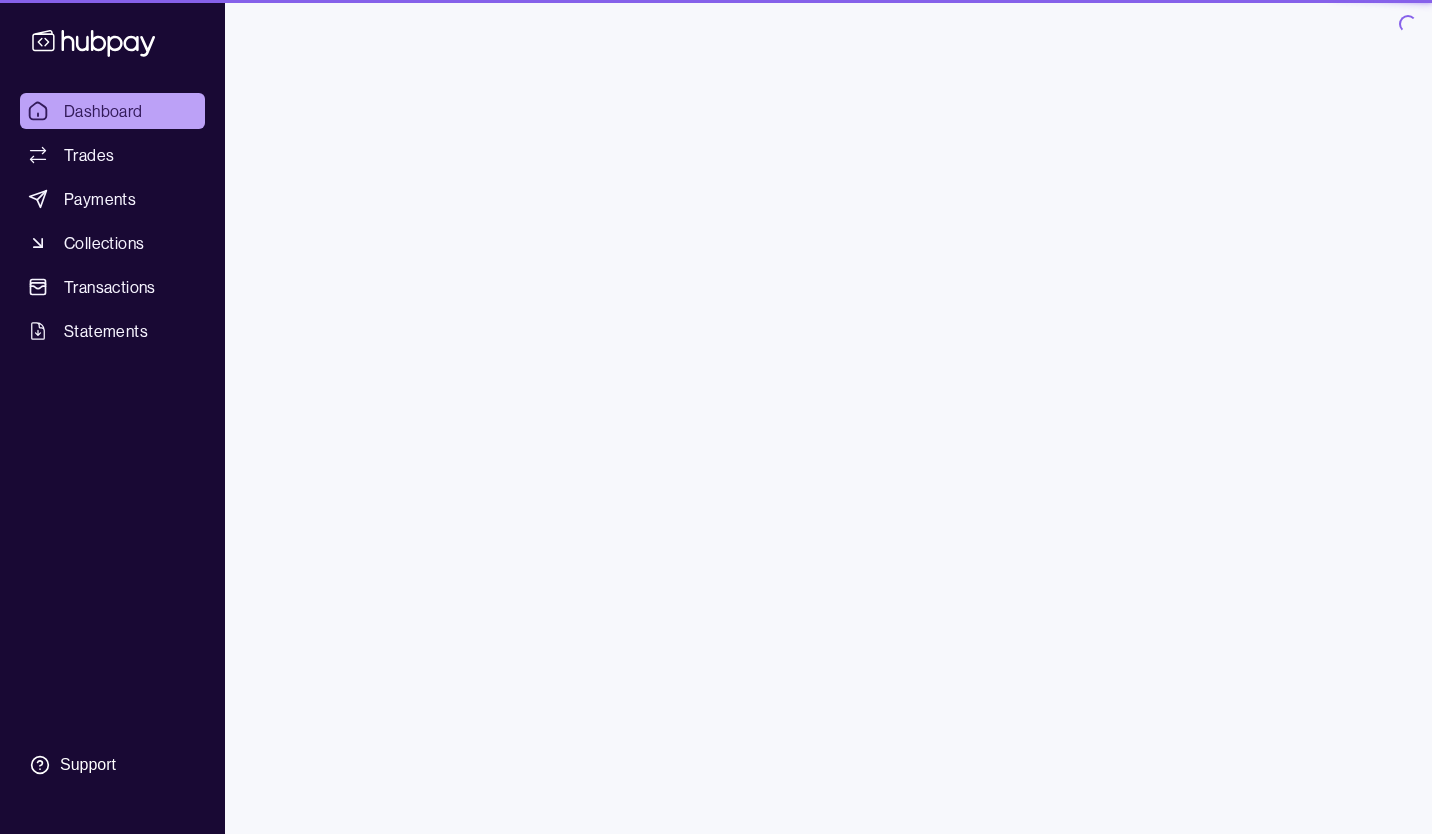 scroll, scrollTop: 0, scrollLeft: 0, axis: both 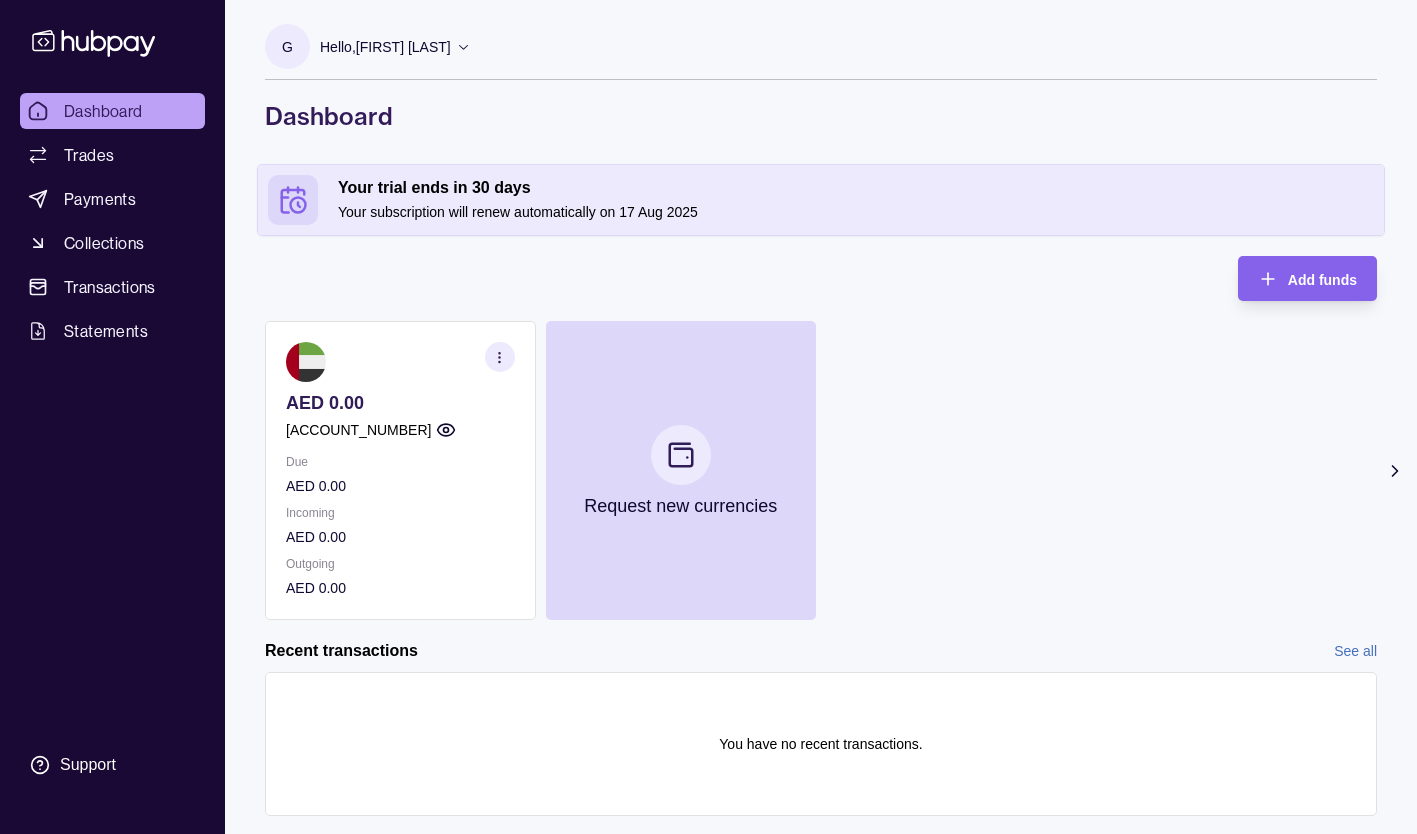 click at bounding box center [681, 455] 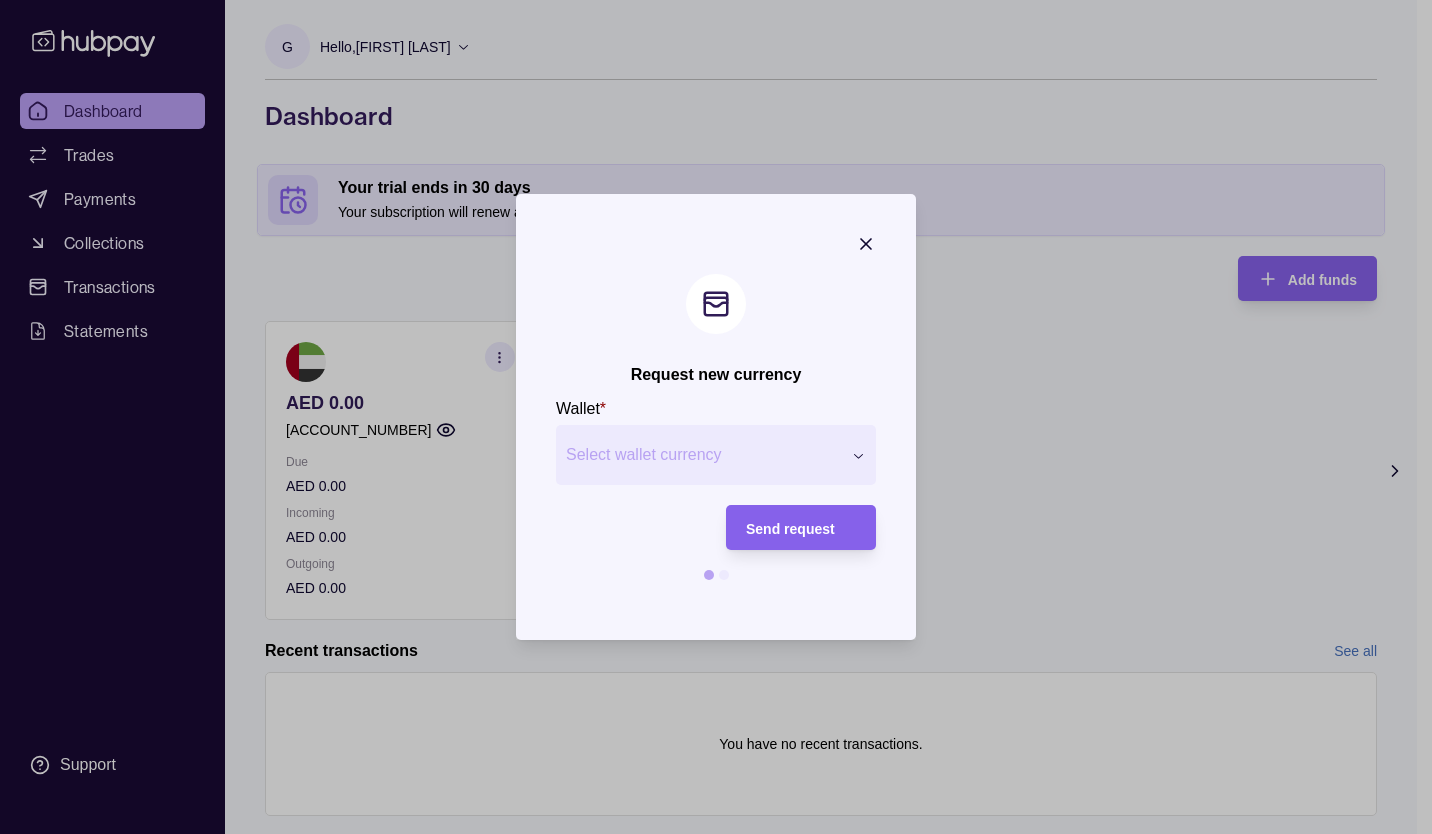 click on "Select wallet currency" at bounding box center [703, 455] 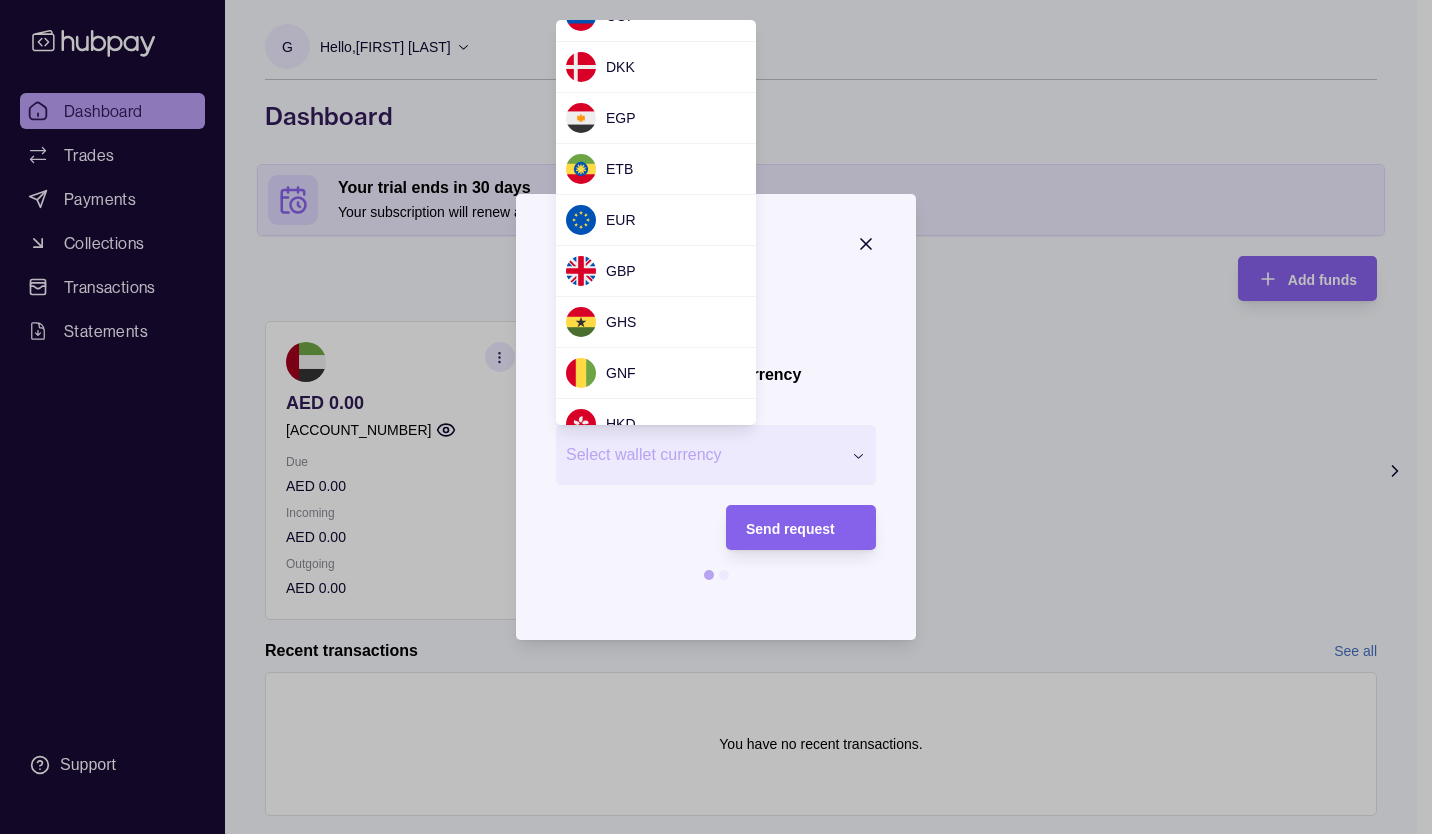 scroll, scrollTop: 285, scrollLeft: 0, axis: vertical 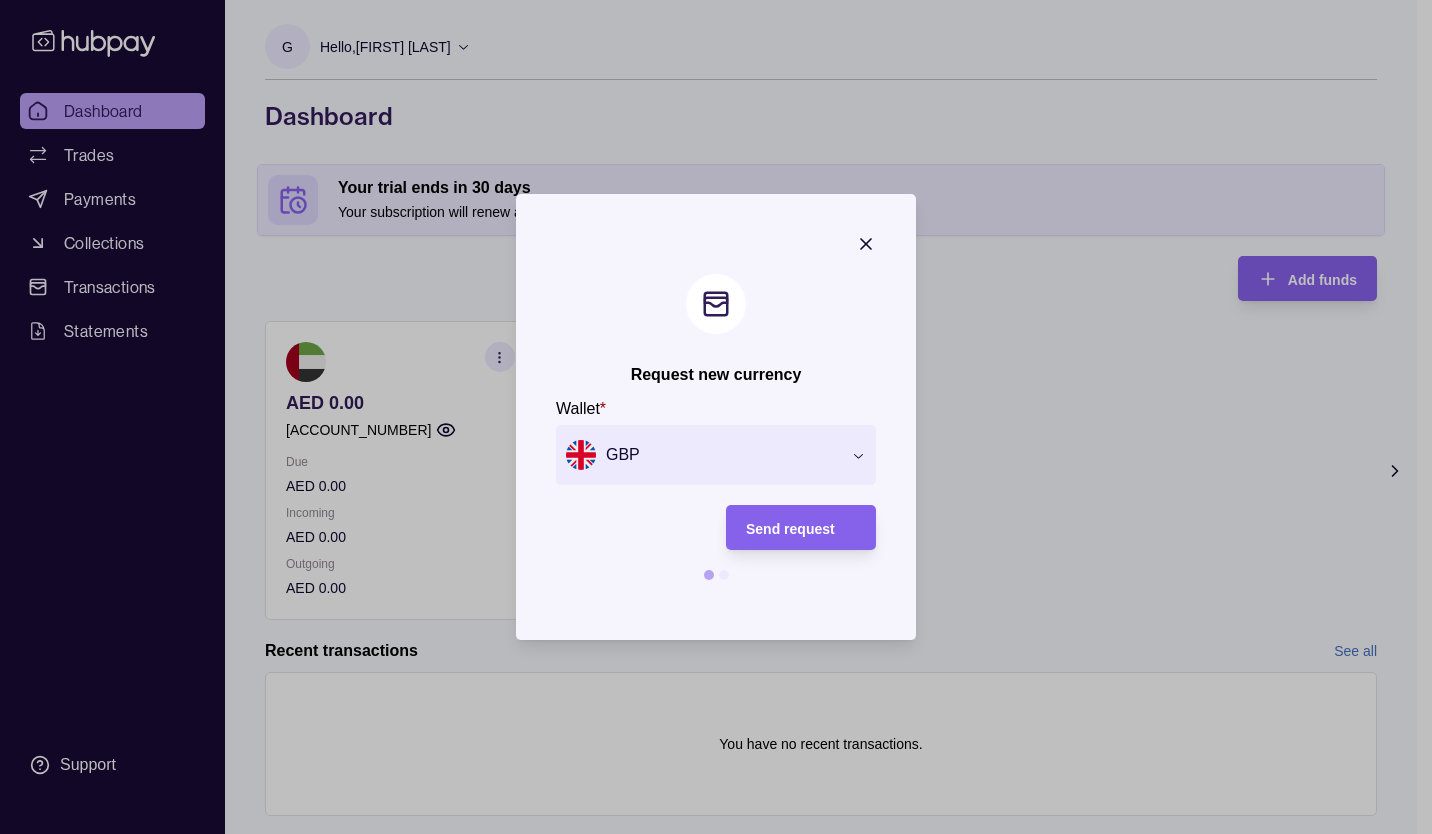 click on "Send request" at bounding box center (801, 528) 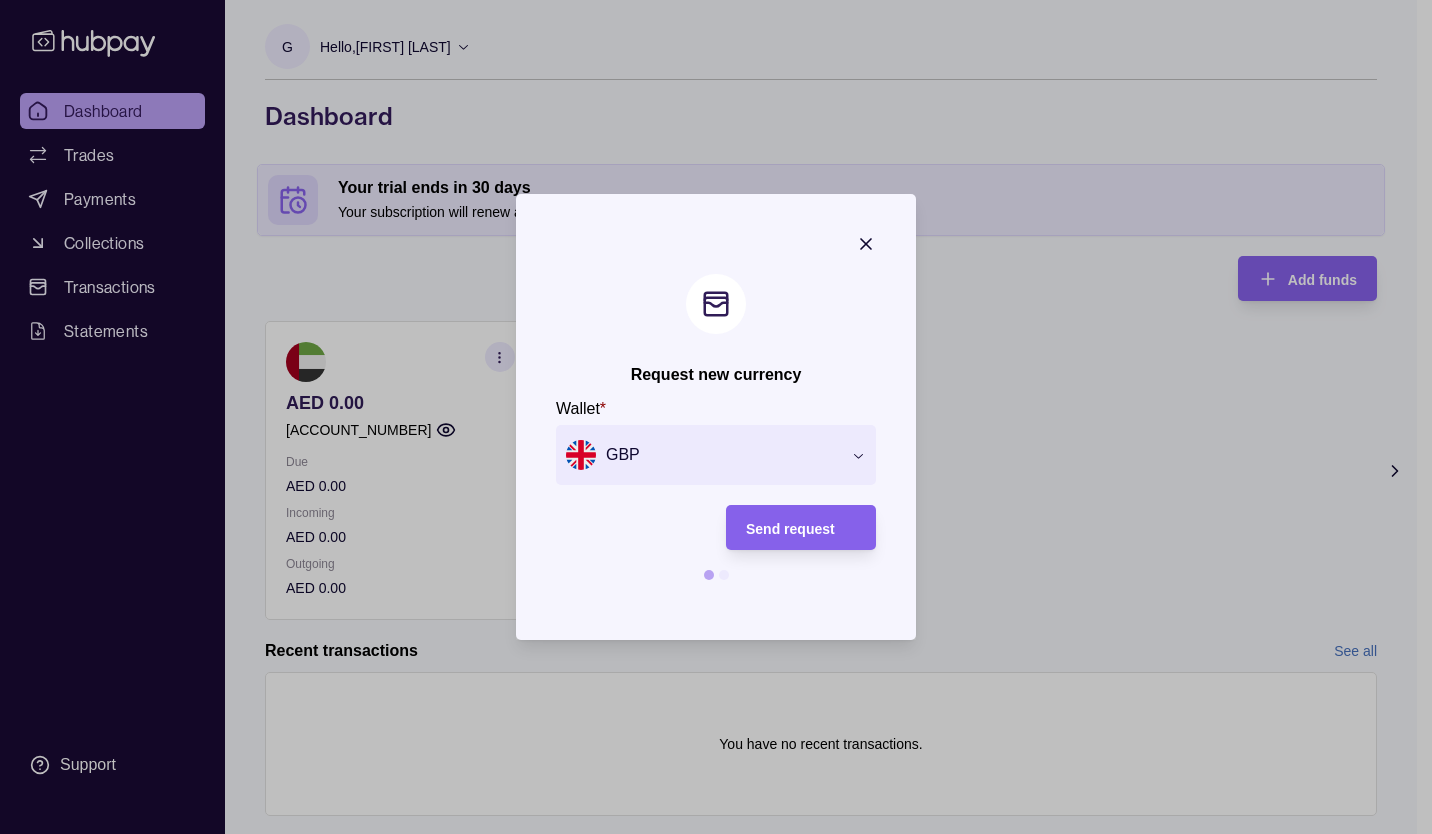 click 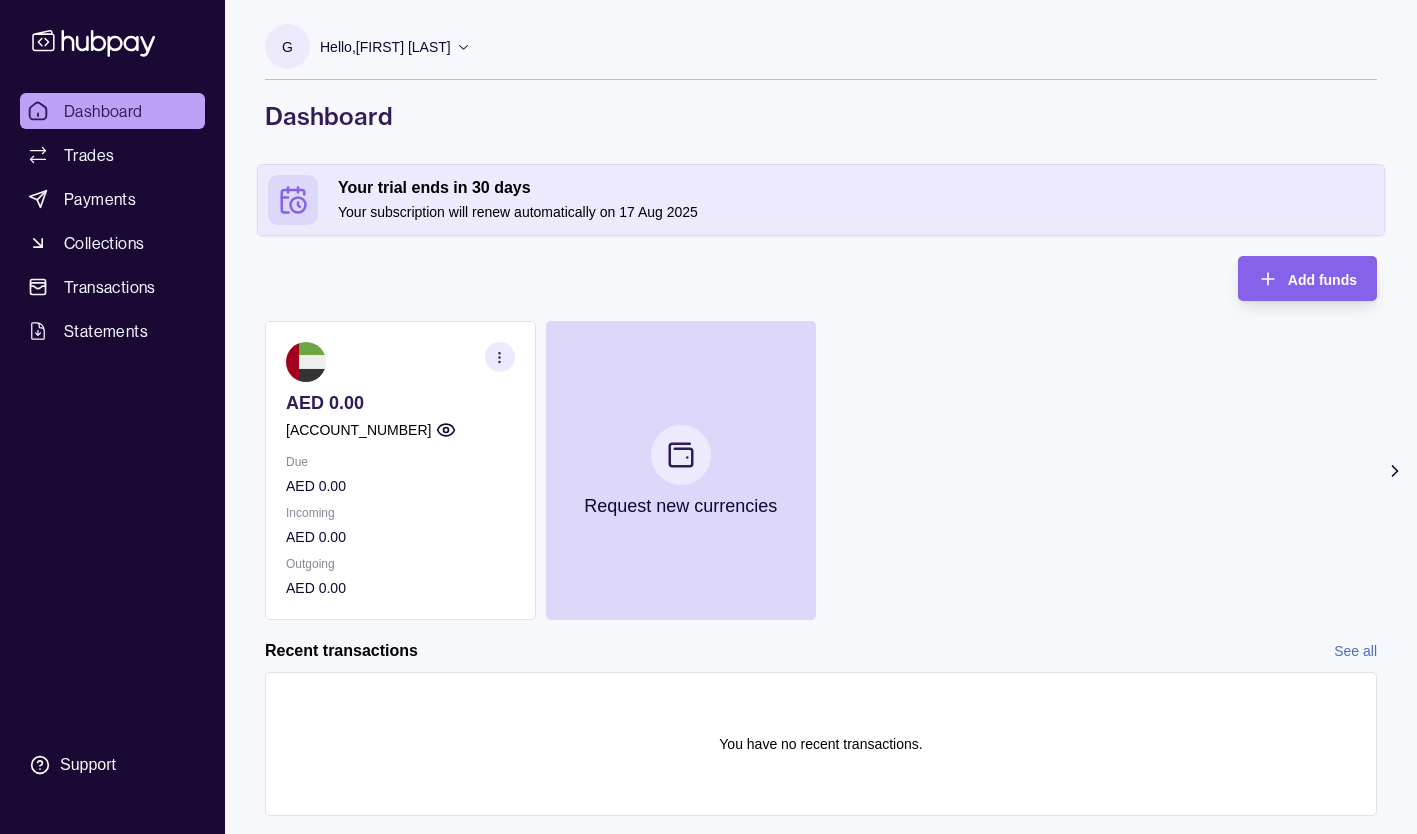 click on "Collections" at bounding box center (104, 243) 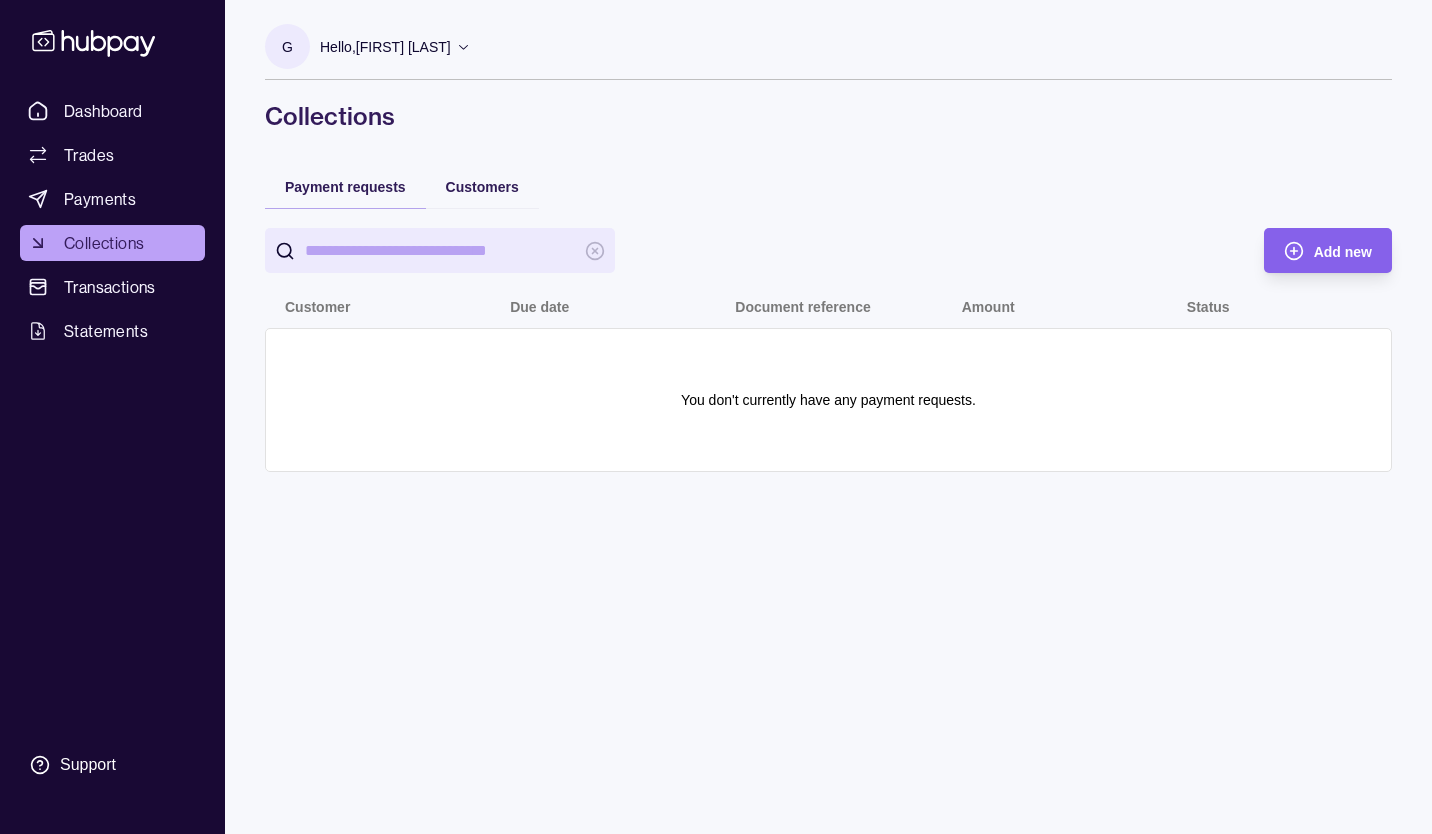 click on "Customers" at bounding box center (482, 187) 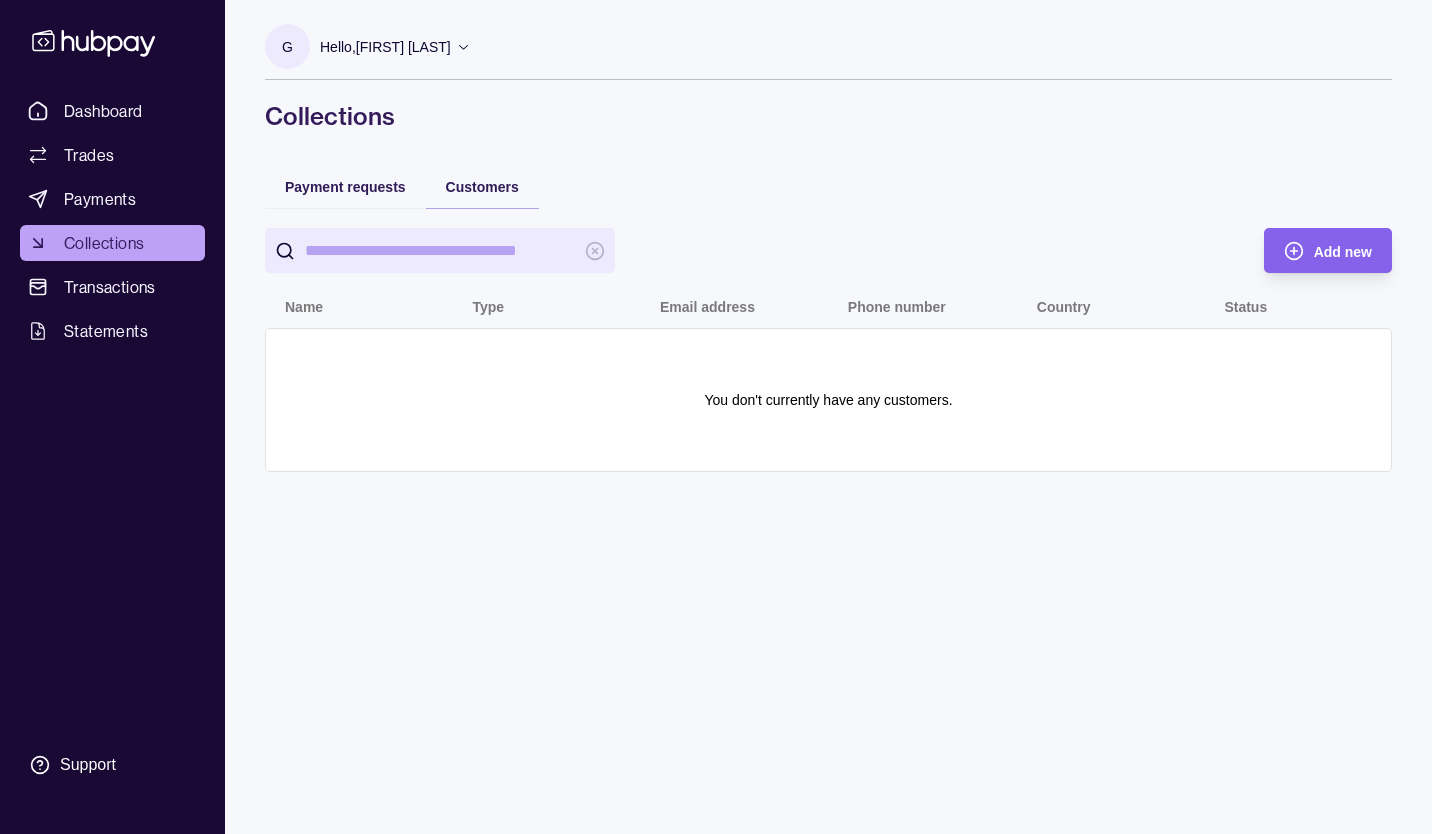 click on "Add new" at bounding box center [1313, 250] 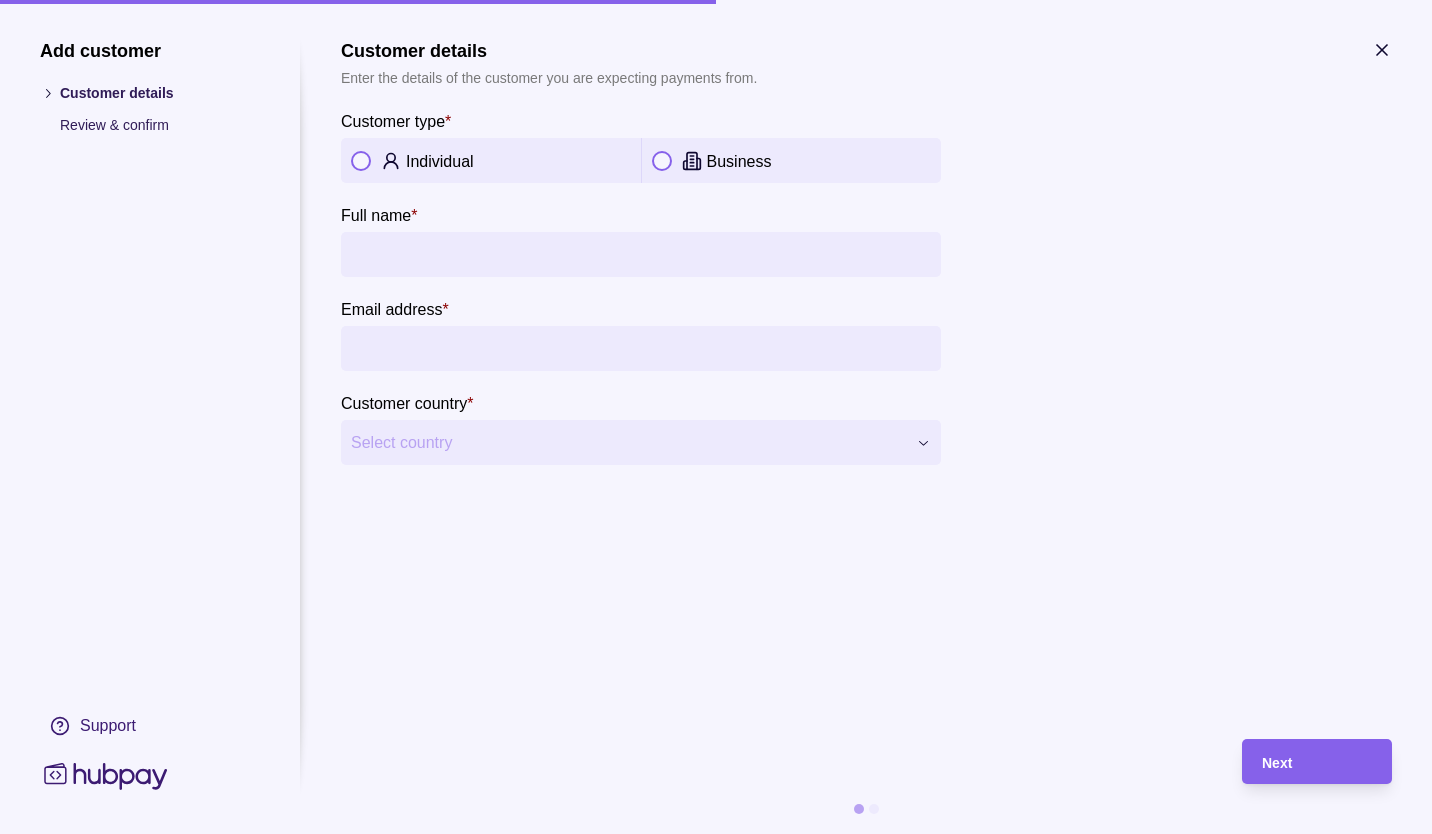 click on "Individual" at bounding box center [491, 160] 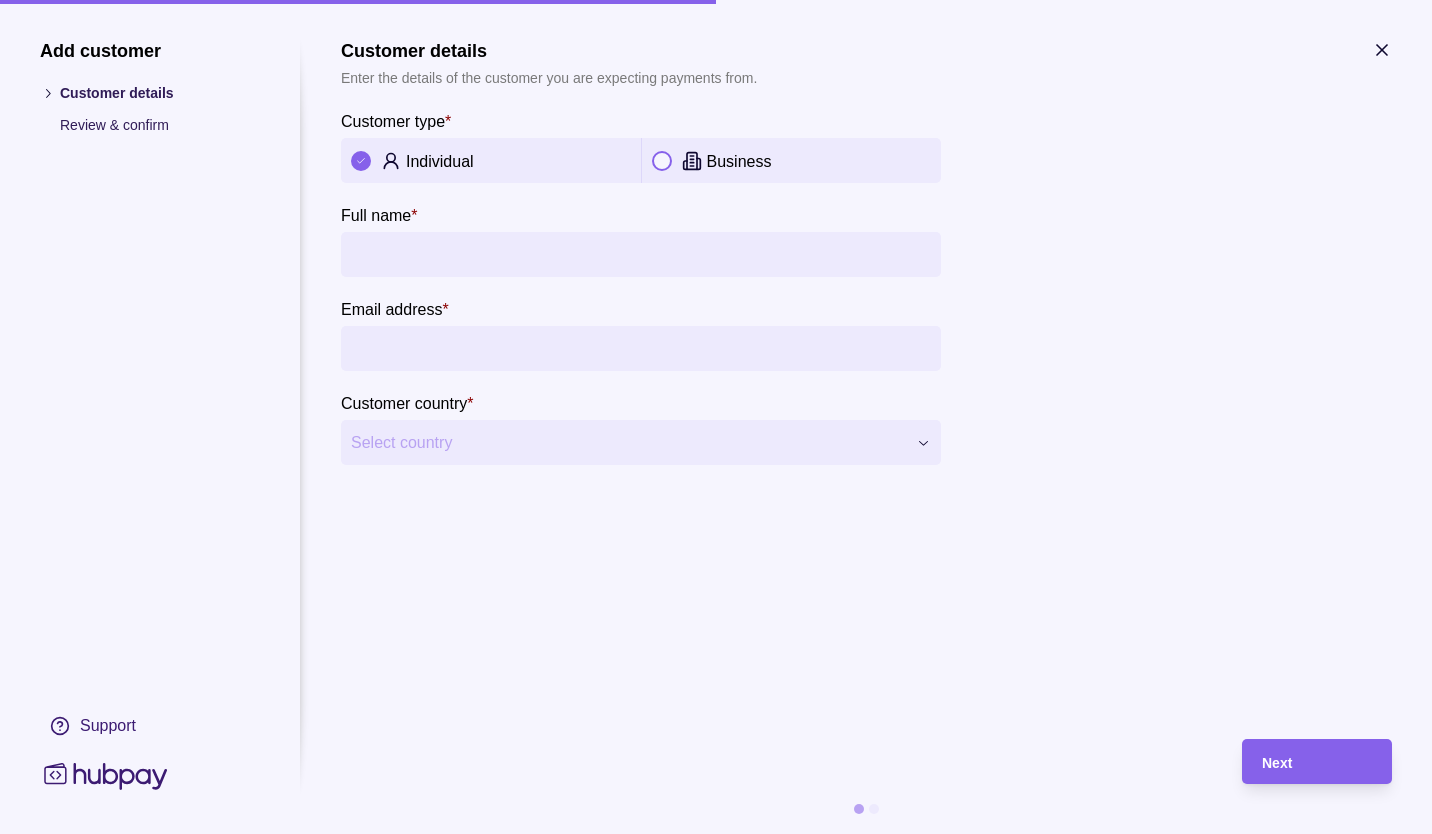 click on "Select country" at bounding box center (628, 443) 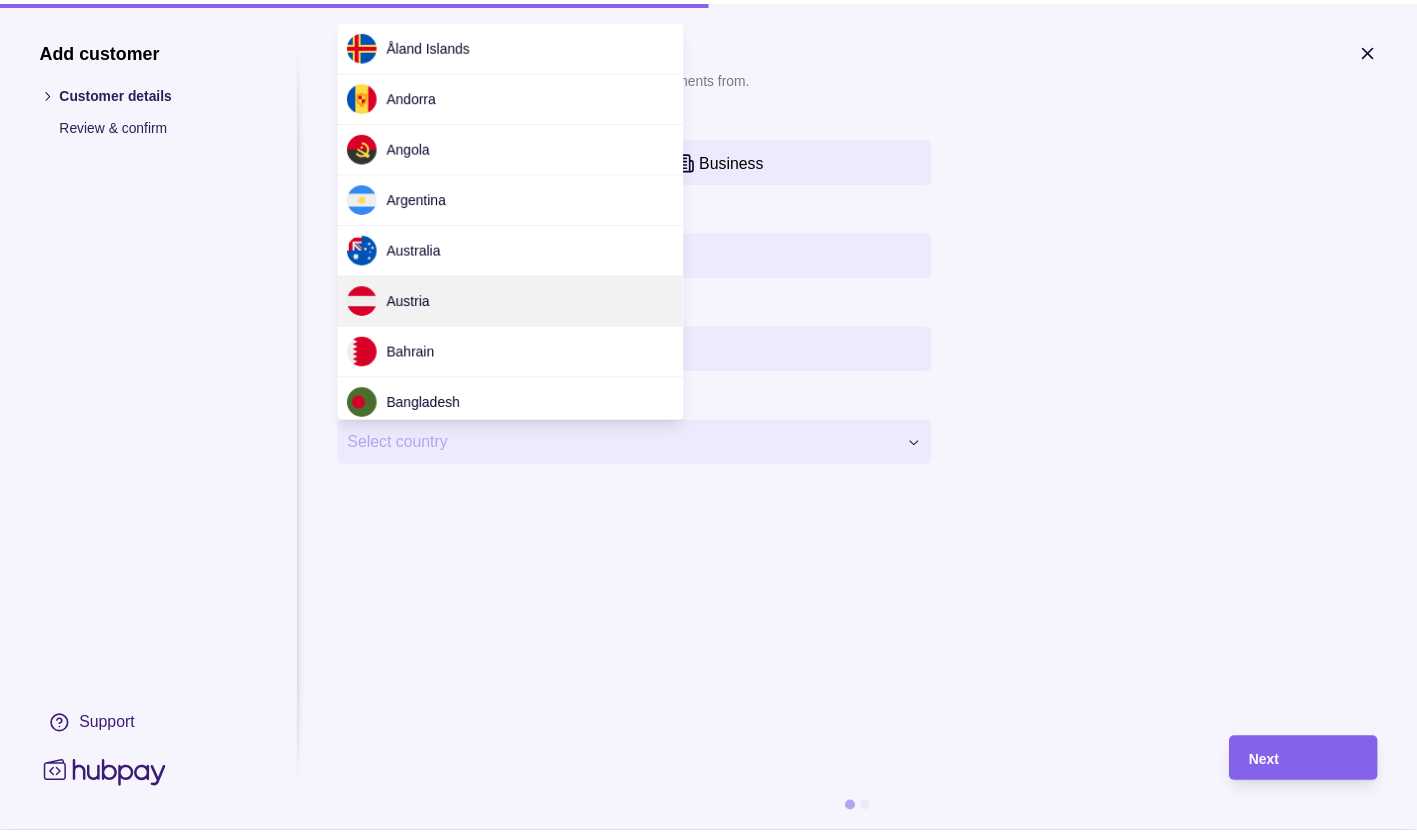 scroll, scrollTop: 5945, scrollLeft: 0, axis: vertical 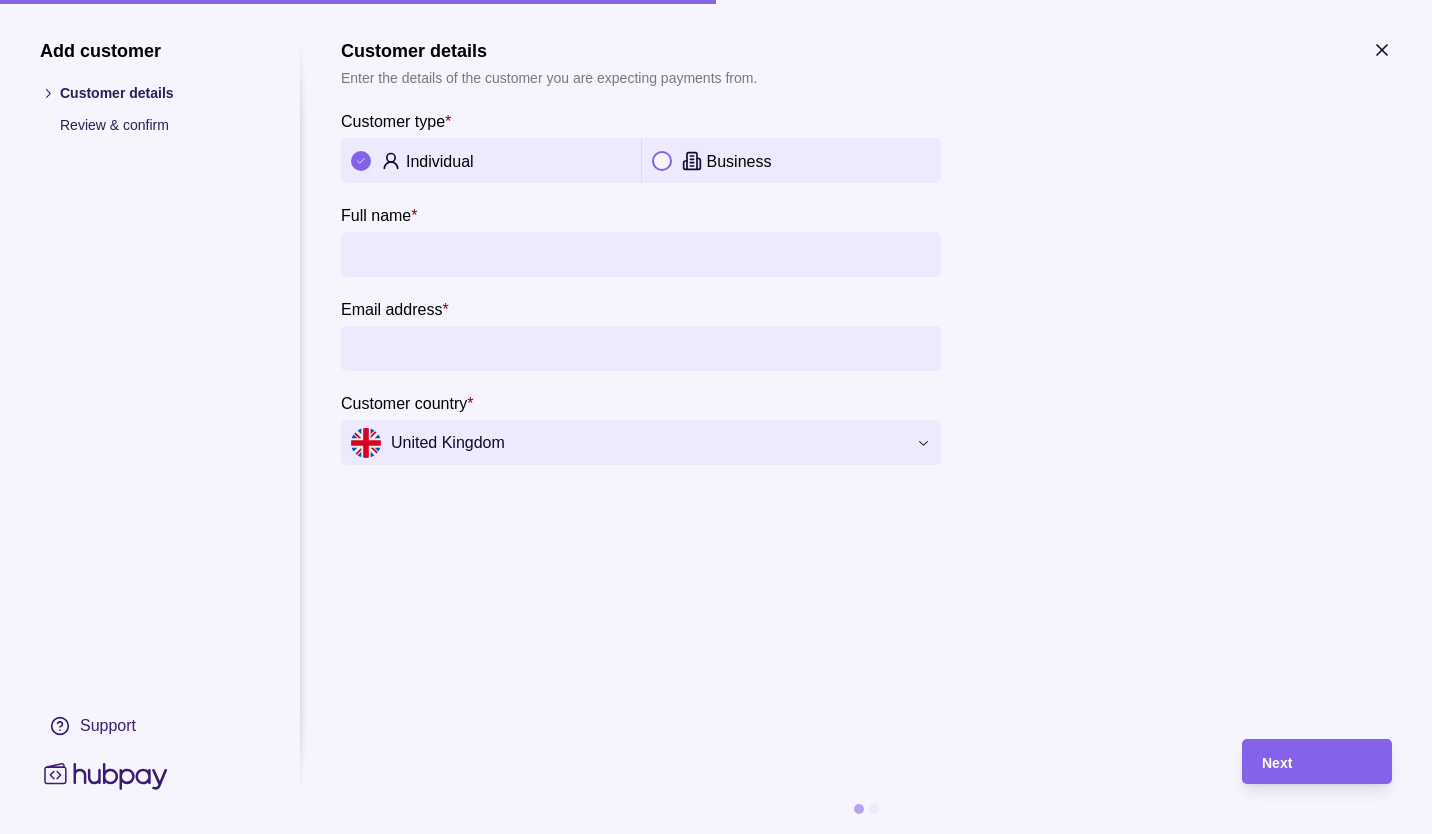 click on "Full name  *" at bounding box center (641, 254) 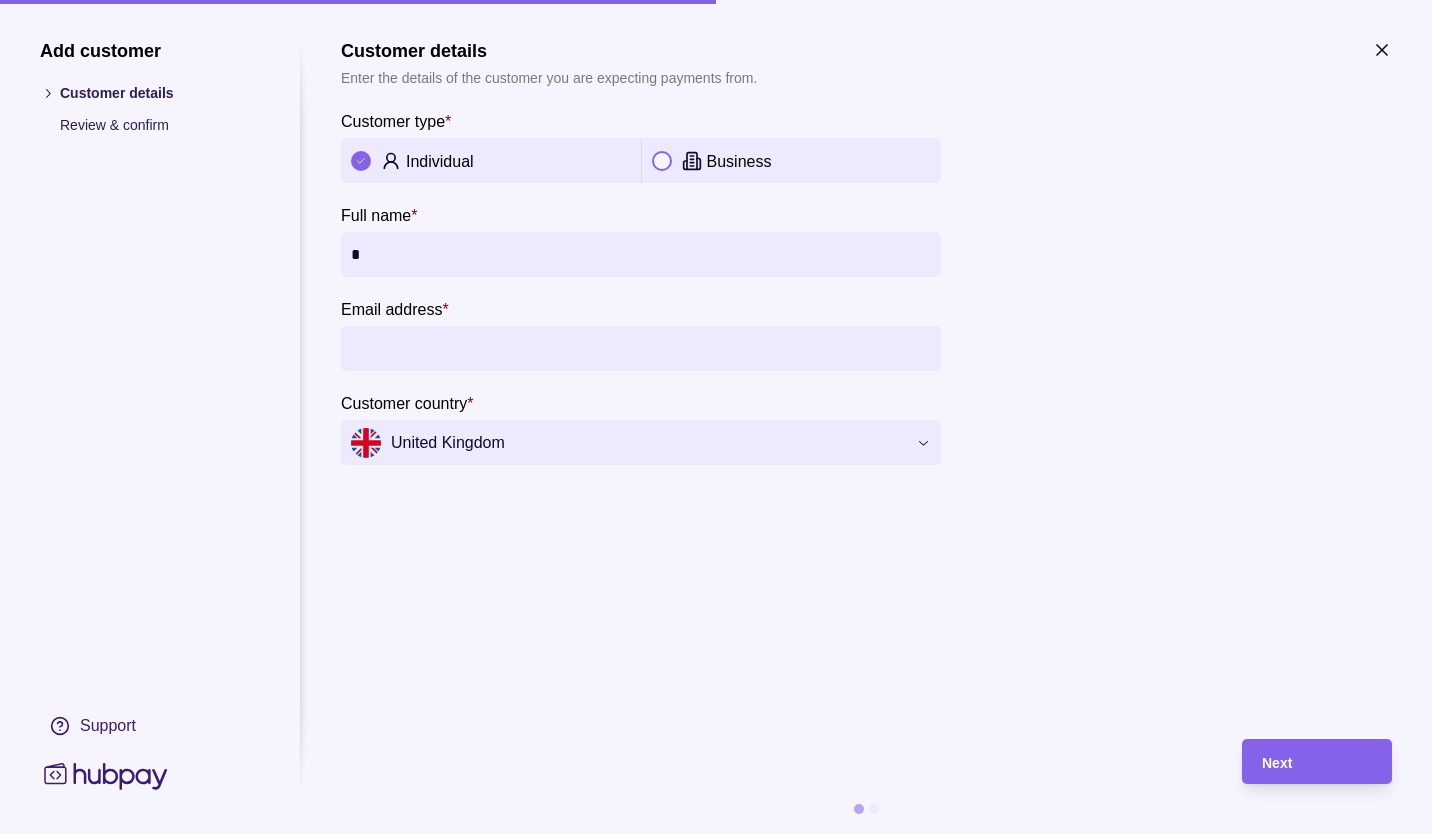 type on "**********" 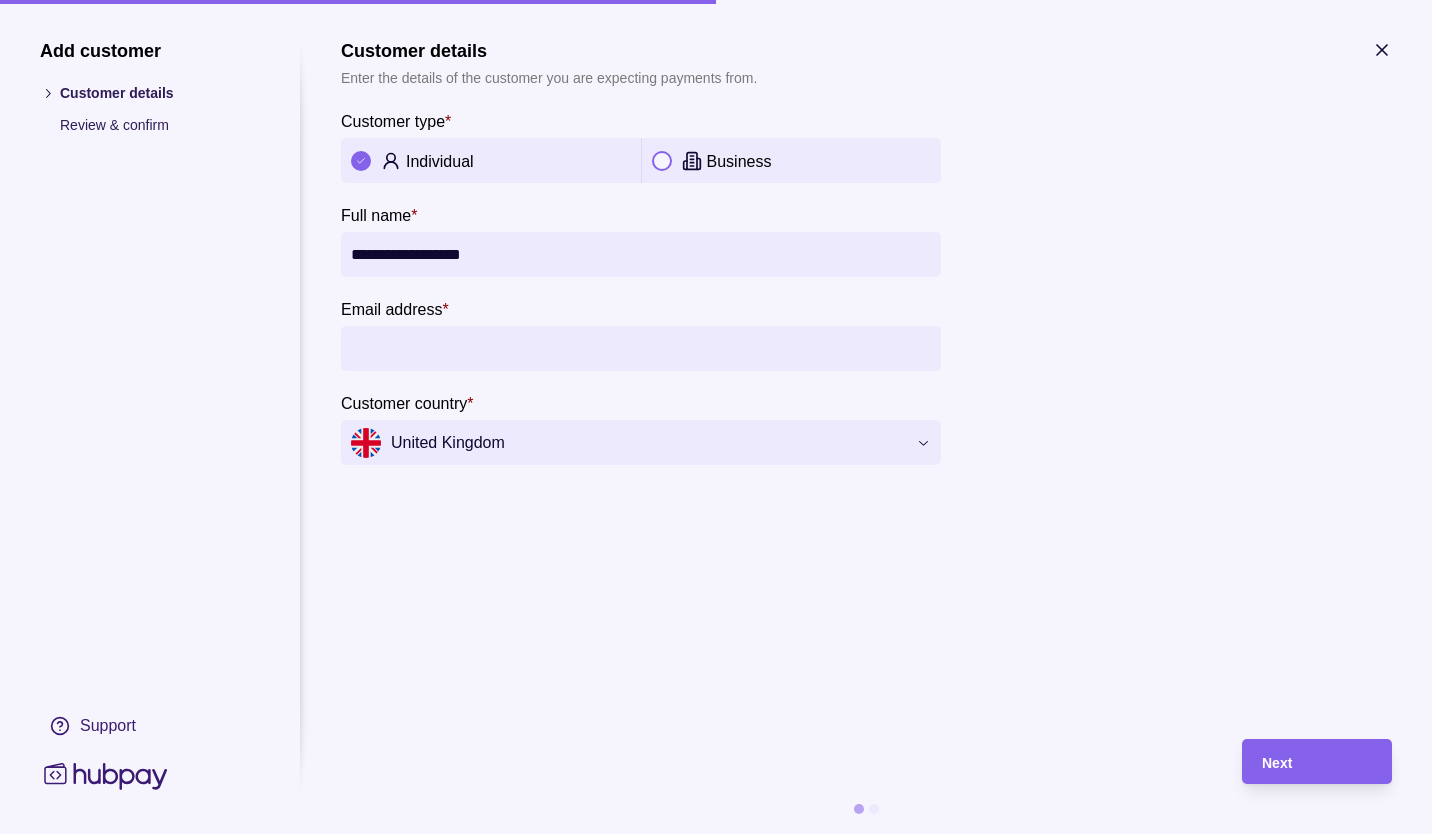 click on "Email address  *" at bounding box center [641, 348] 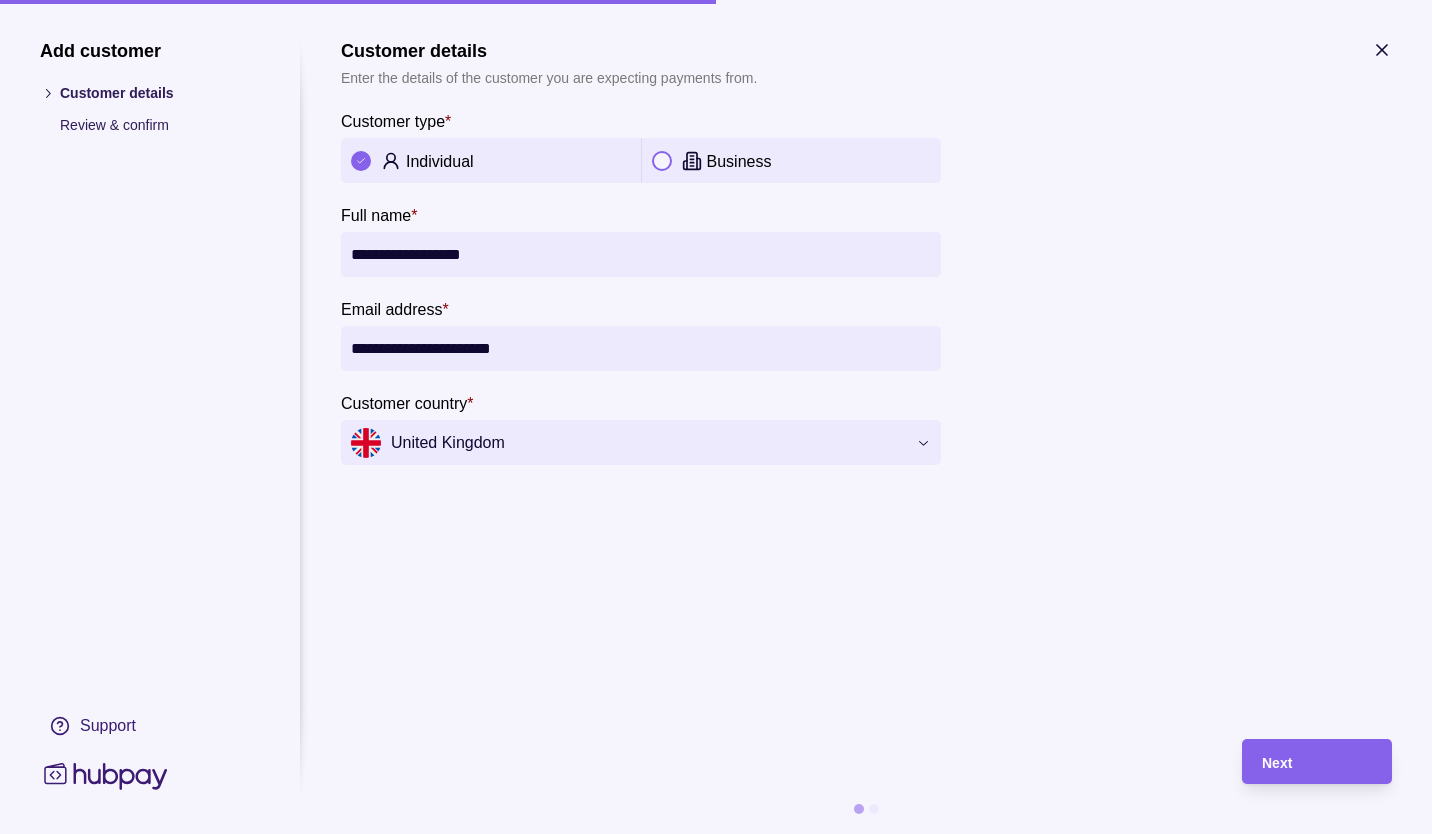 click on "Next" at bounding box center [1317, 762] 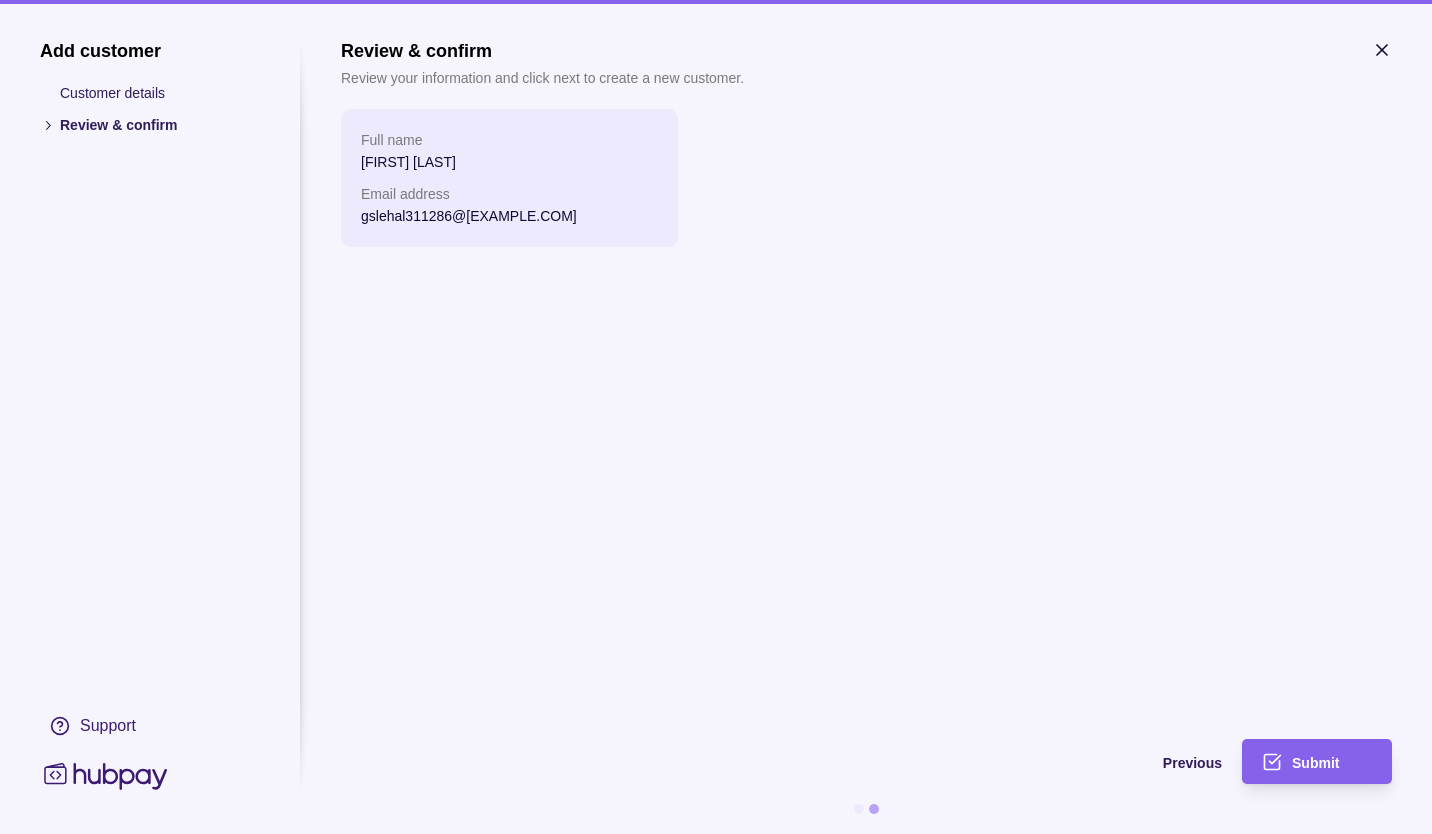 click on "Submit" at bounding box center (1315, 763) 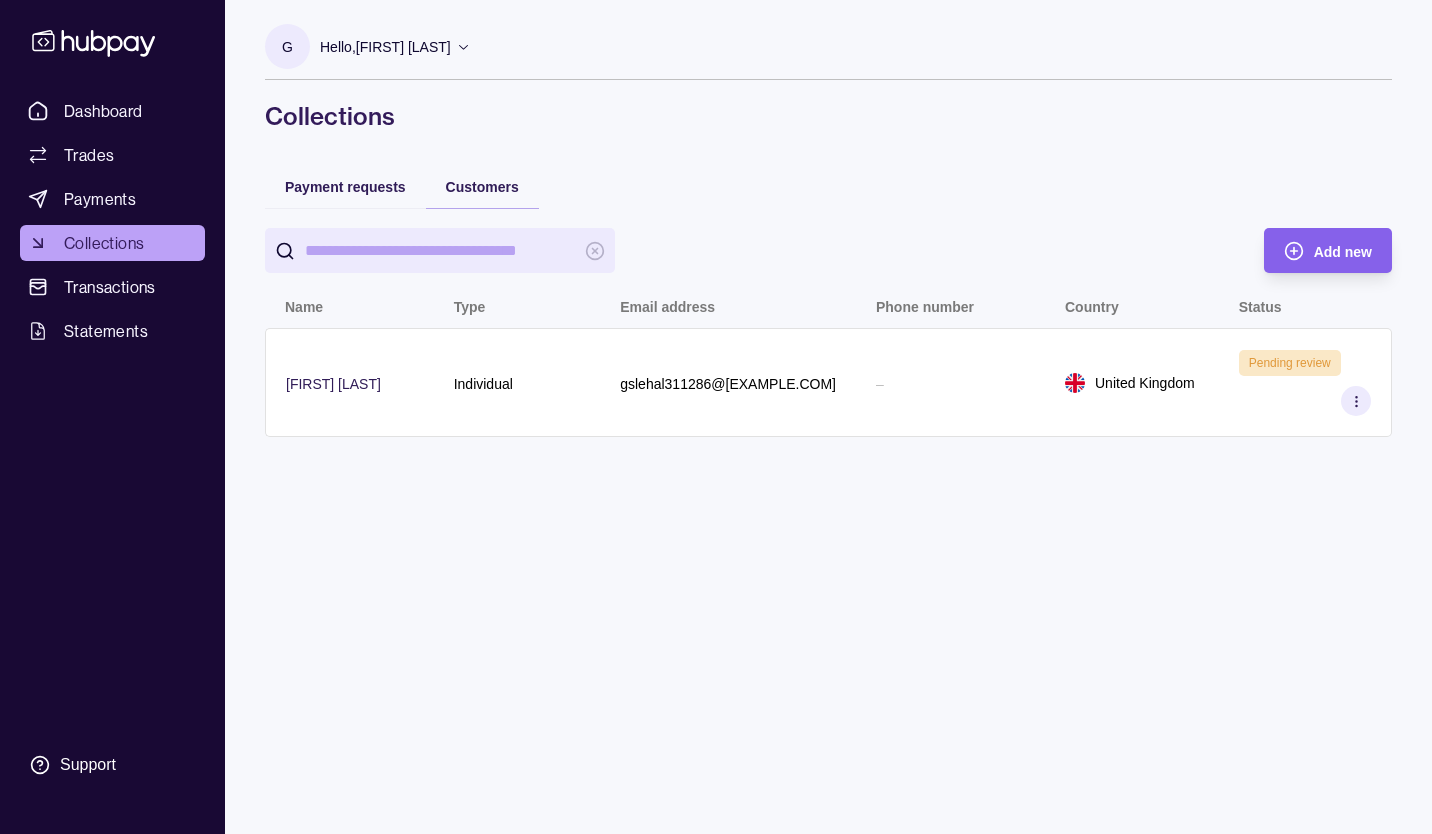 click 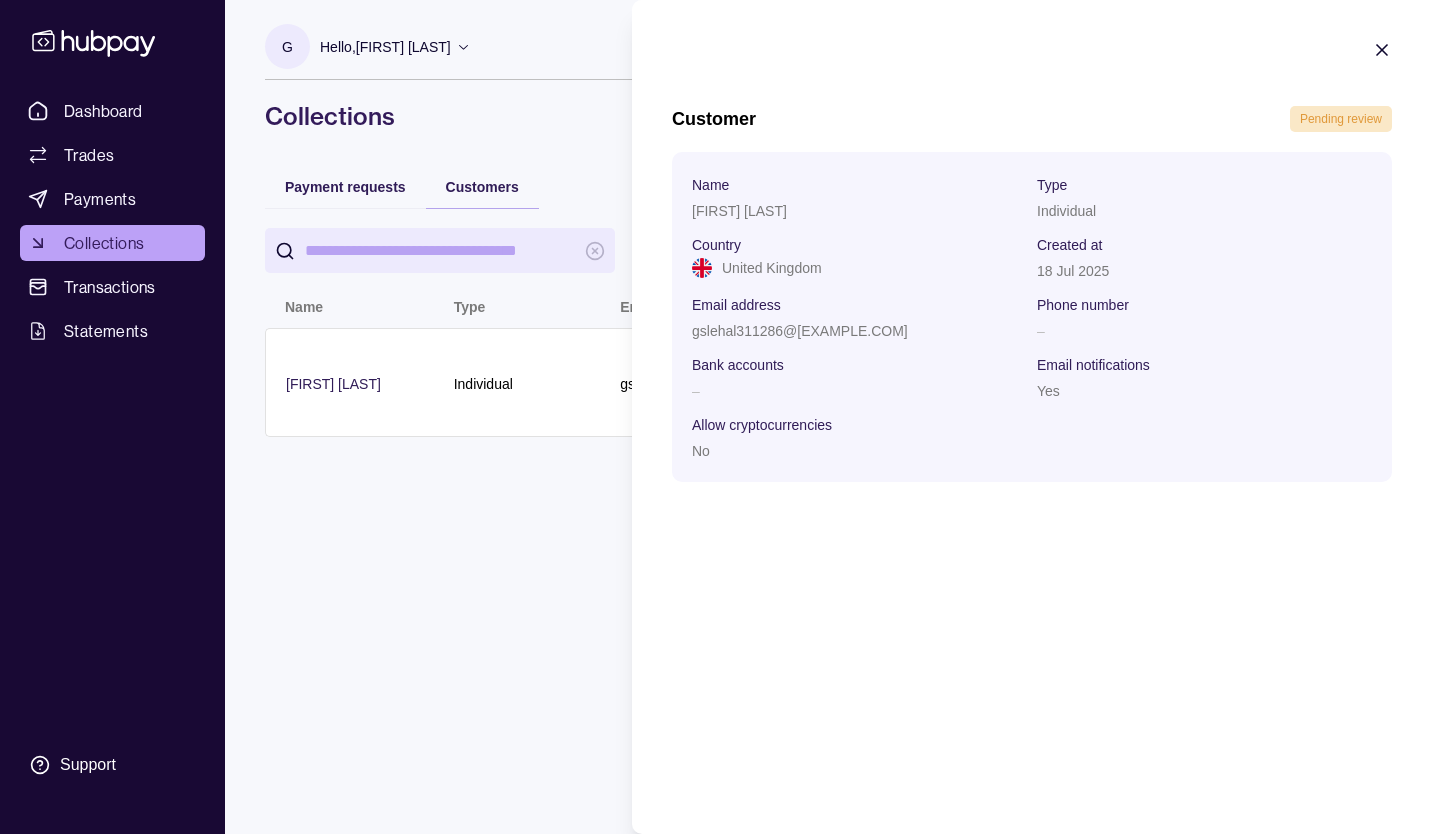 click 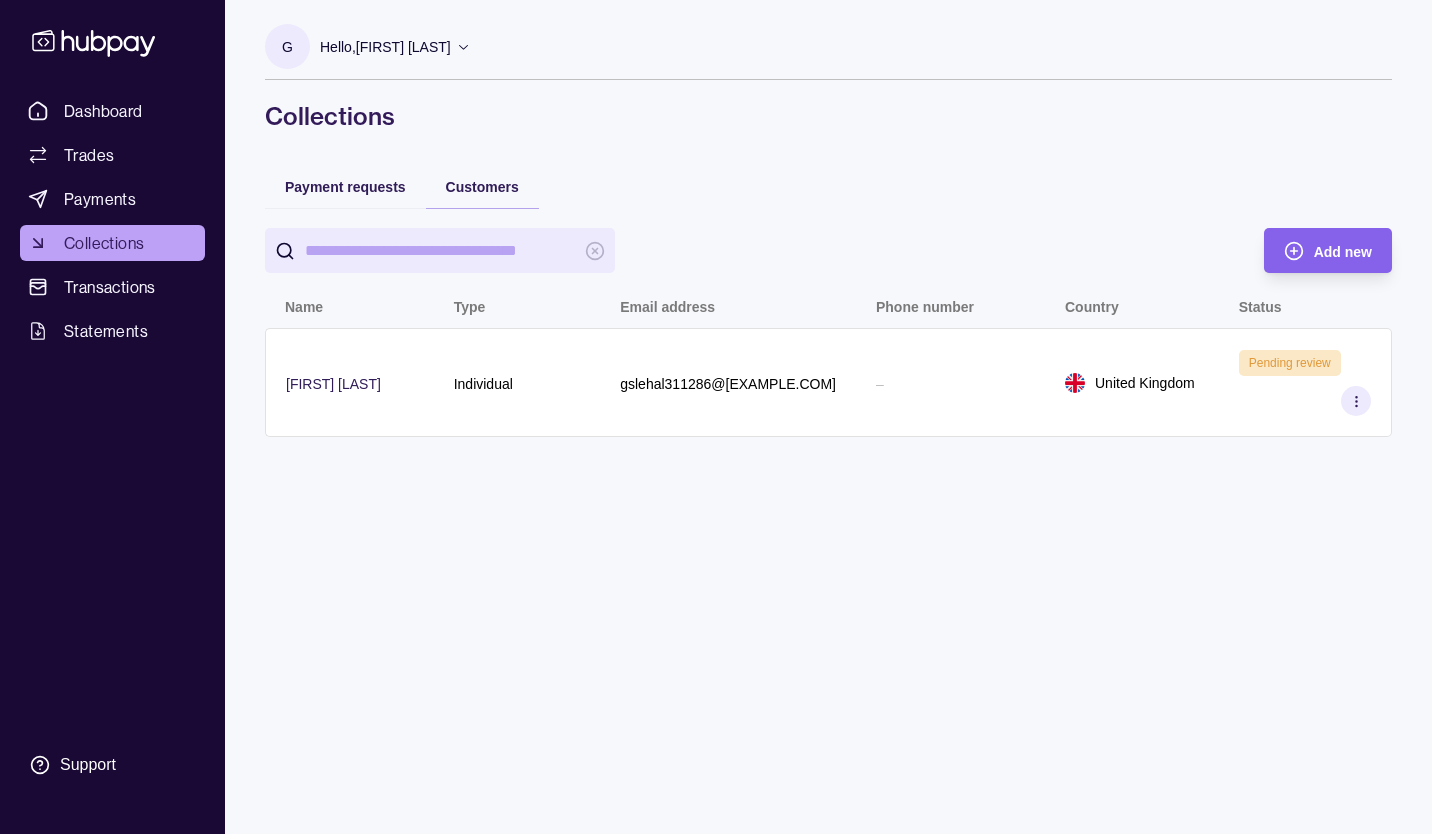 click on "Dashboard" at bounding box center (103, 111) 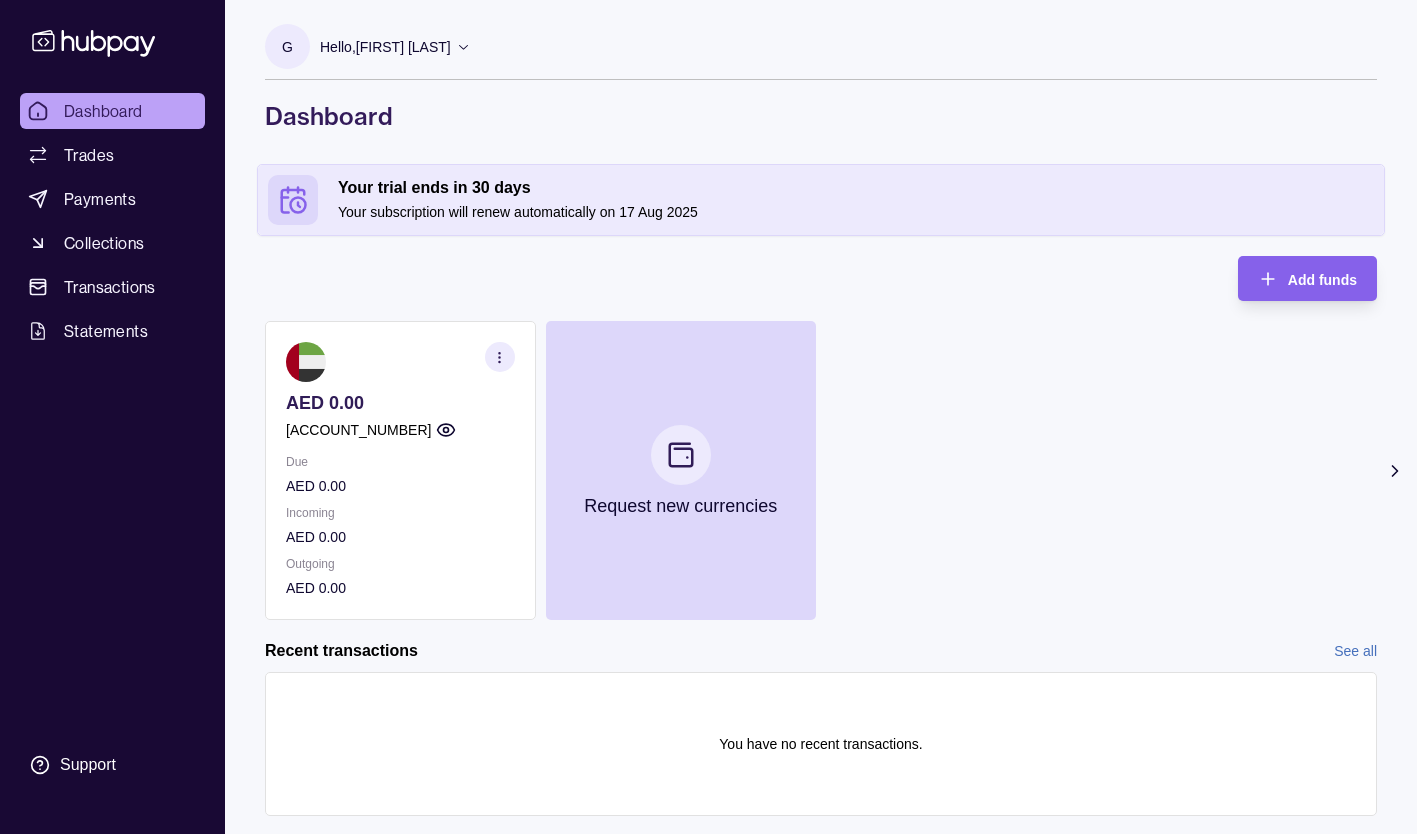click on "Support" at bounding box center [88, 765] 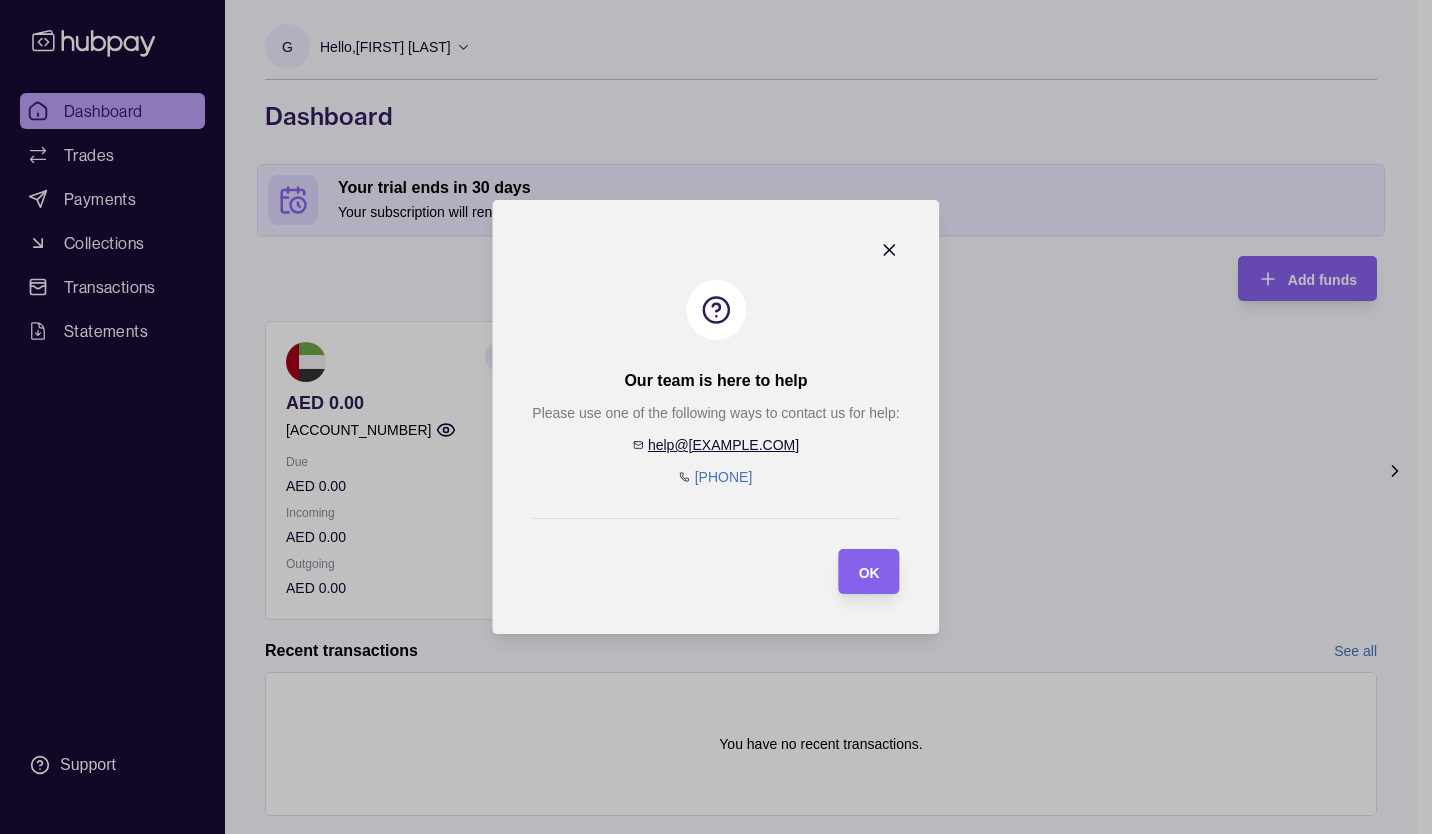click 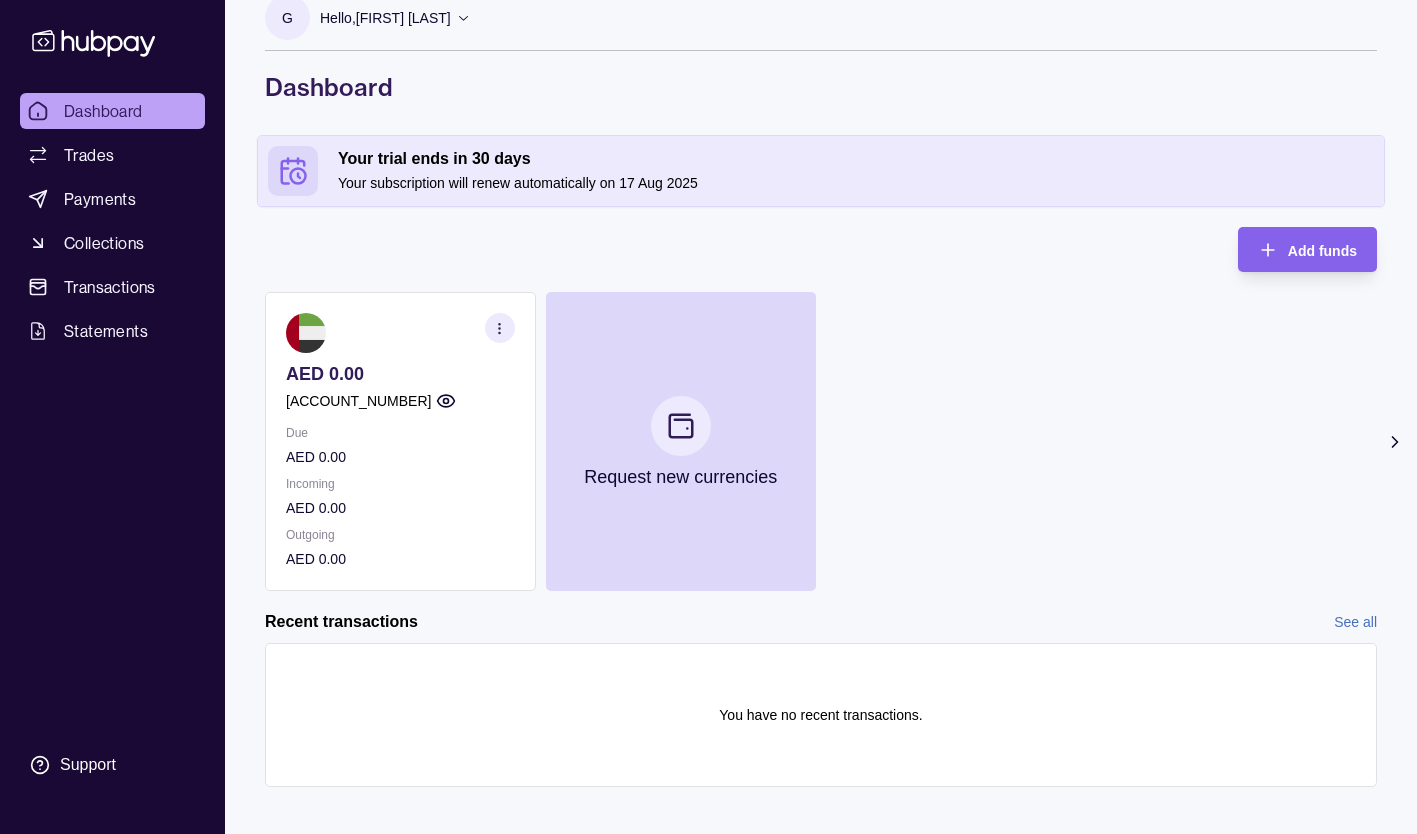 scroll, scrollTop: 28, scrollLeft: 0, axis: vertical 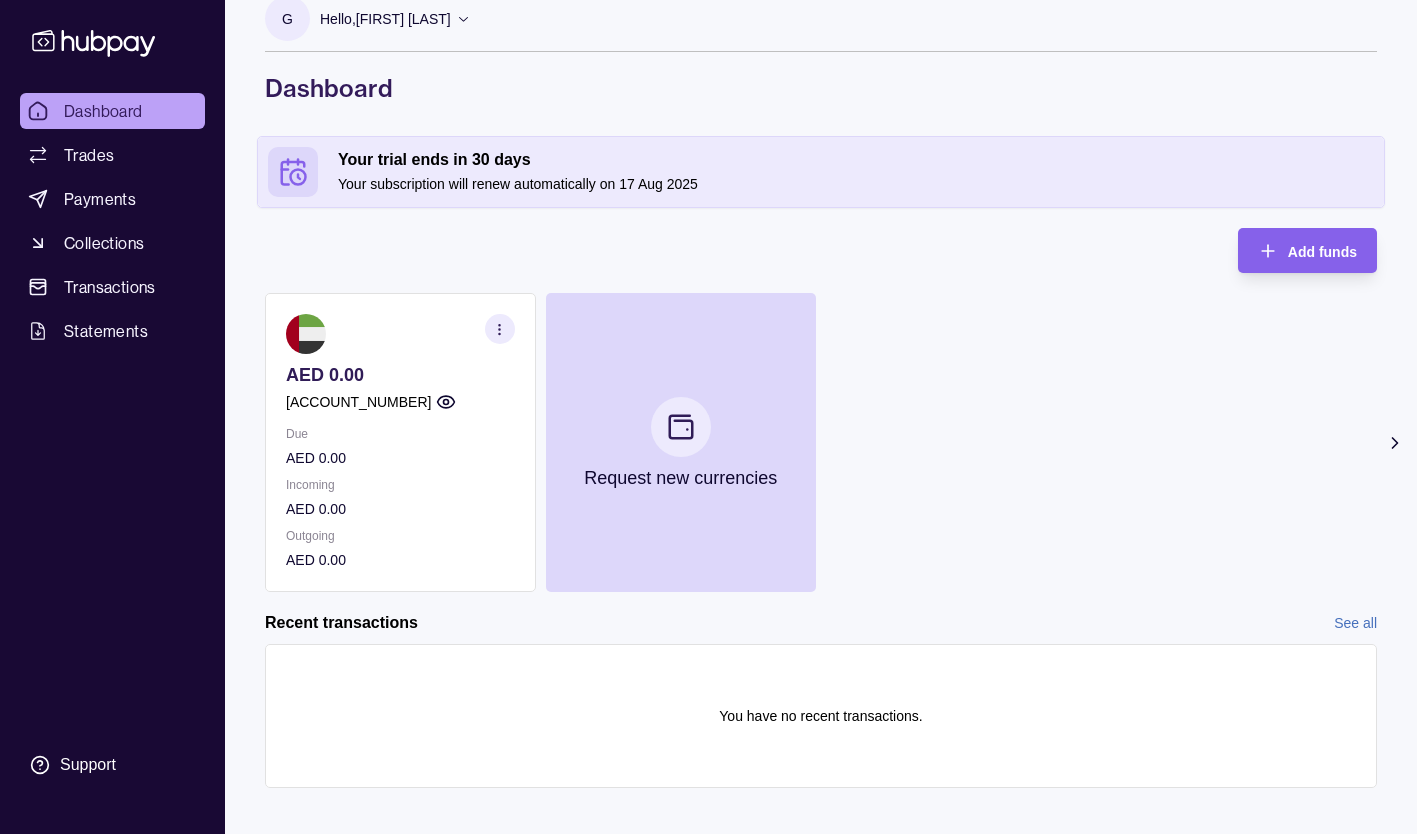 click 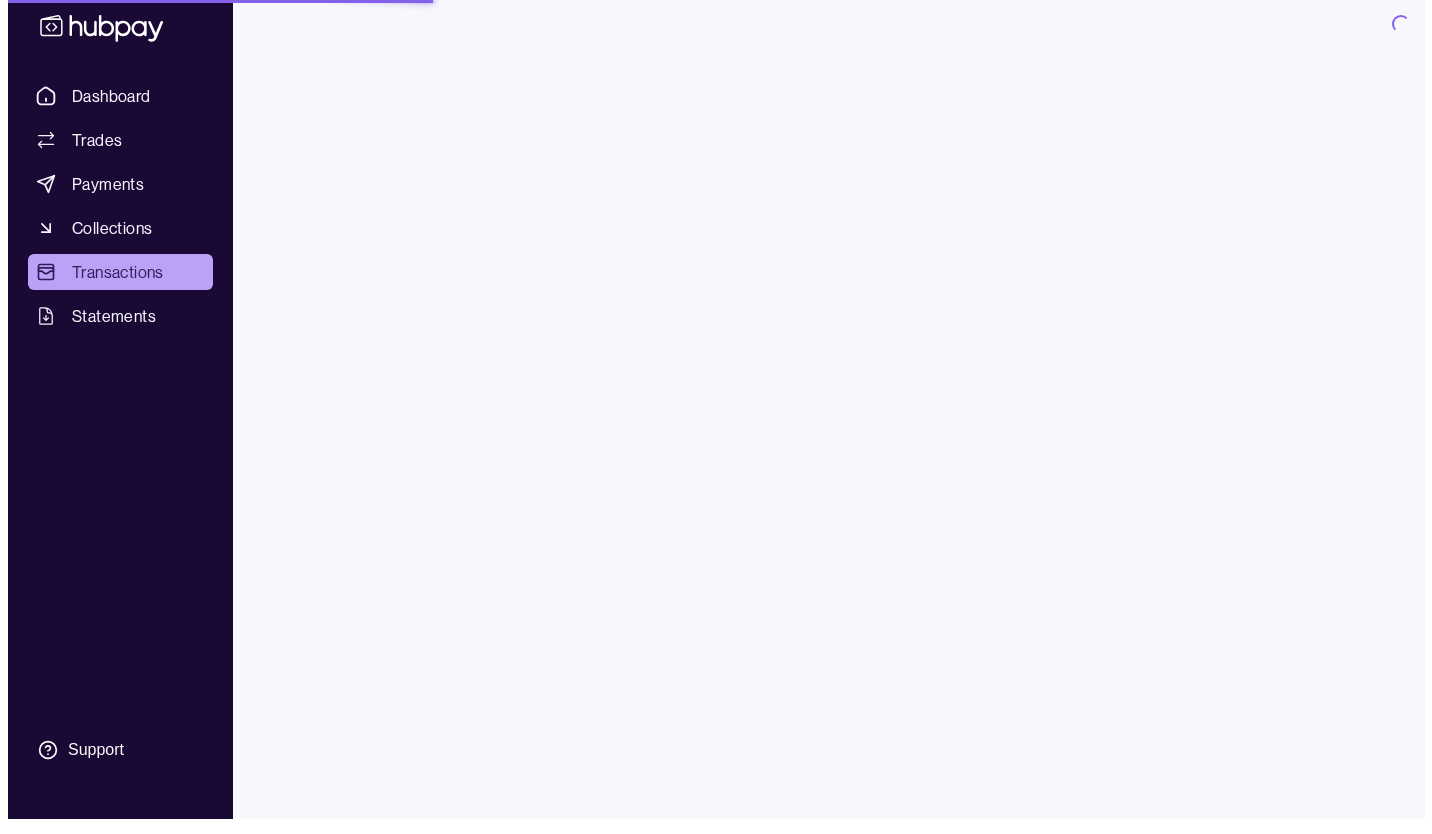 scroll, scrollTop: 0, scrollLeft: 0, axis: both 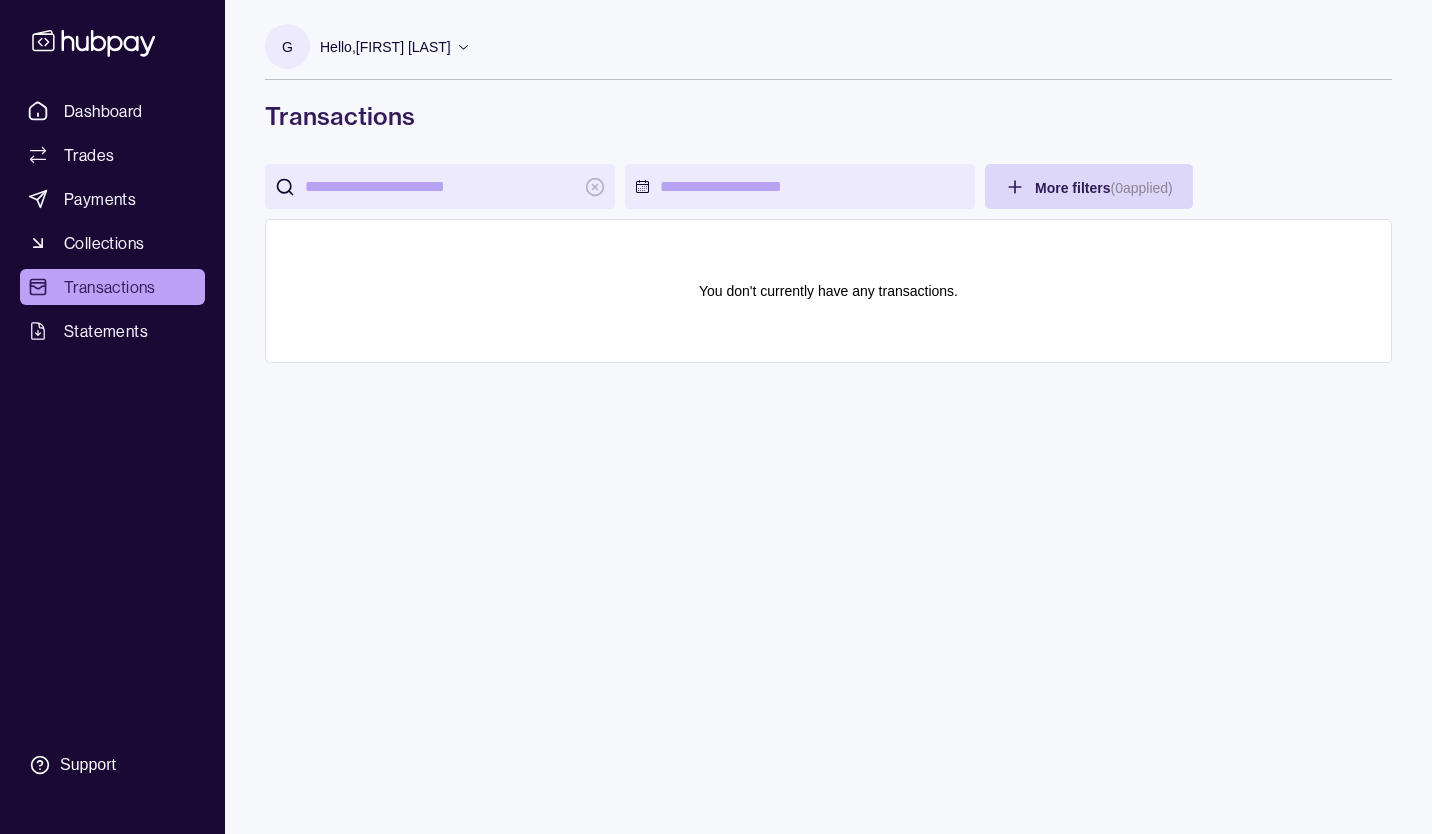 click on "Payments" at bounding box center [100, 199] 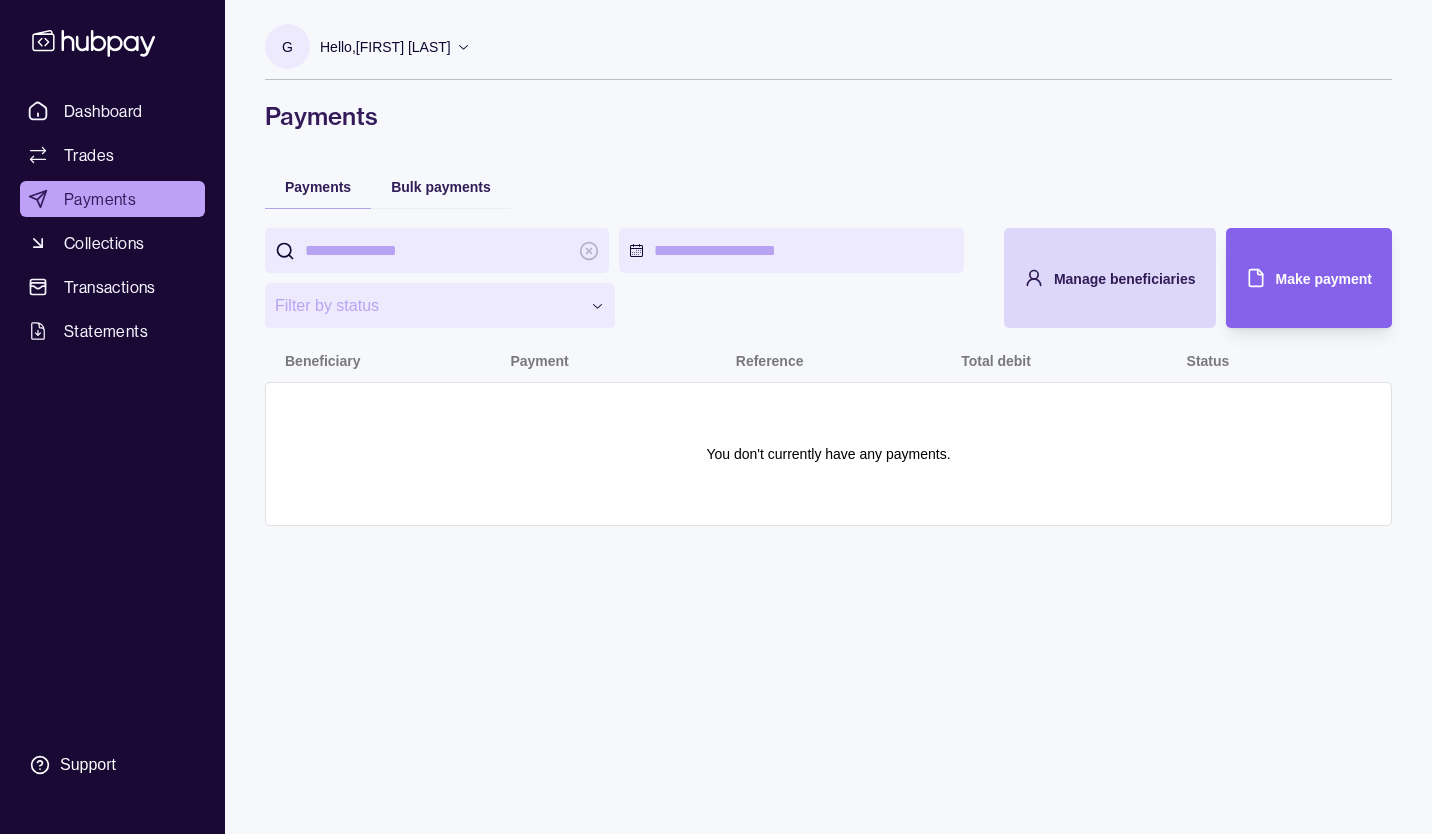 click on "Collections" at bounding box center (104, 243) 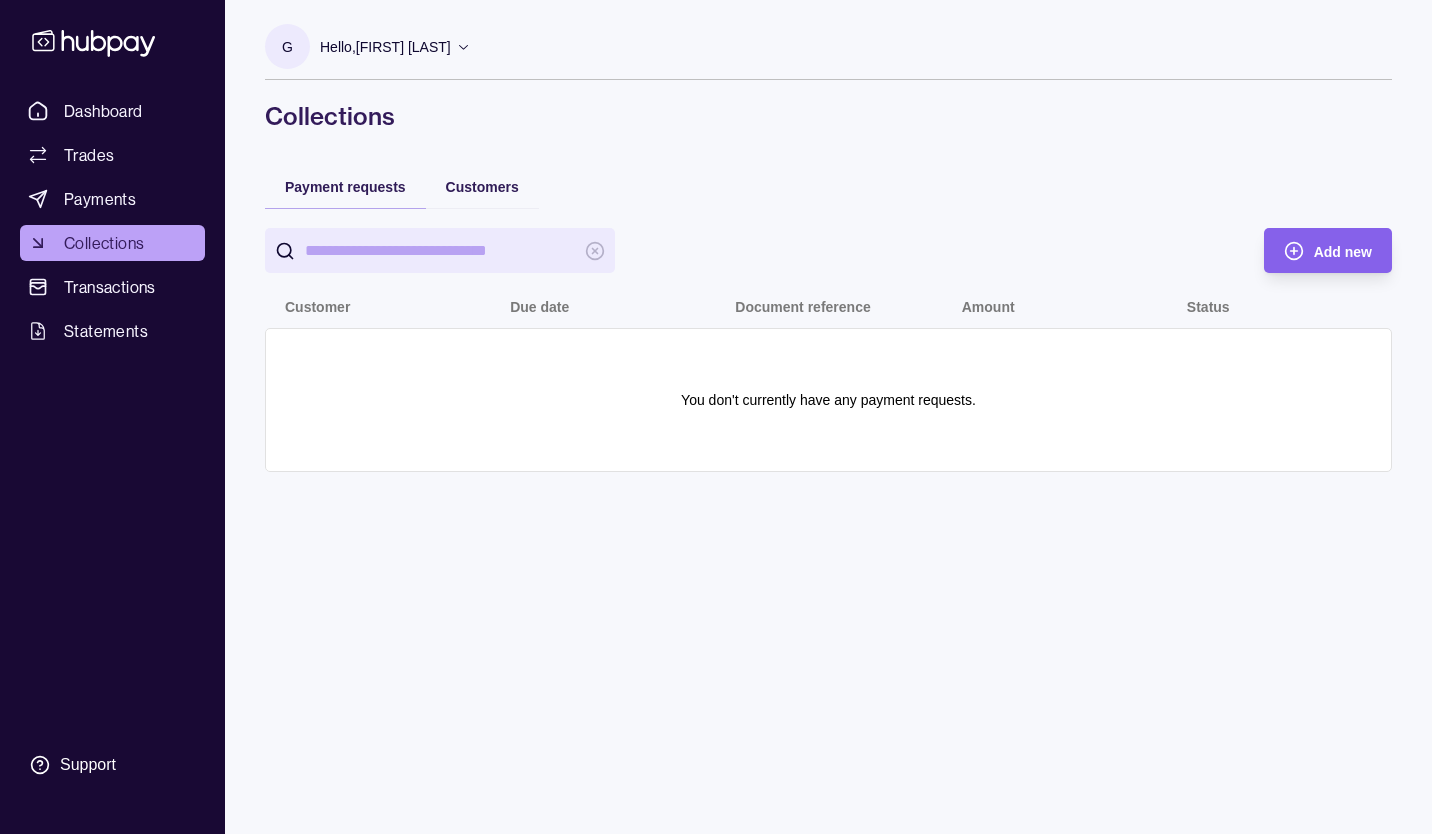 click on "Add new" at bounding box center [1313, 250] 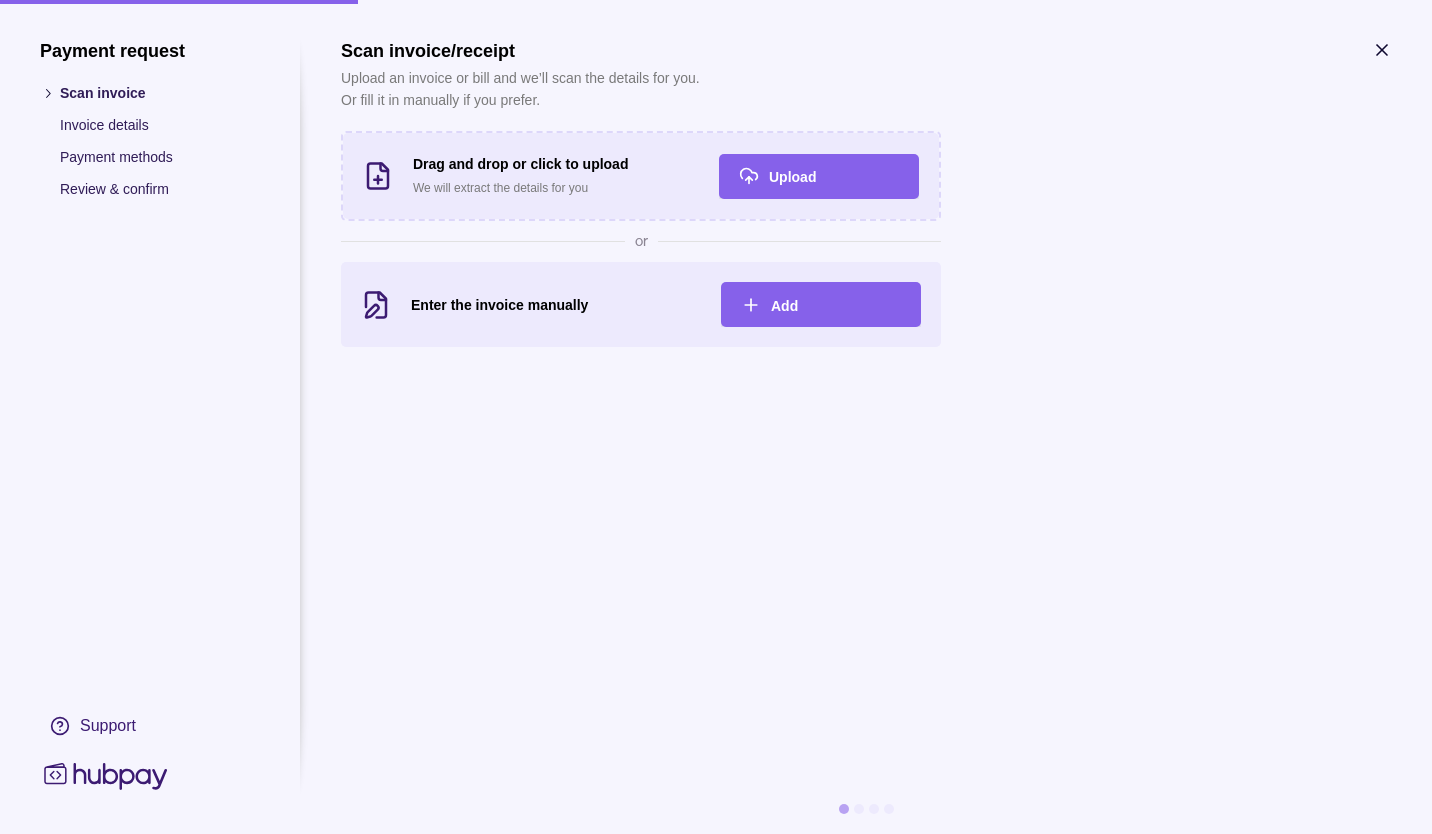 click on "Payment methods" at bounding box center [160, 157] 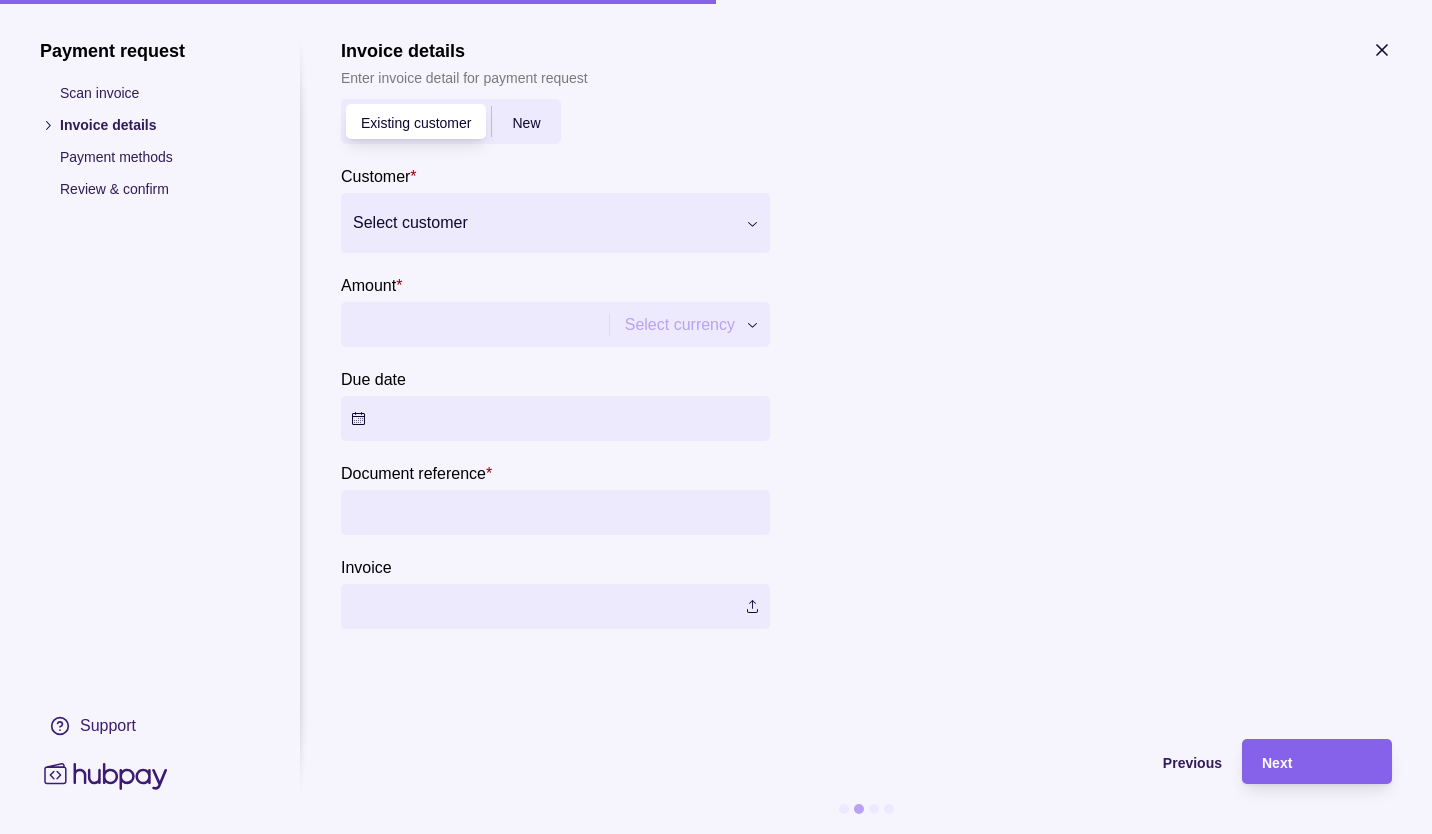 click at bounding box center [543, 223] 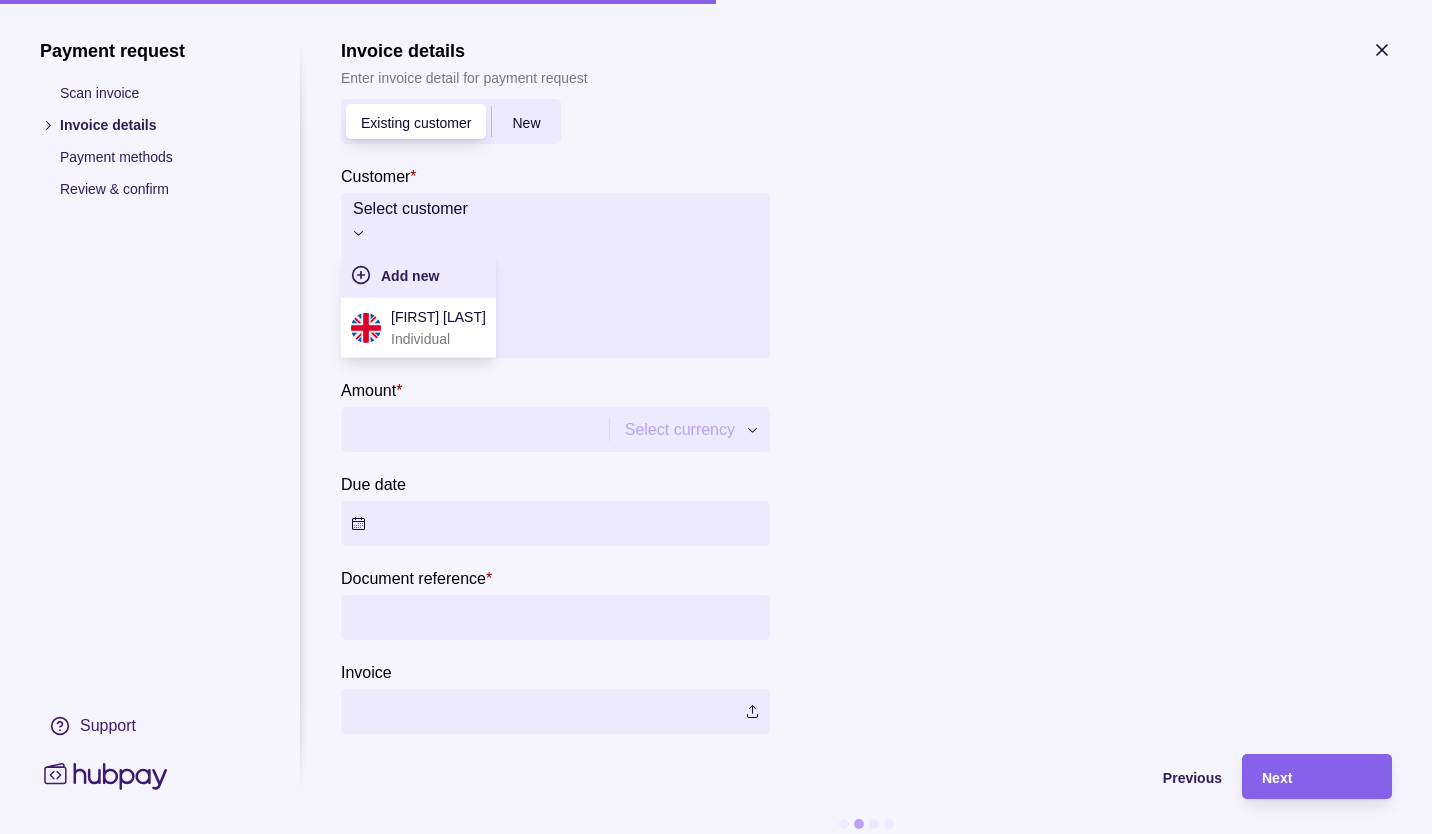 click on "[FIRST] [LAST] Individual" at bounding box center (418, 328) 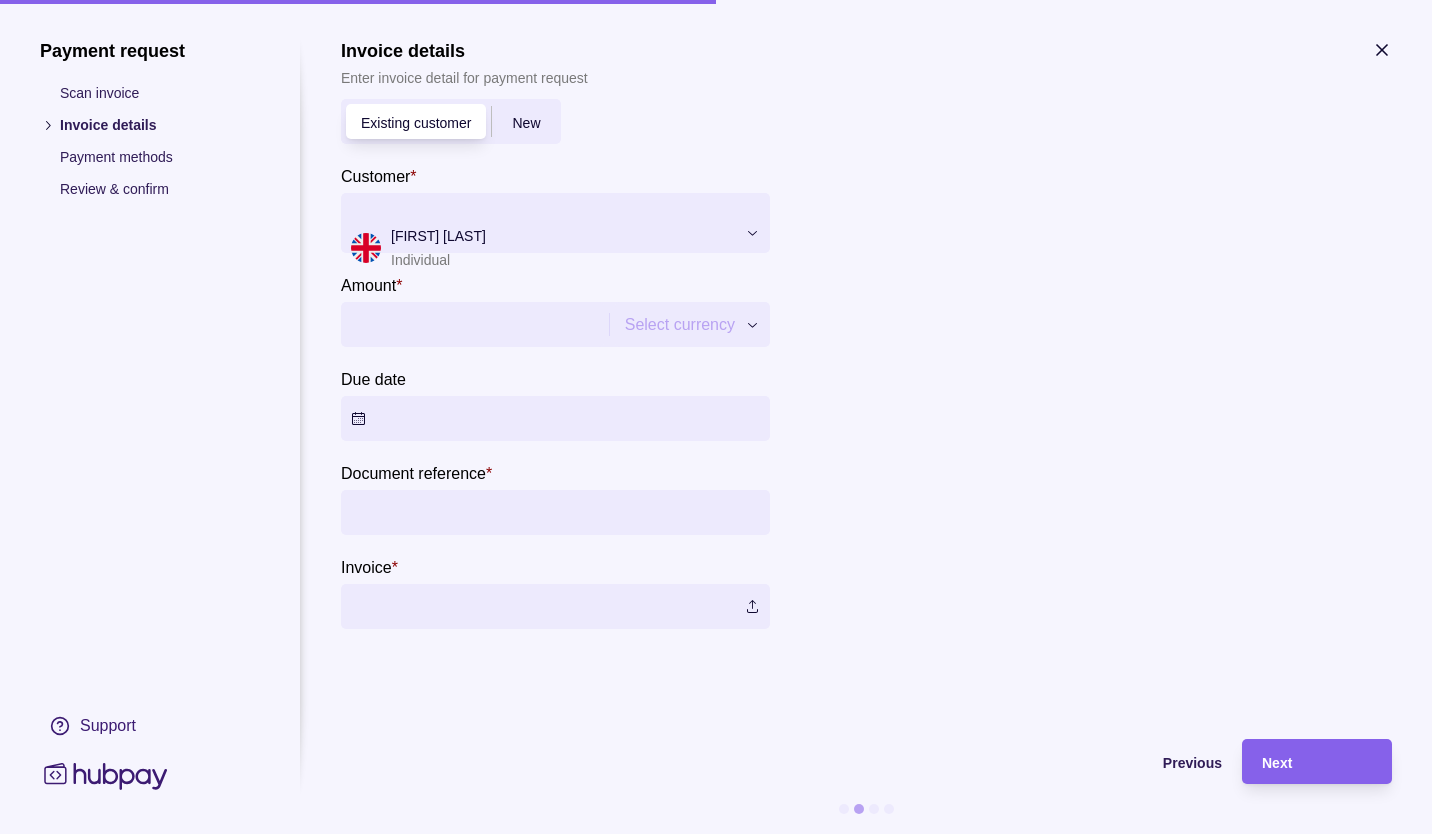 click on "Amount  *" at bounding box center (472, 324) 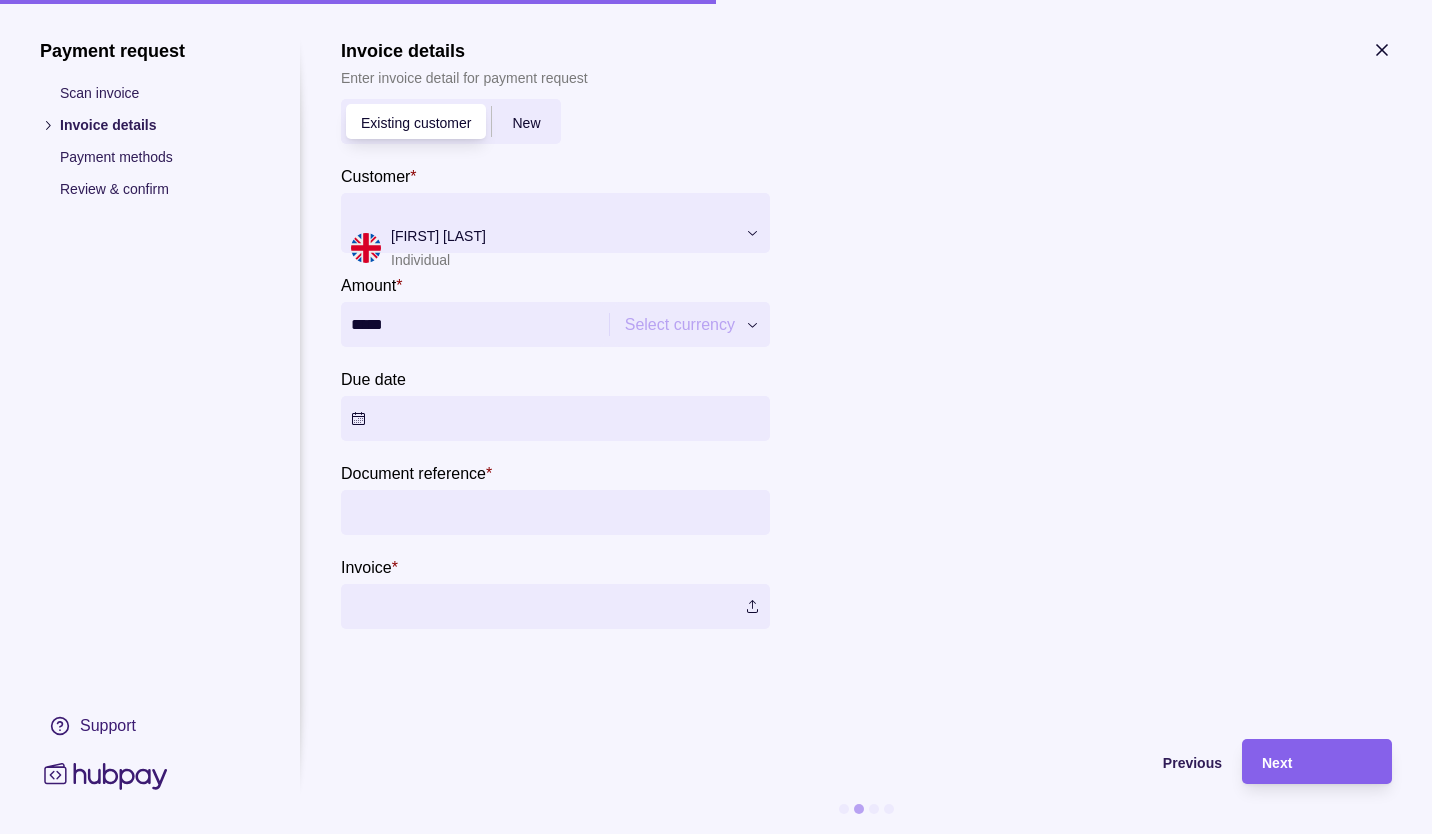 click on "Select currency" at bounding box center (692, 324) 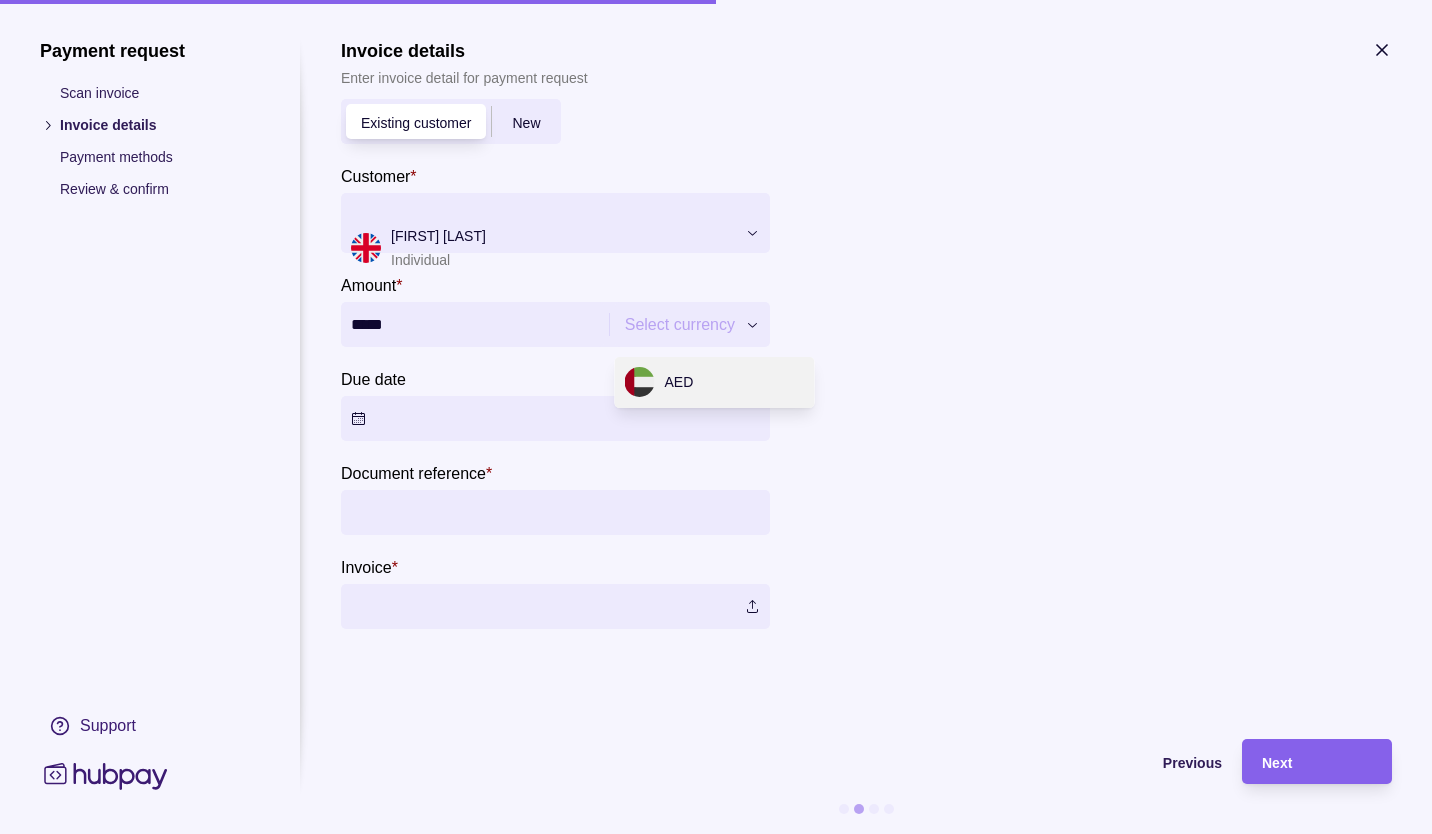 click on "Dashboard Trades Payments Collections Transactions Statements Support G Hello,  [FIRST] [LAST]  Emoh fze llc Account Terms and conditions Privacy policy Sign out Collections Payment requests Customers Add new Customer Due date Document reference Amount Status You don't currently have any payment requests. Collections | Hubpay Payment request Scan invoice Invoice details Payment methods Review & confirm Support Invoice details Enter invoice detail for payment request Existing customer New Customer  *  [FIRST] [LAST] Individual Amount  *  ***** Select currency *** Due date Document reference  *  Invoice  *  Previous Next AED" at bounding box center (716, 417) 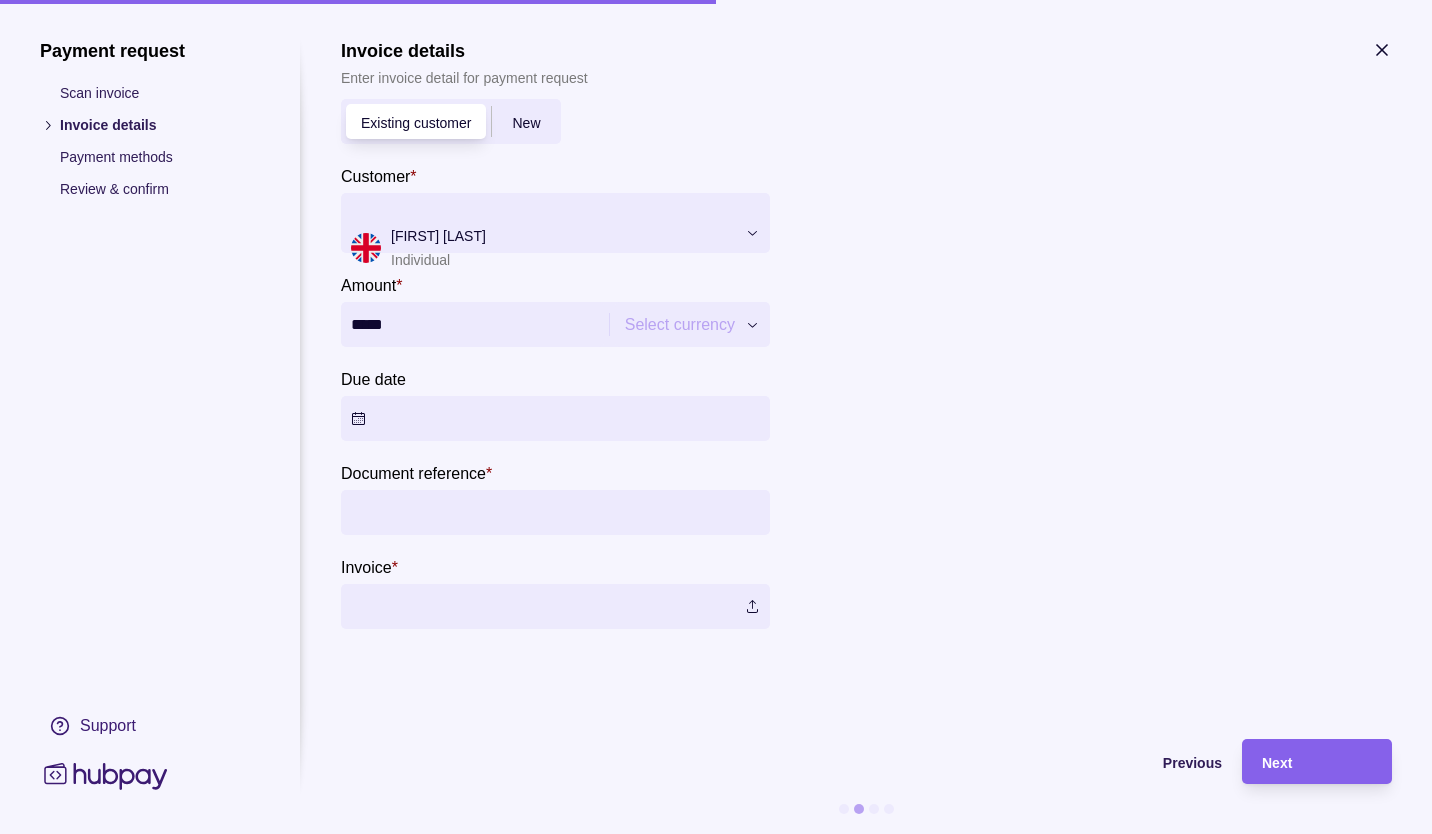 click on "New" at bounding box center (526, 122) 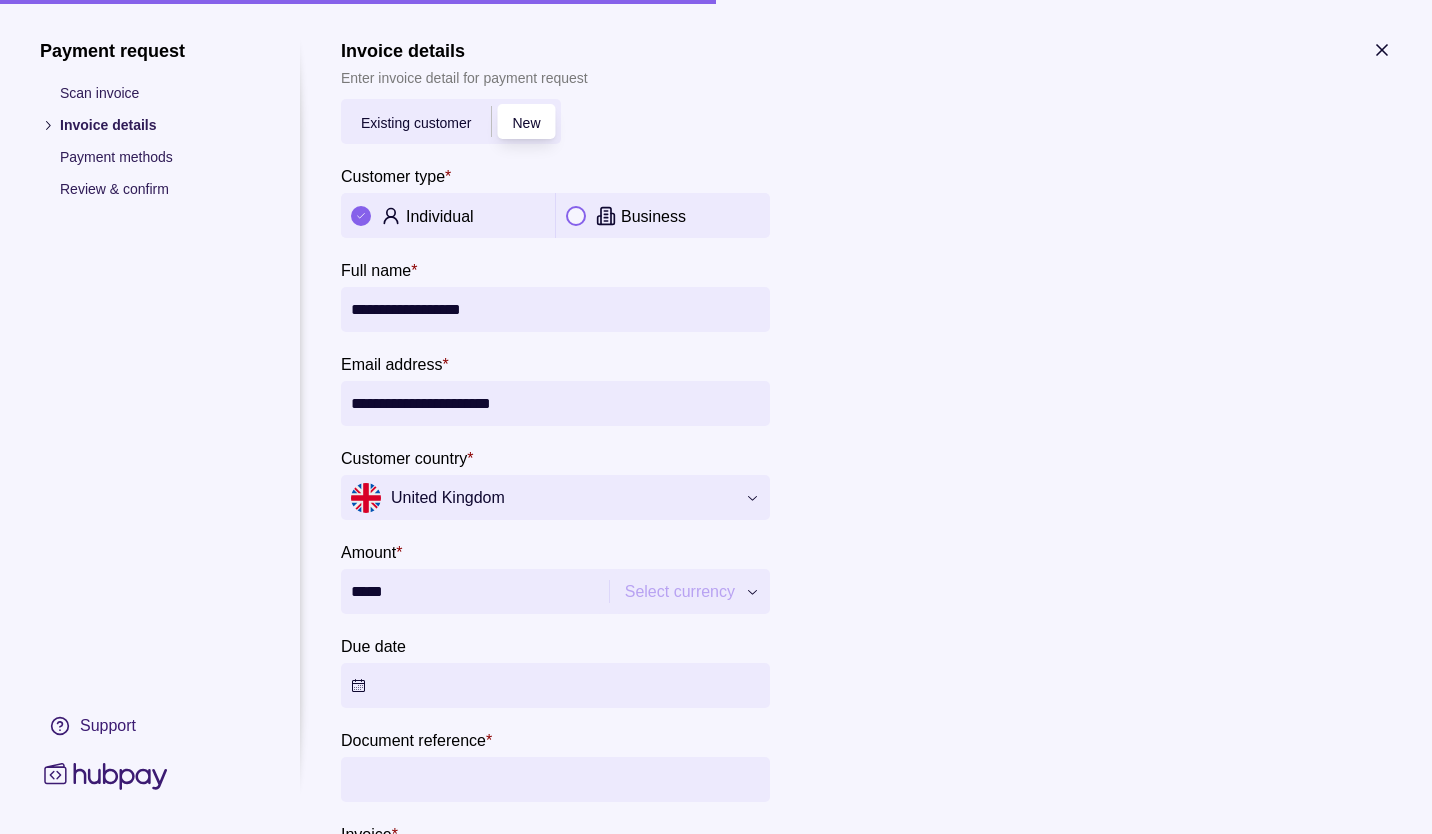 click on "**********" at bounding box center [716, 417] 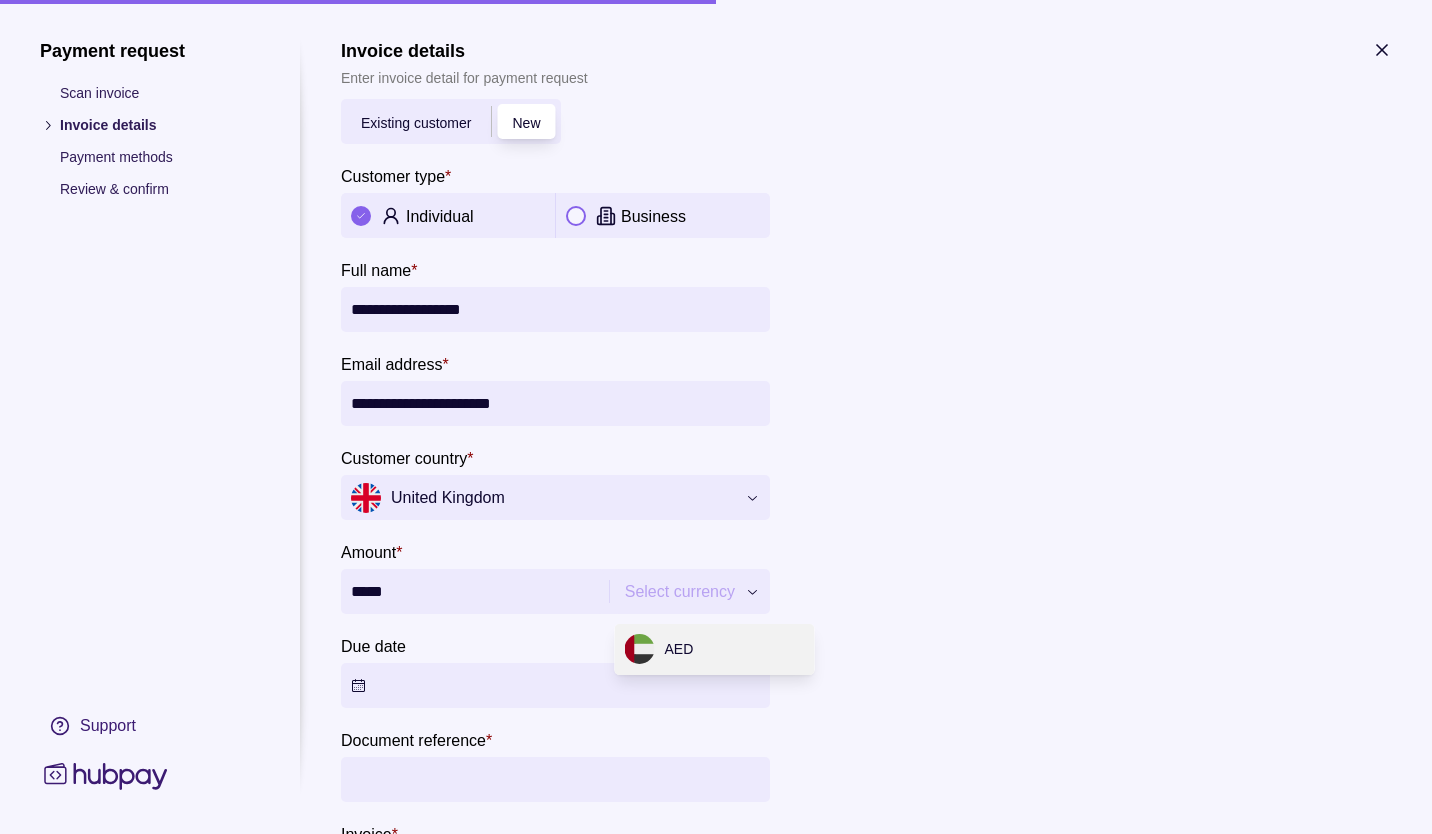 click on "**********" at bounding box center [716, 417] 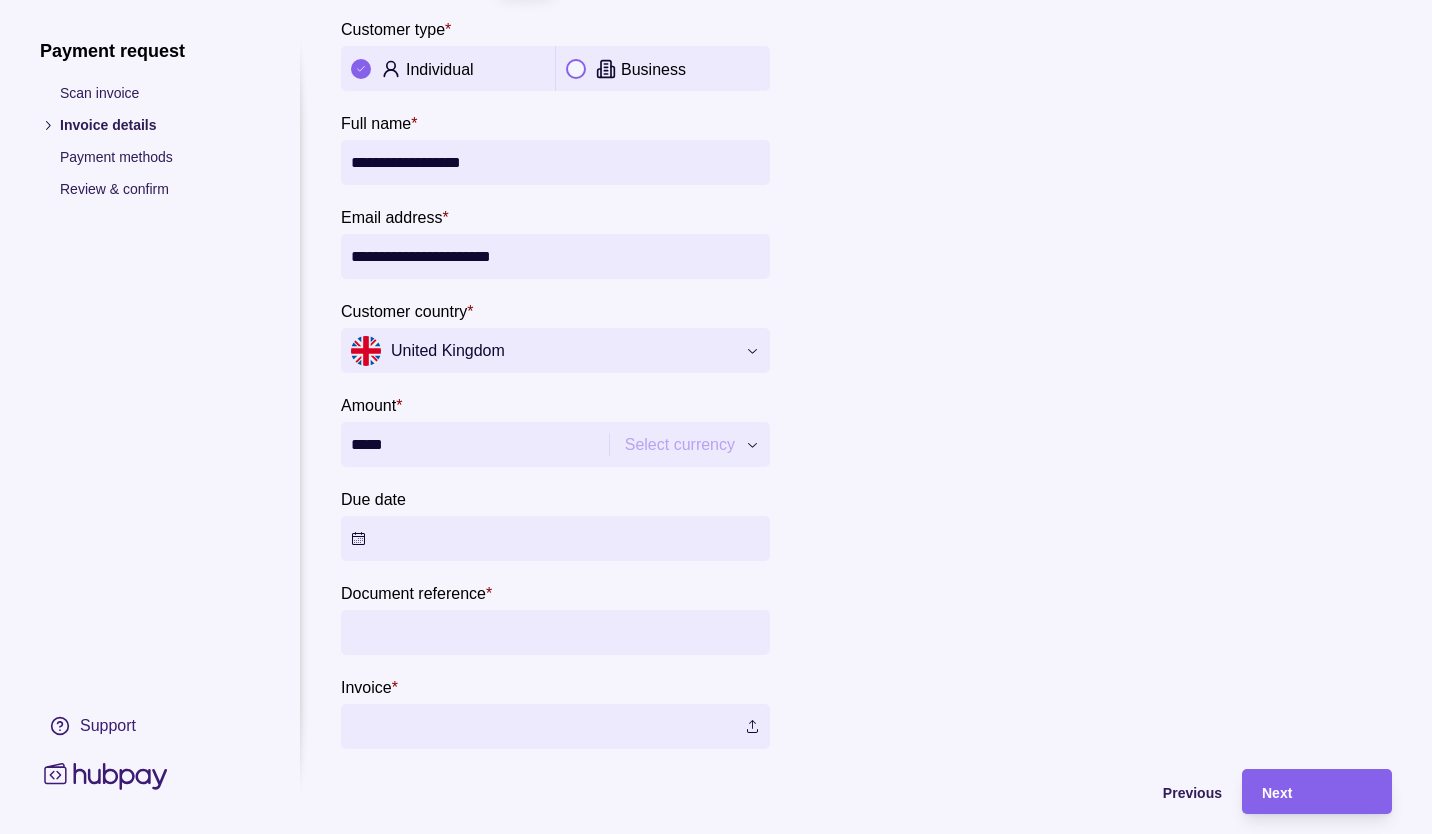 scroll, scrollTop: 192, scrollLeft: 0, axis: vertical 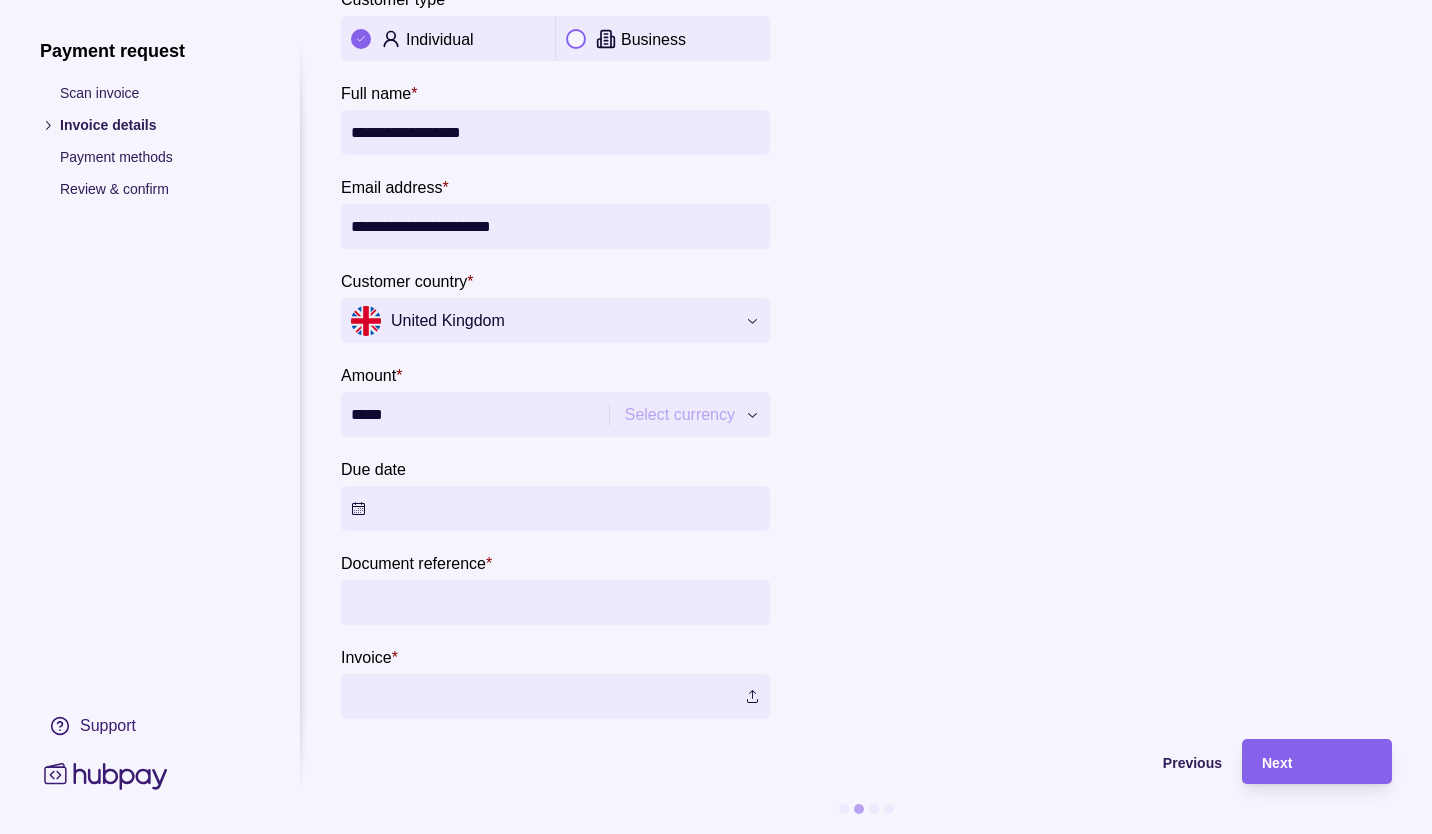 click at bounding box center [555, 696] 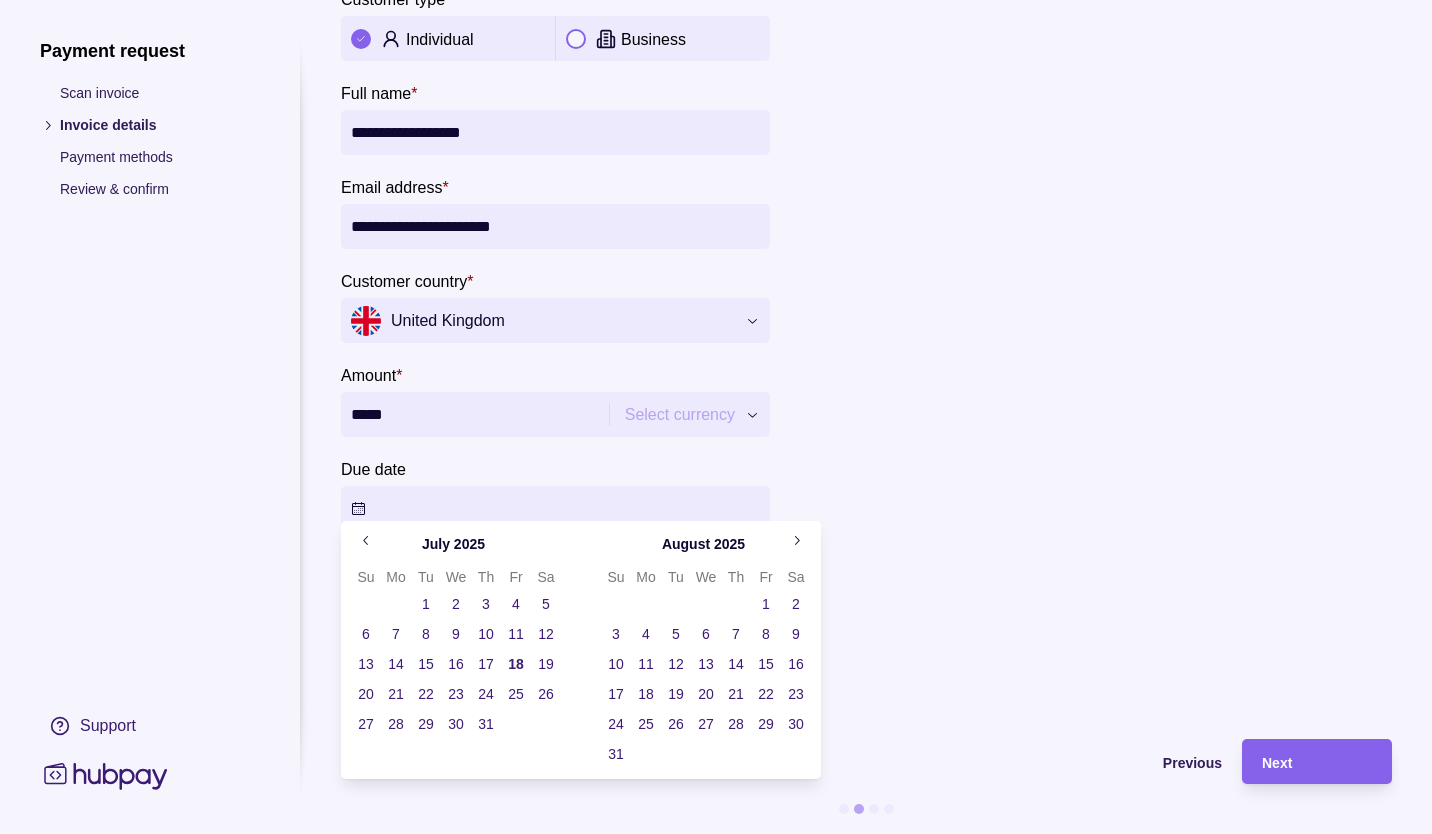 click on "**********" at bounding box center (716, 417) 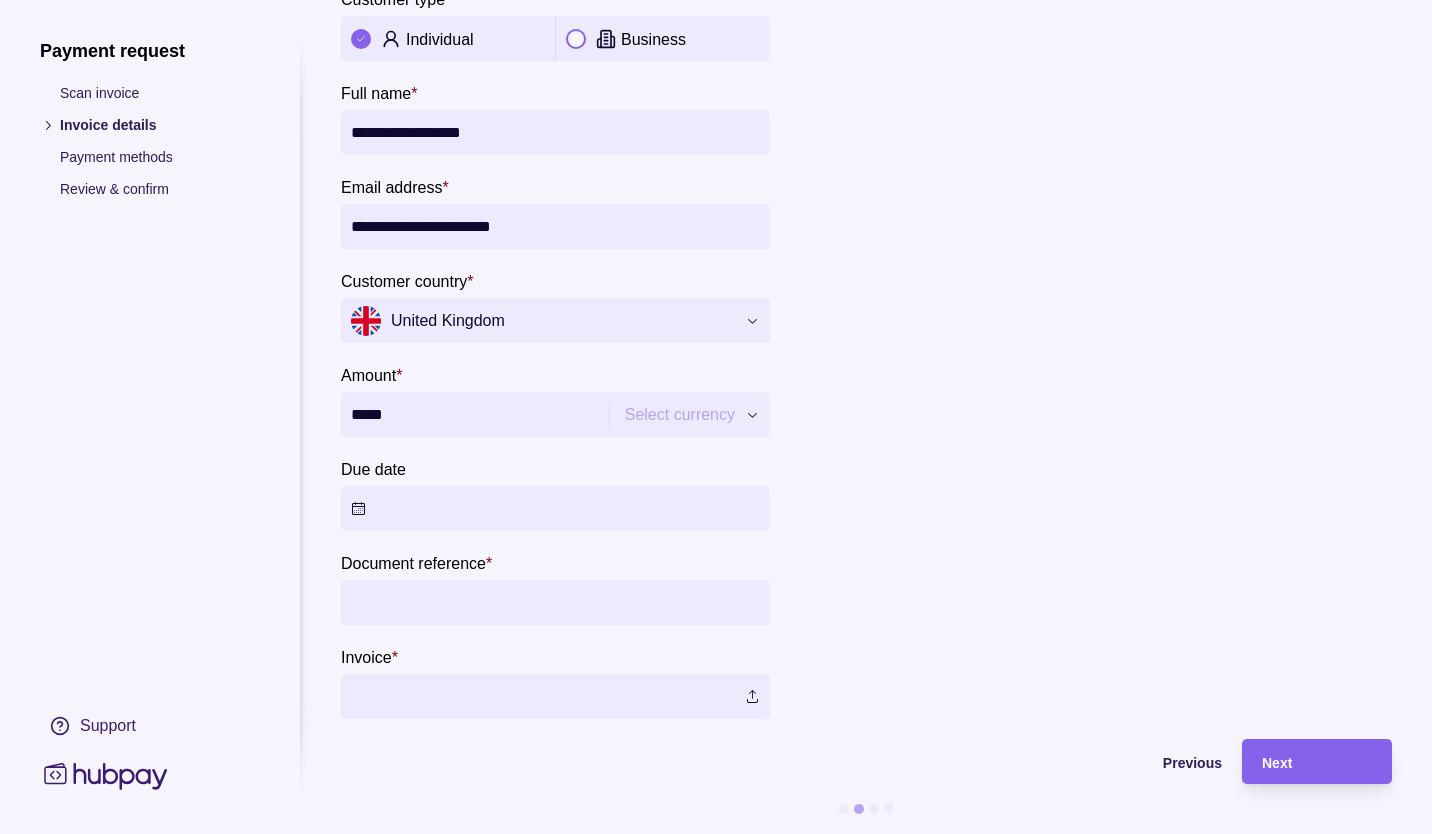click on "Select currency" at bounding box center (680, 415) 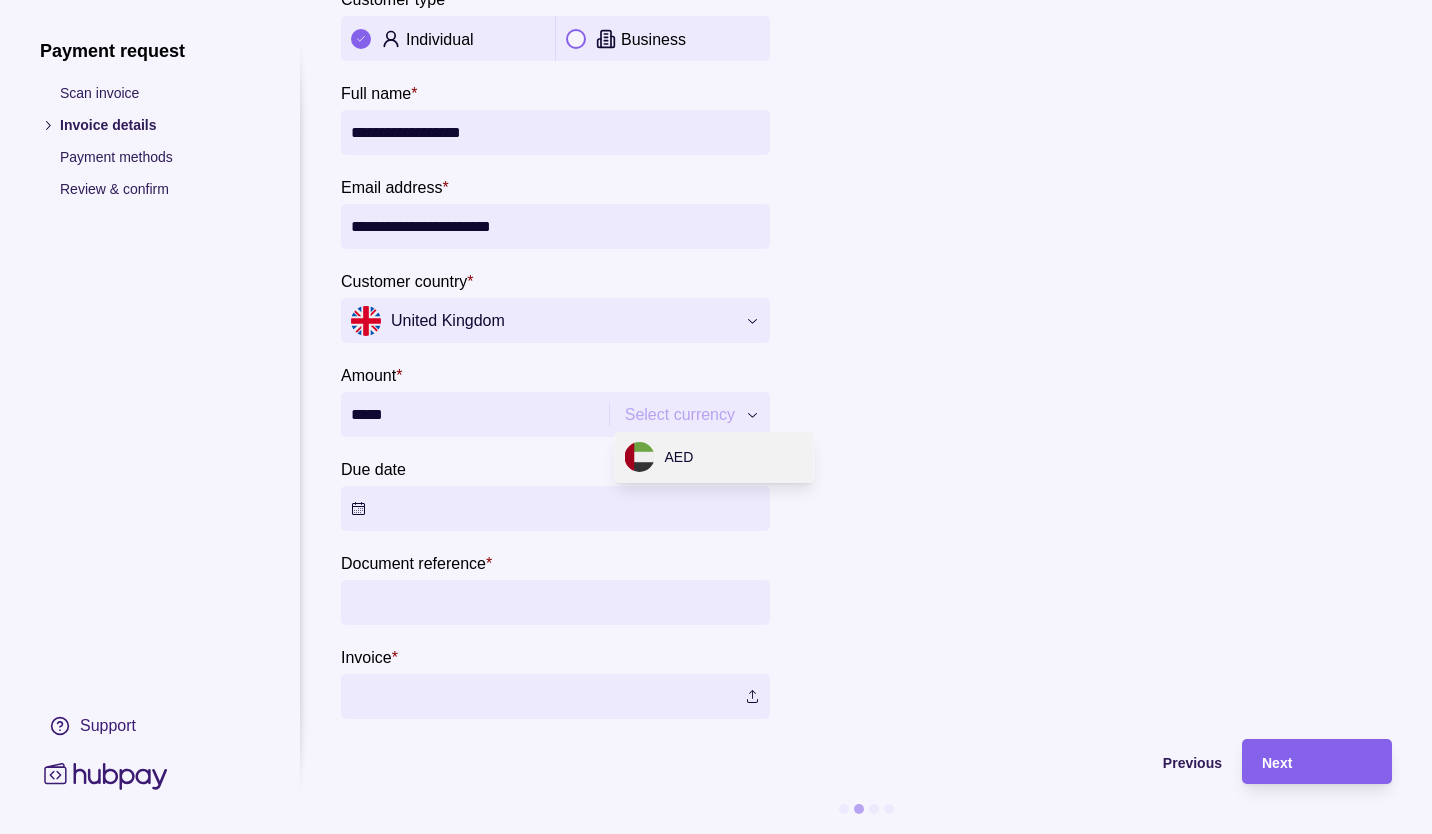 select on "***" 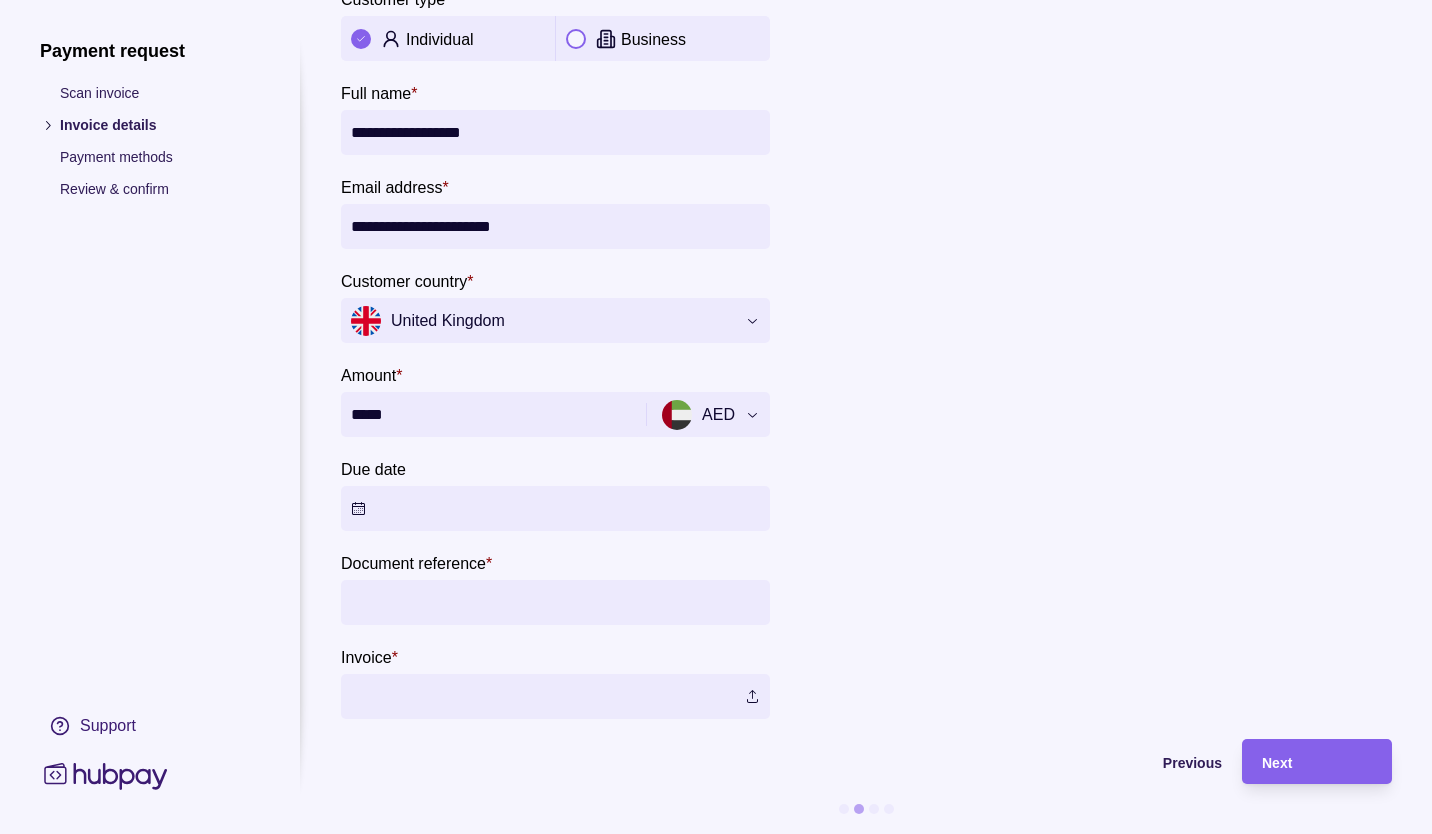 click on "Due date" at bounding box center [555, 508] 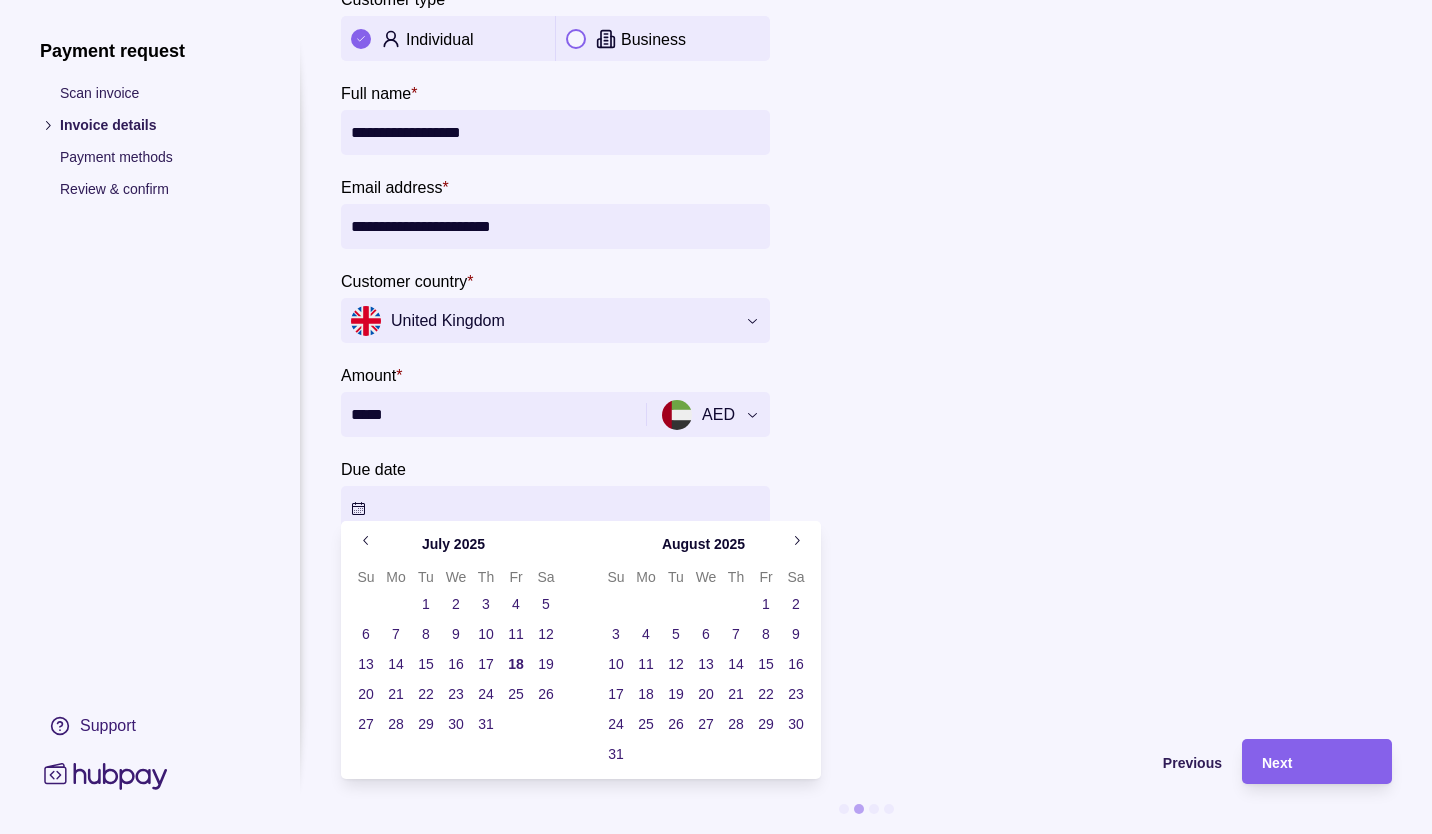 click on "20" at bounding box center (366, 694) 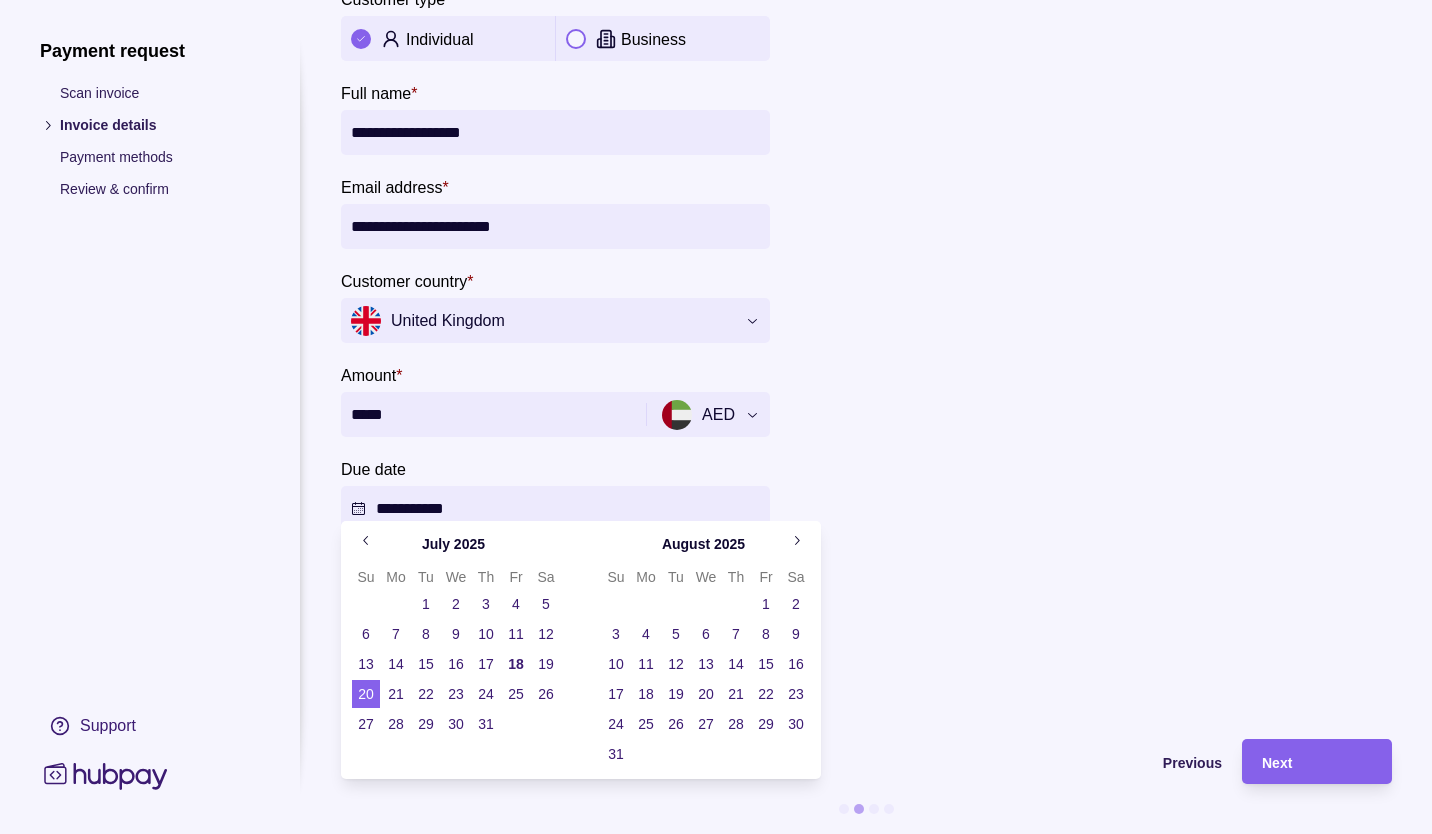 click on "**********" at bounding box center [716, 417] 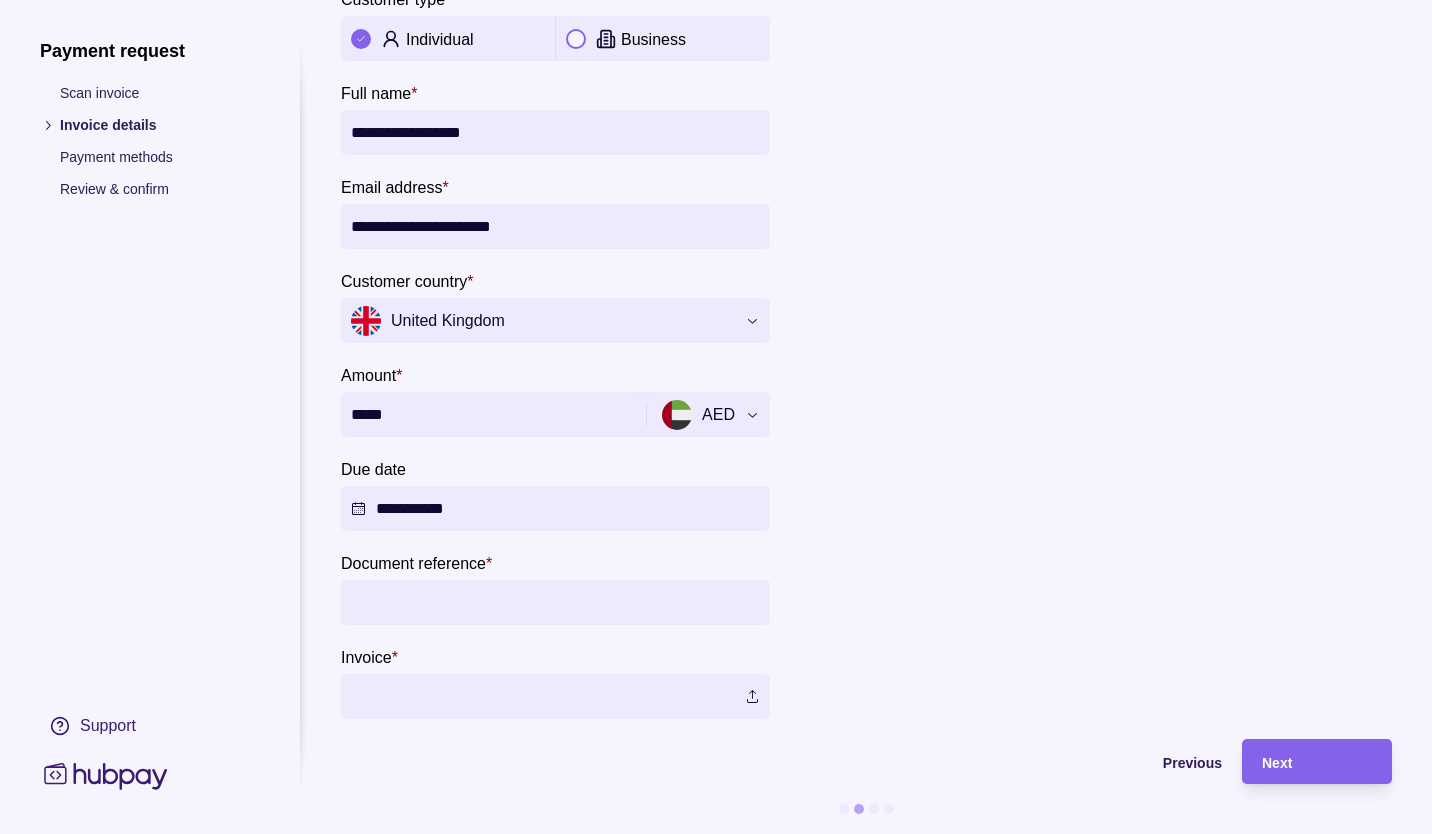 click on "Document reference  *" at bounding box center (555, 602) 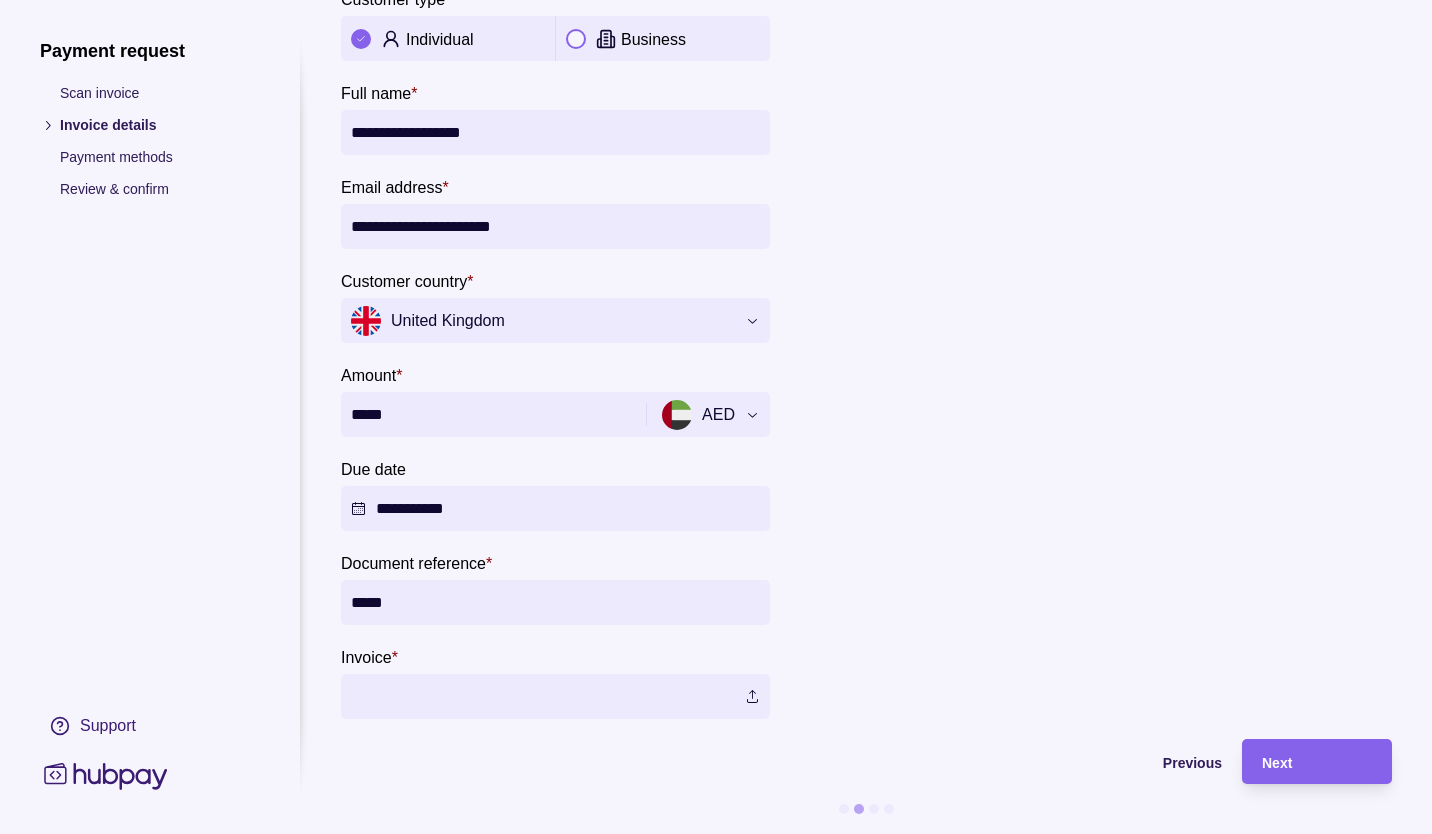 type on "*****" 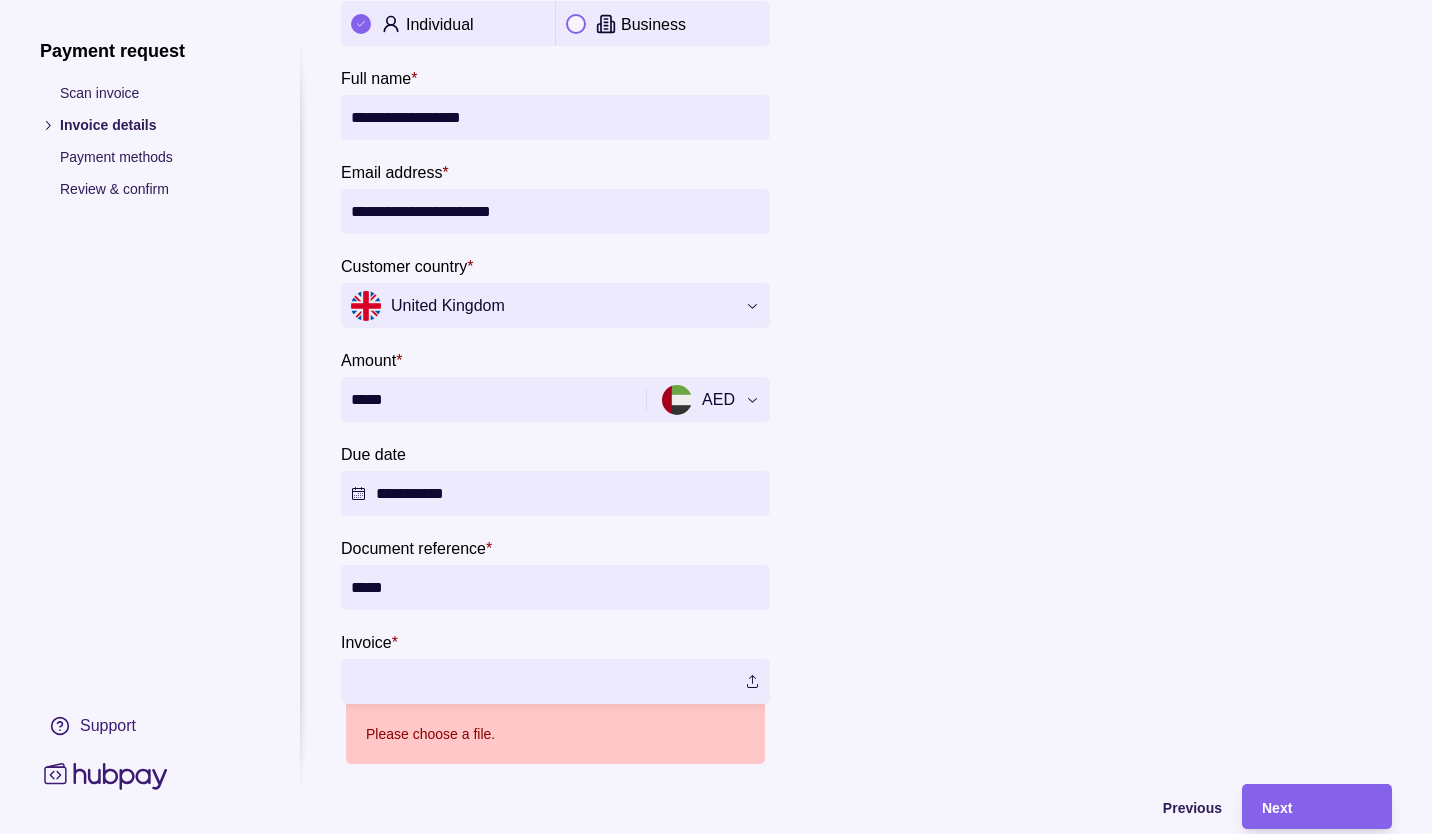 click at bounding box center (555, 681) 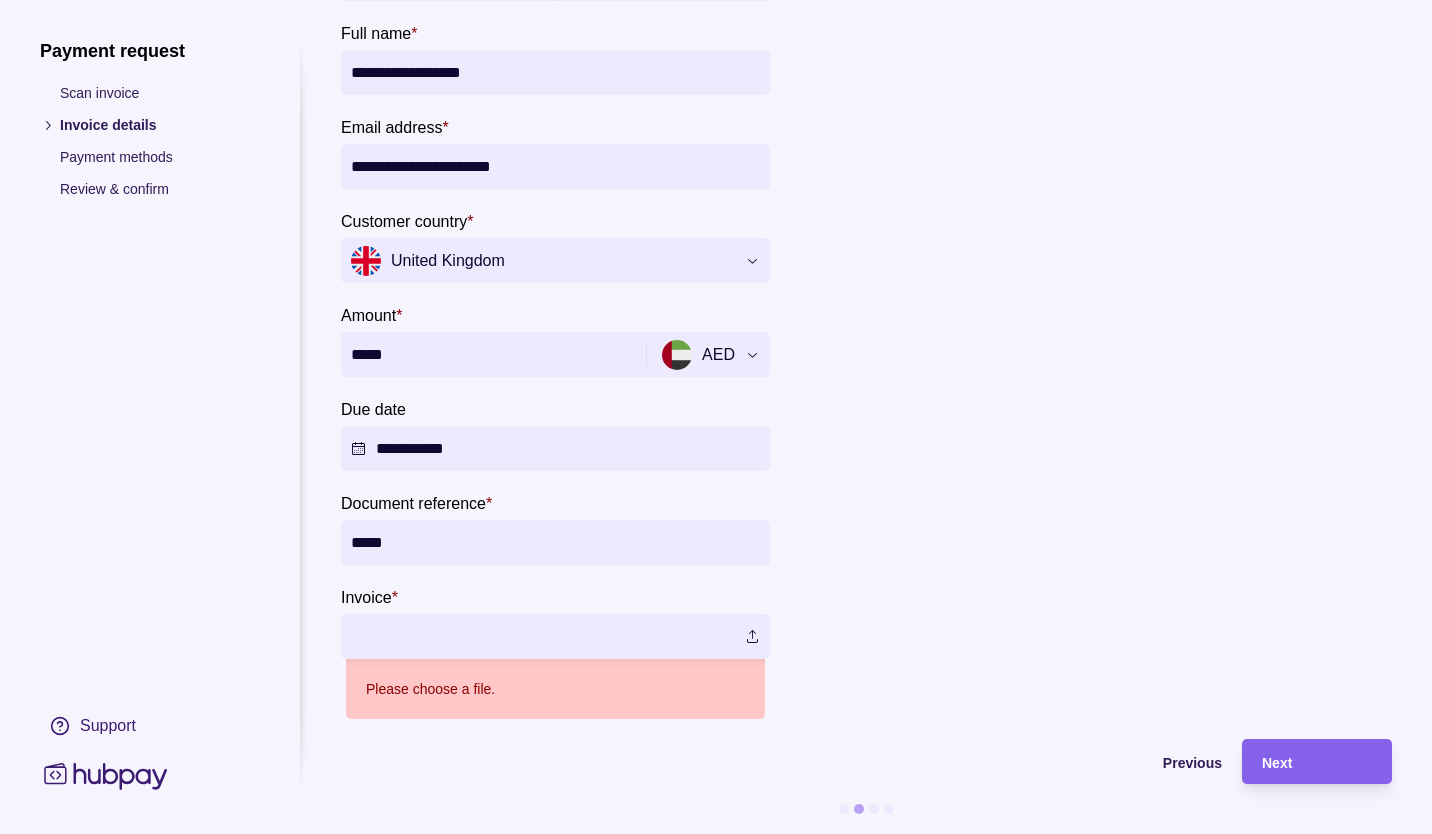 click at bounding box center (555, 636) 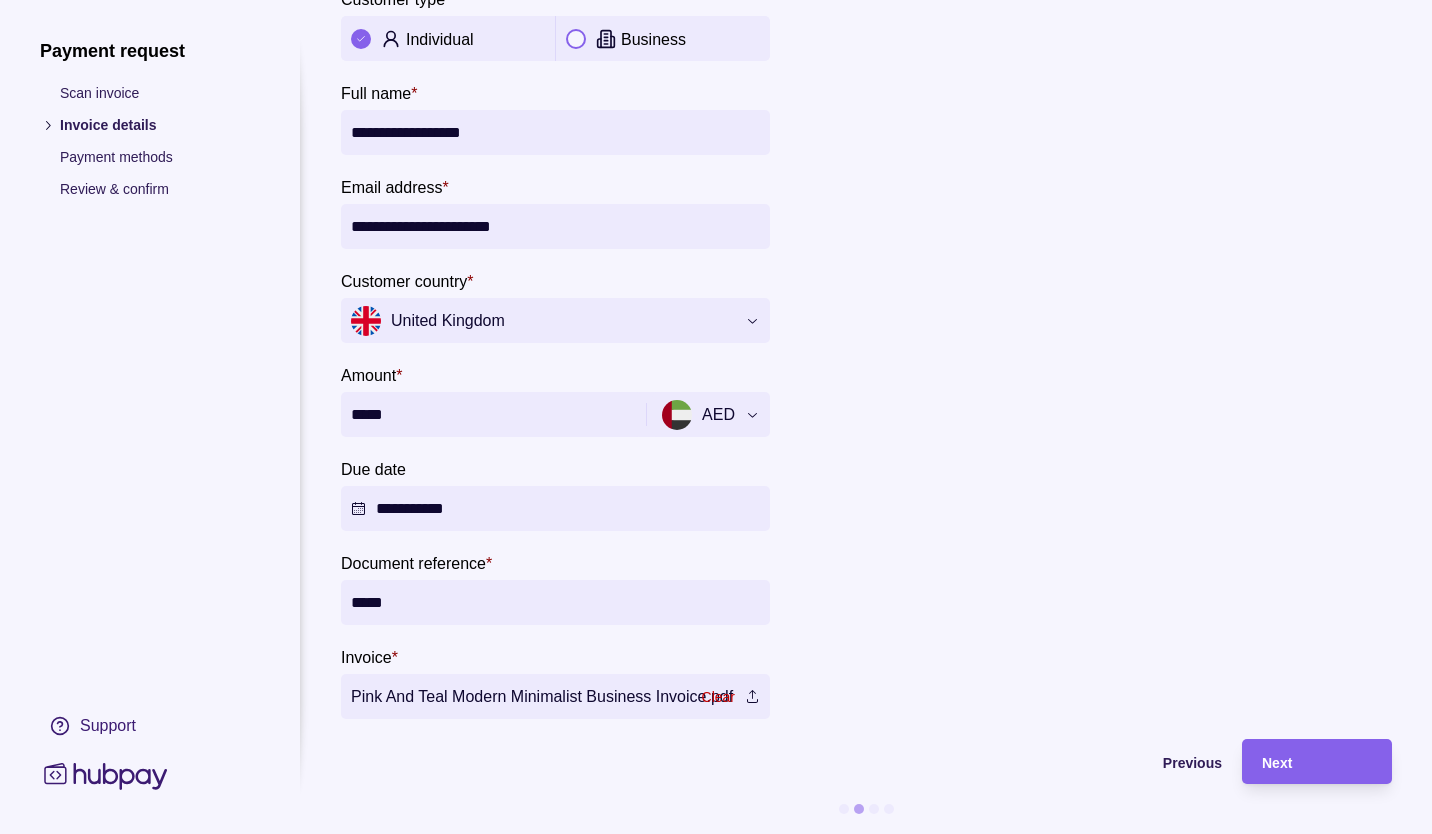 scroll, scrollTop: 192, scrollLeft: 0, axis: vertical 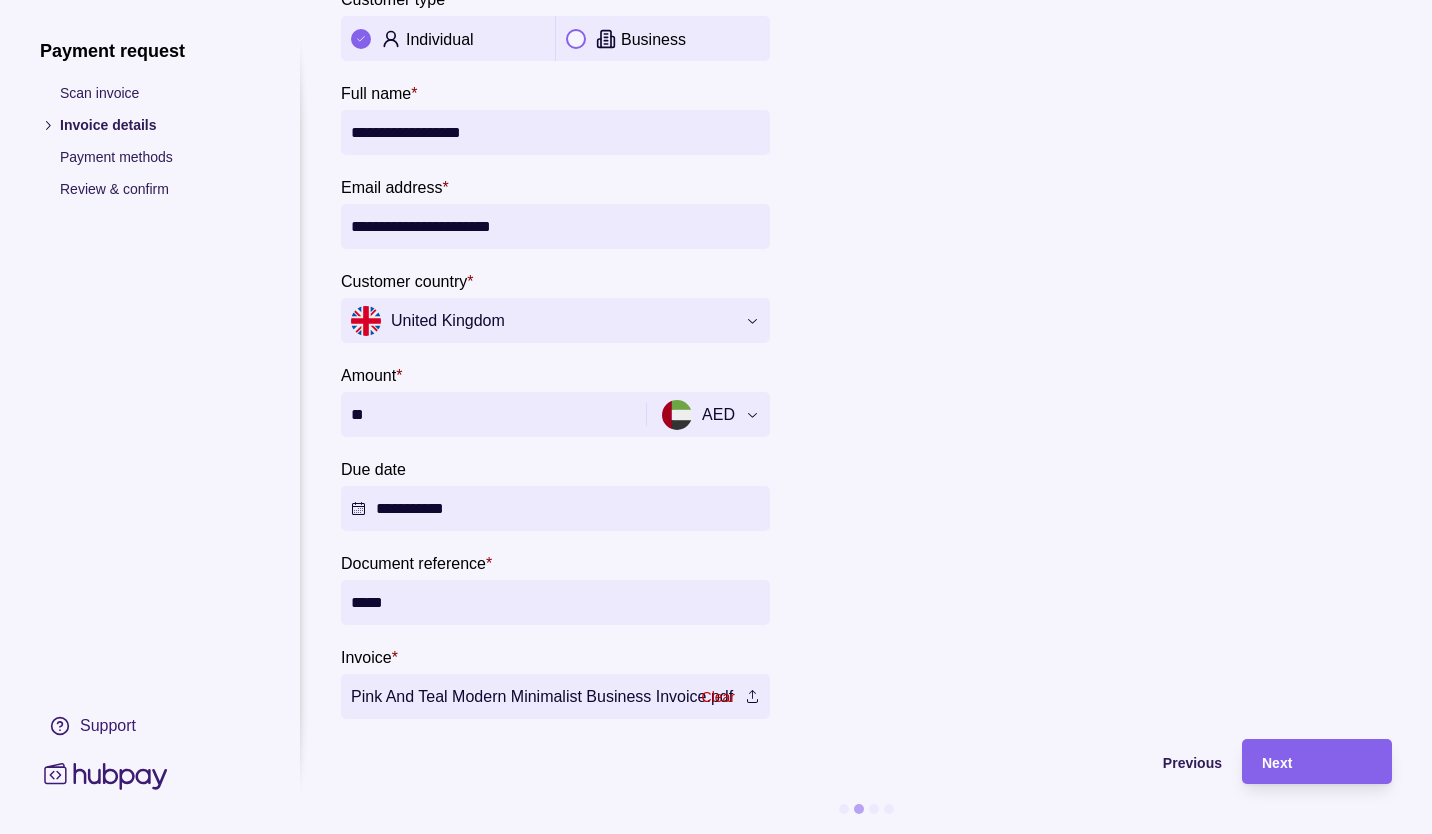 type on "*" 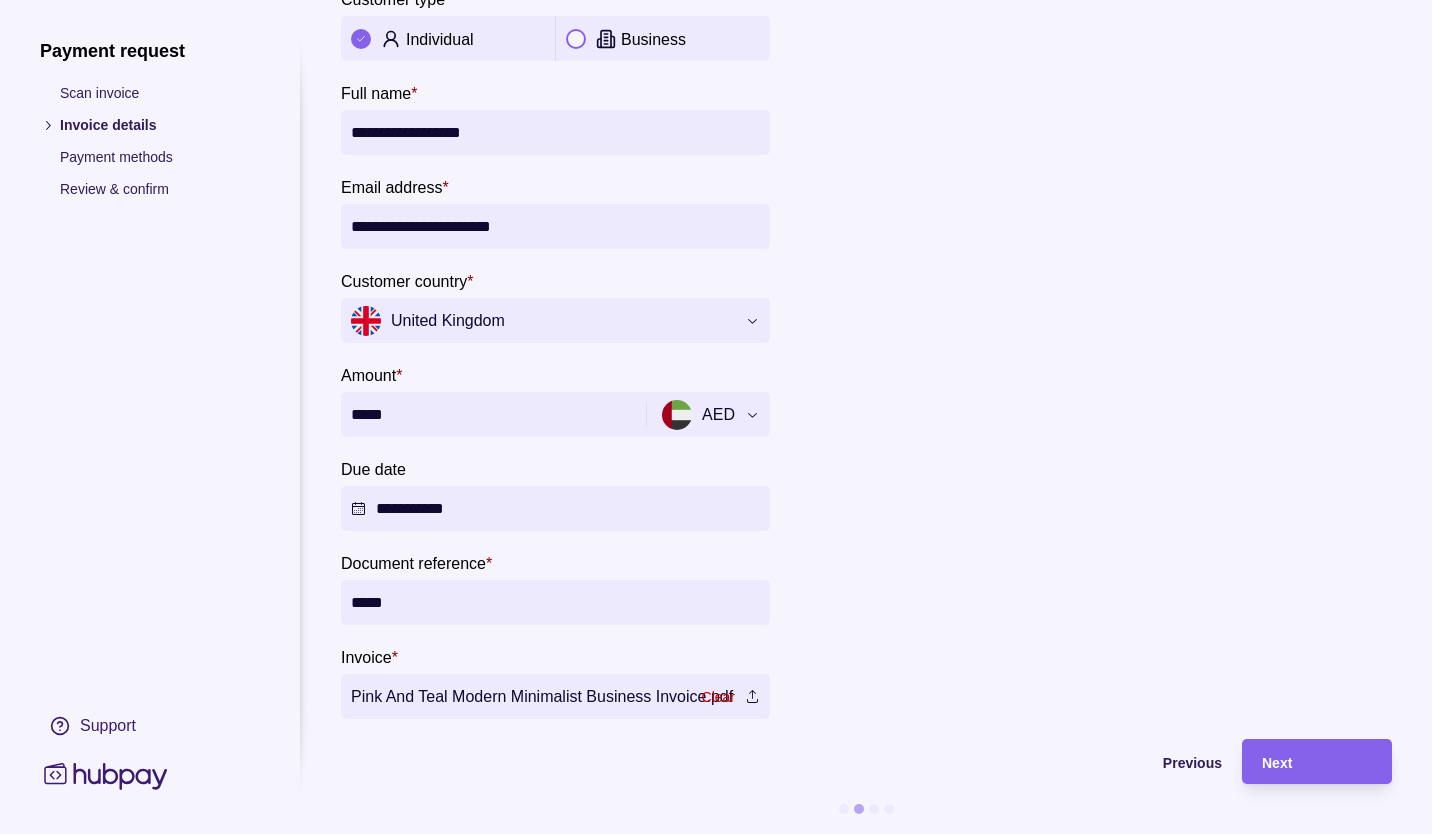 type on "*****" 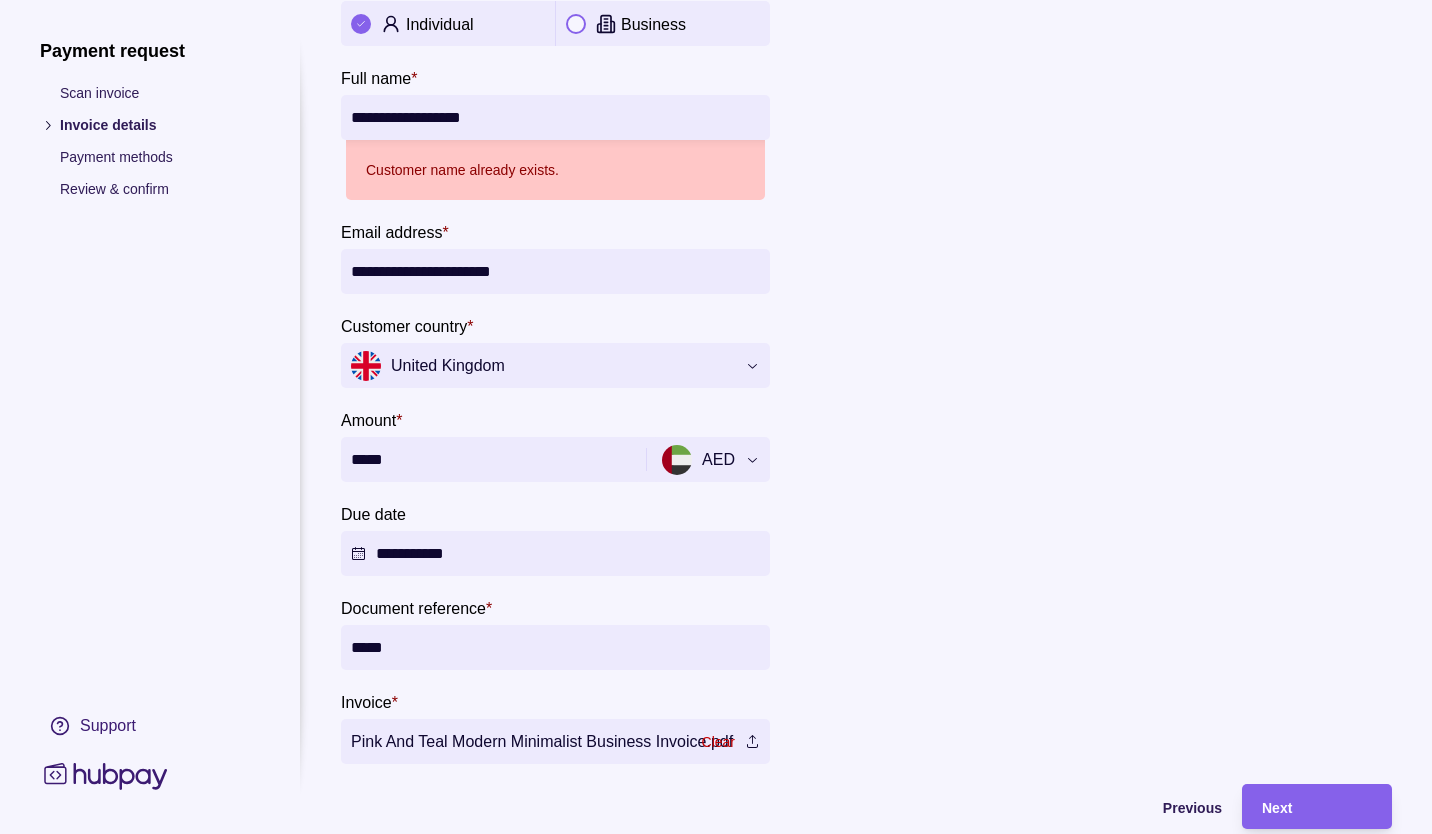 click at bounding box center [1090, 326] 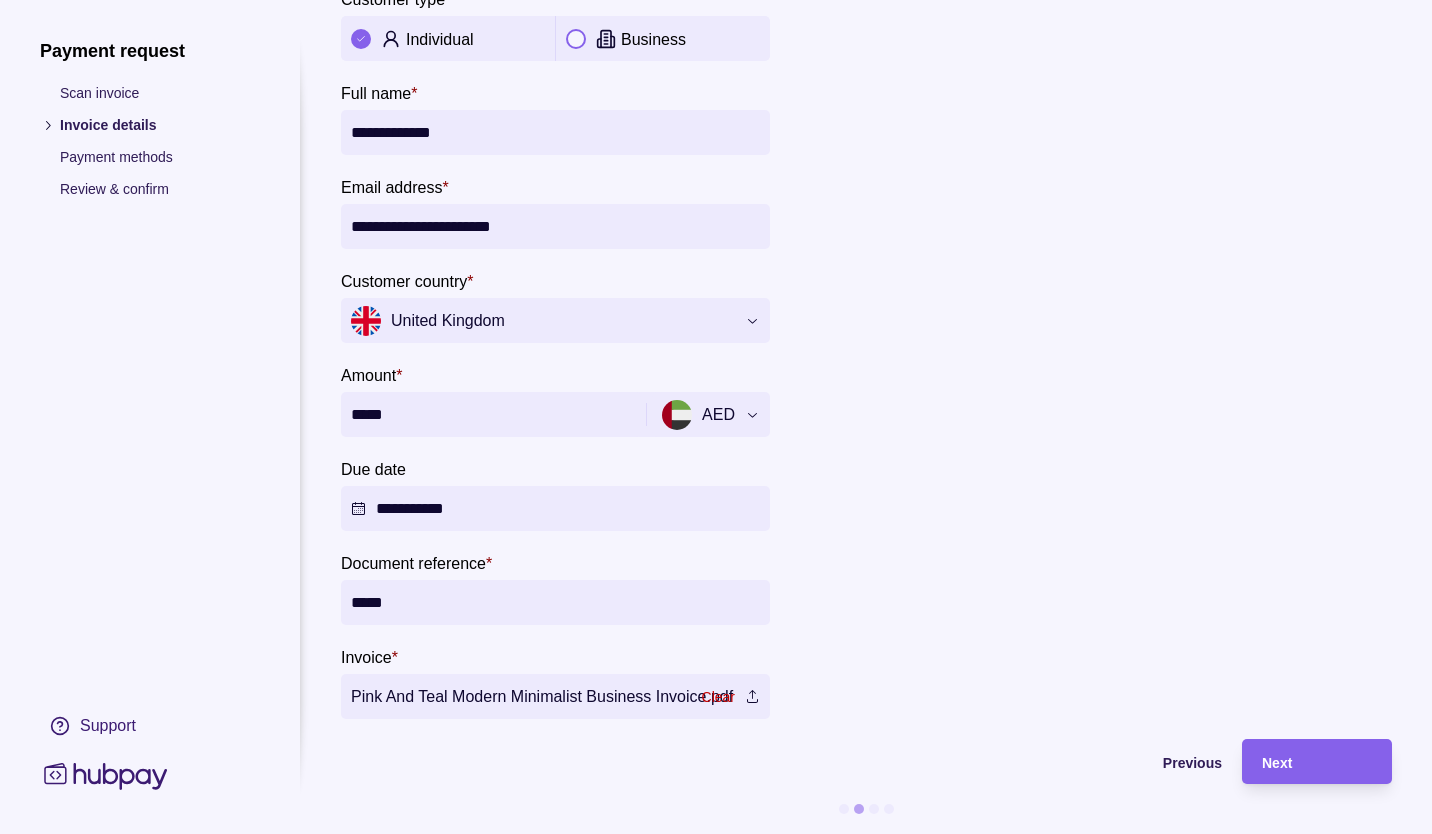 type on "**********" 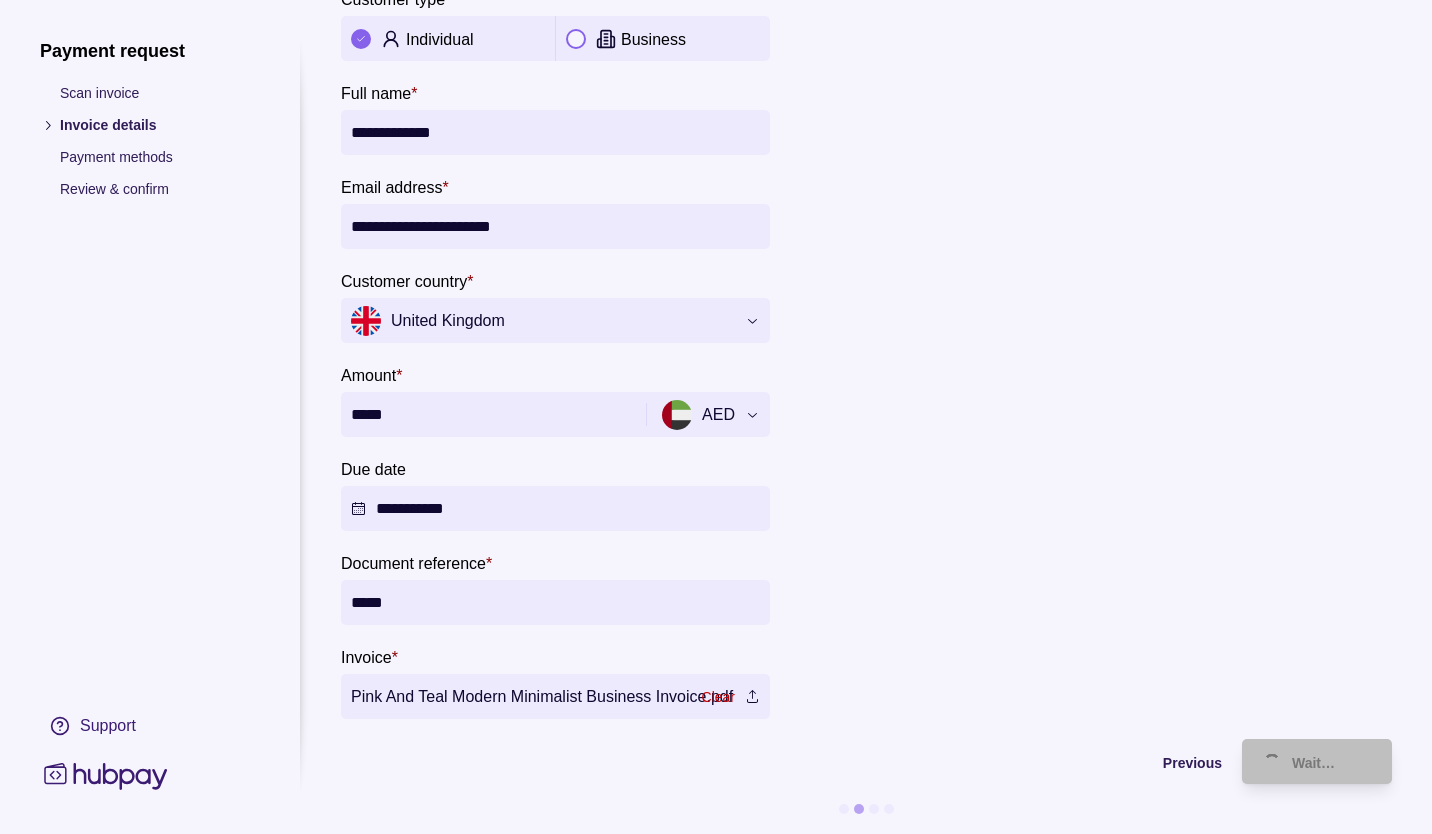 scroll, scrollTop: 0, scrollLeft: 0, axis: both 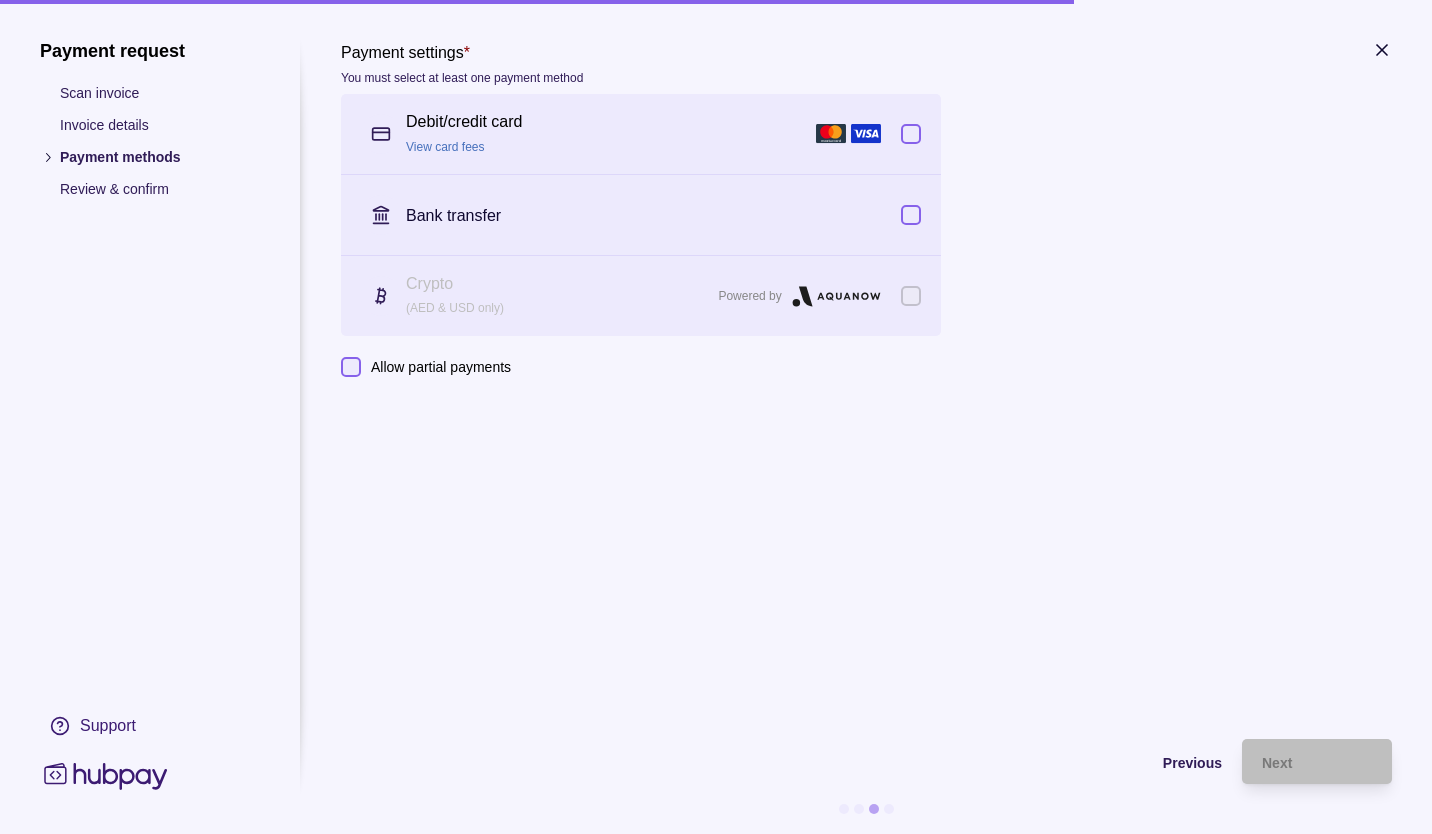 click at bounding box center (911, 134) 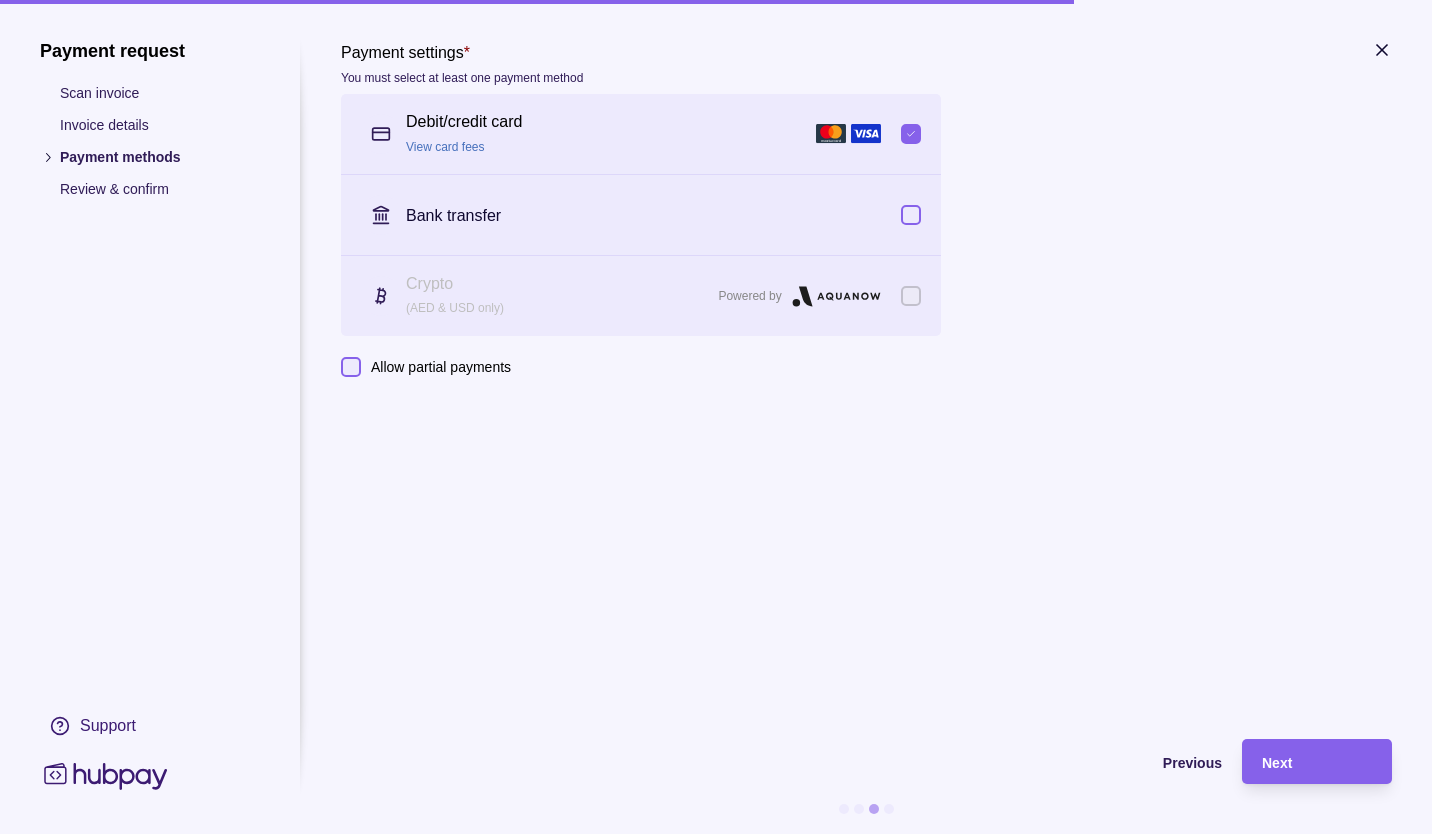 click at bounding box center (911, 215) 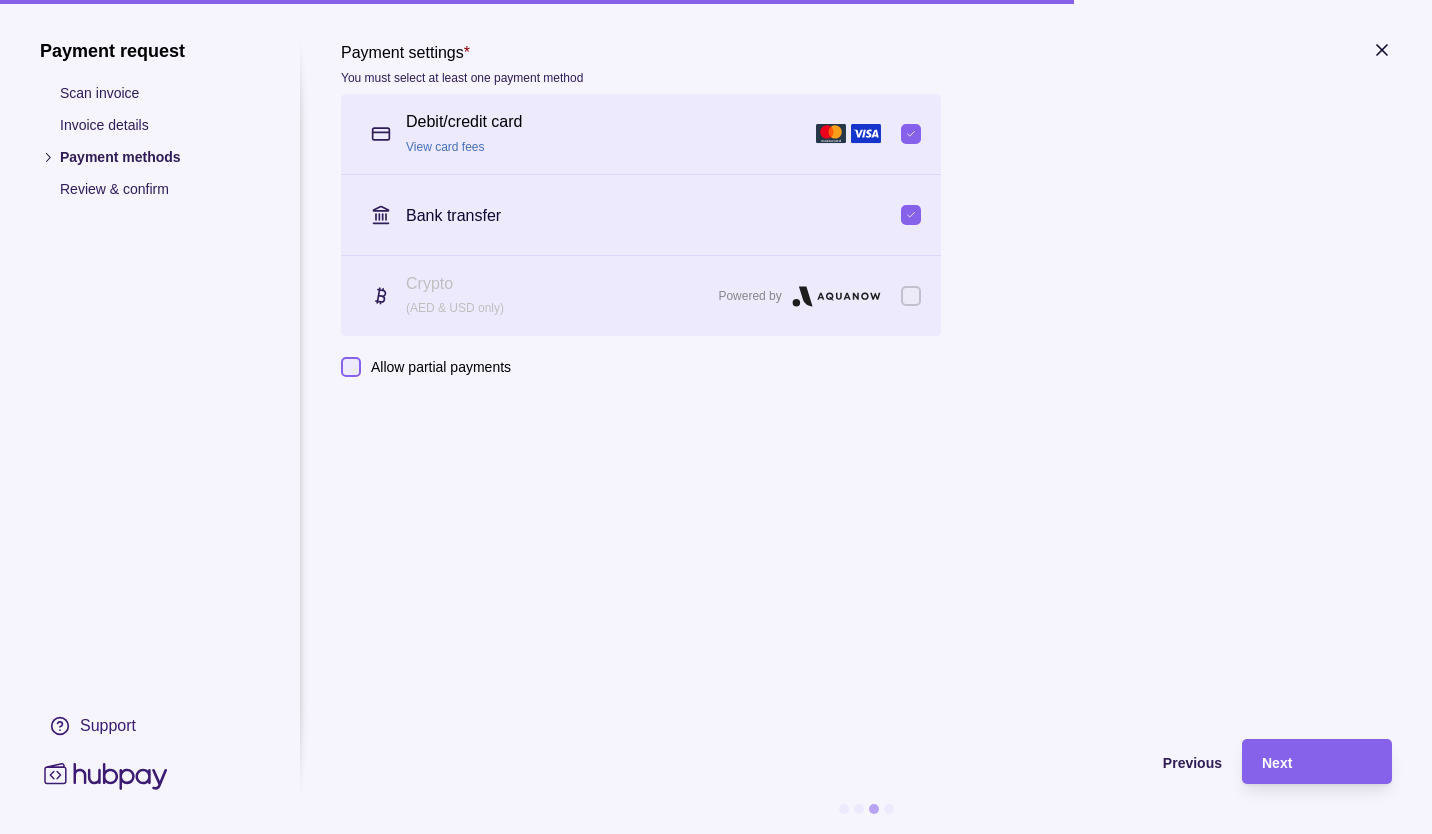 click on "Next" at bounding box center [1317, 762] 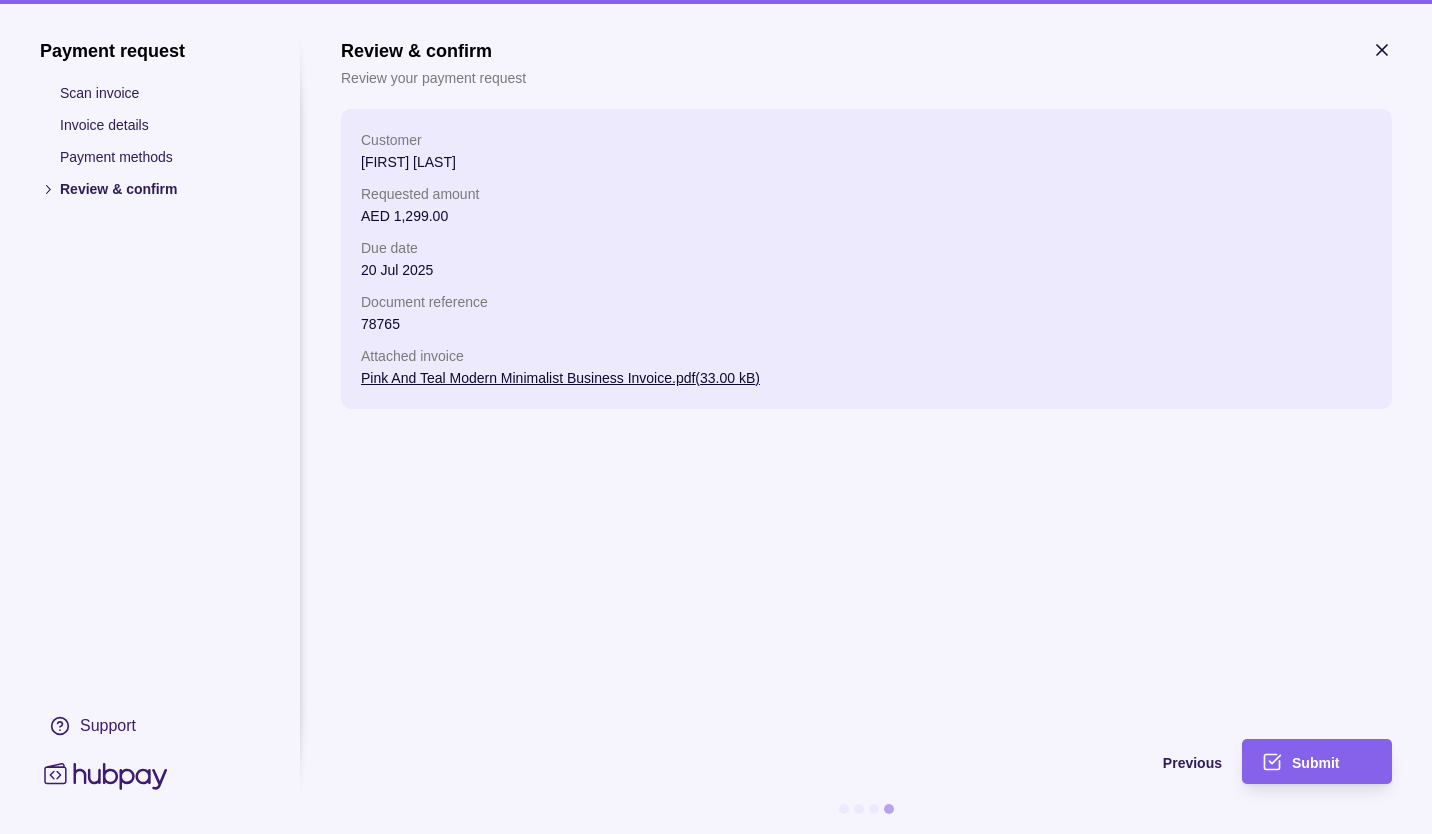 click on "Submit" at bounding box center [1332, 762] 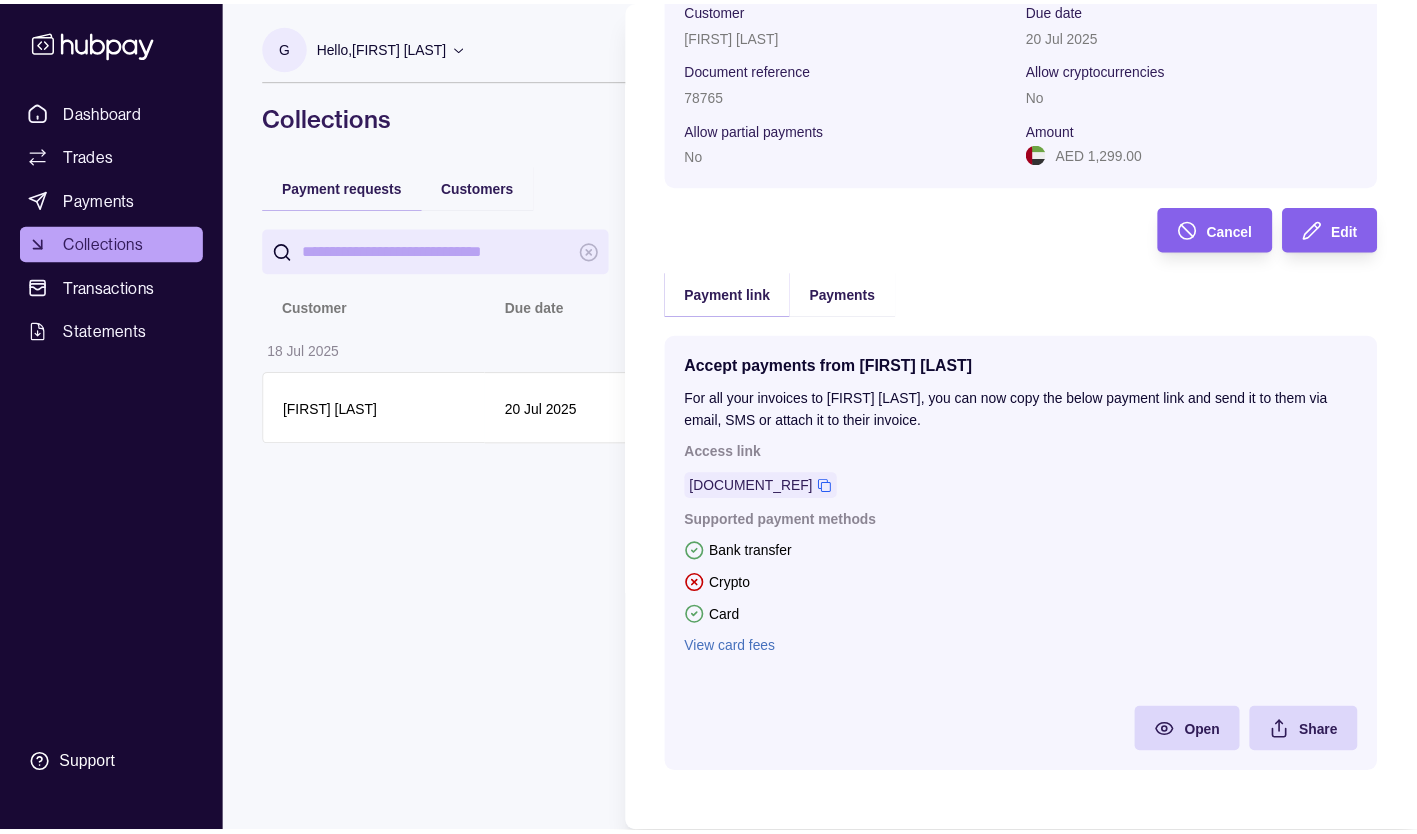 scroll, scrollTop: 179, scrollLeft: 0, axis: vertical 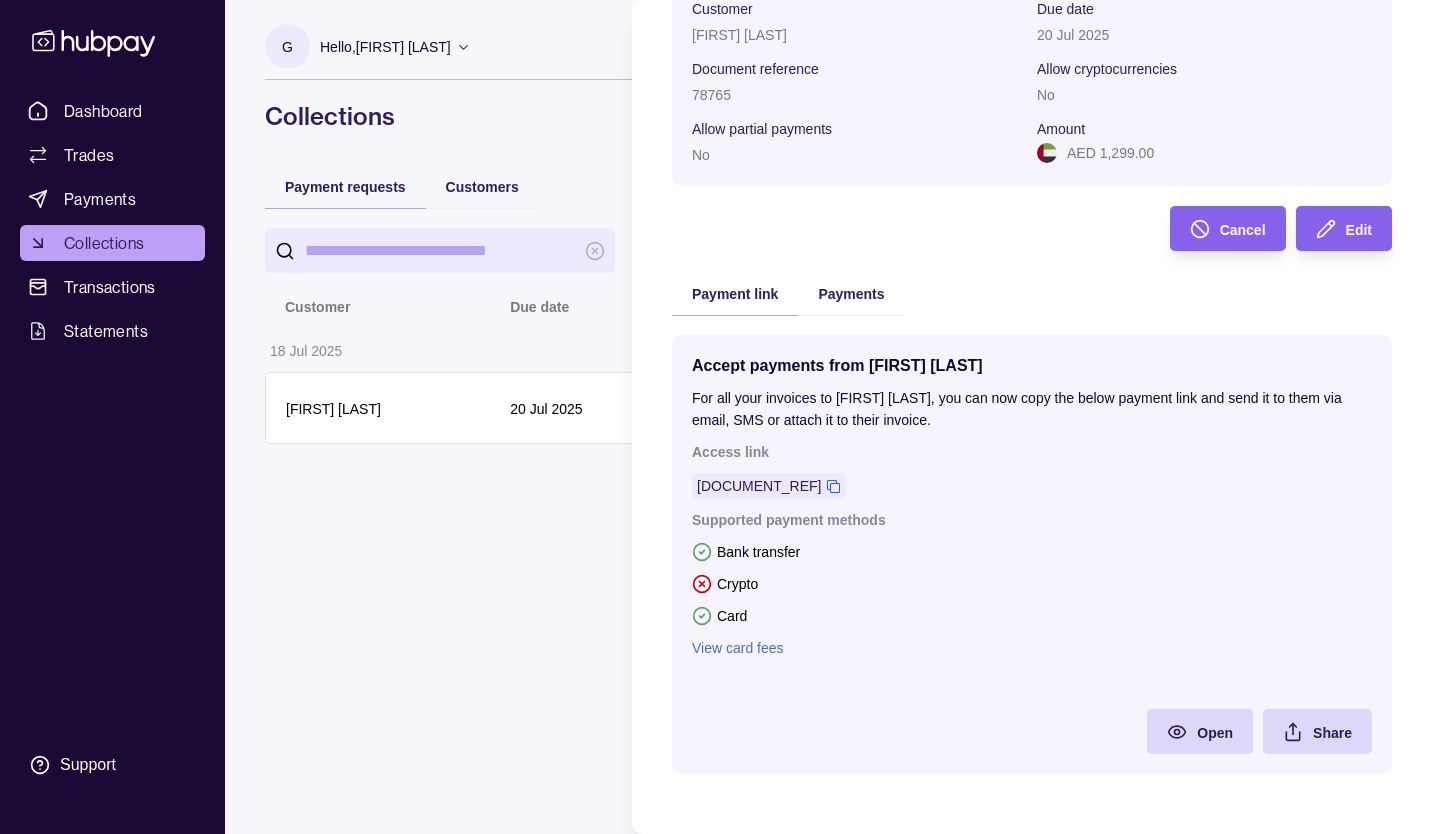 click 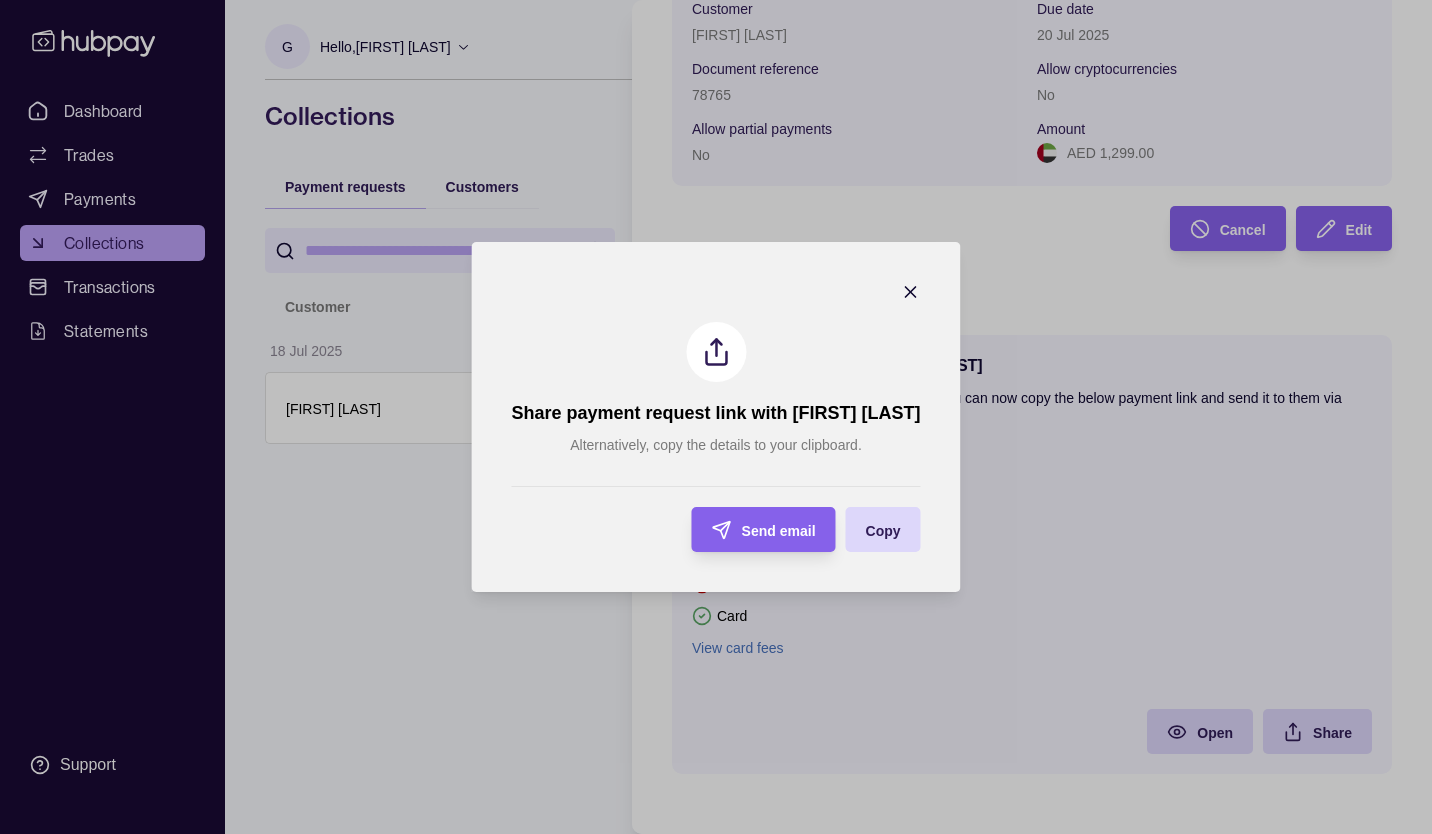 click on "Send email" at bounding box center (749, 529) 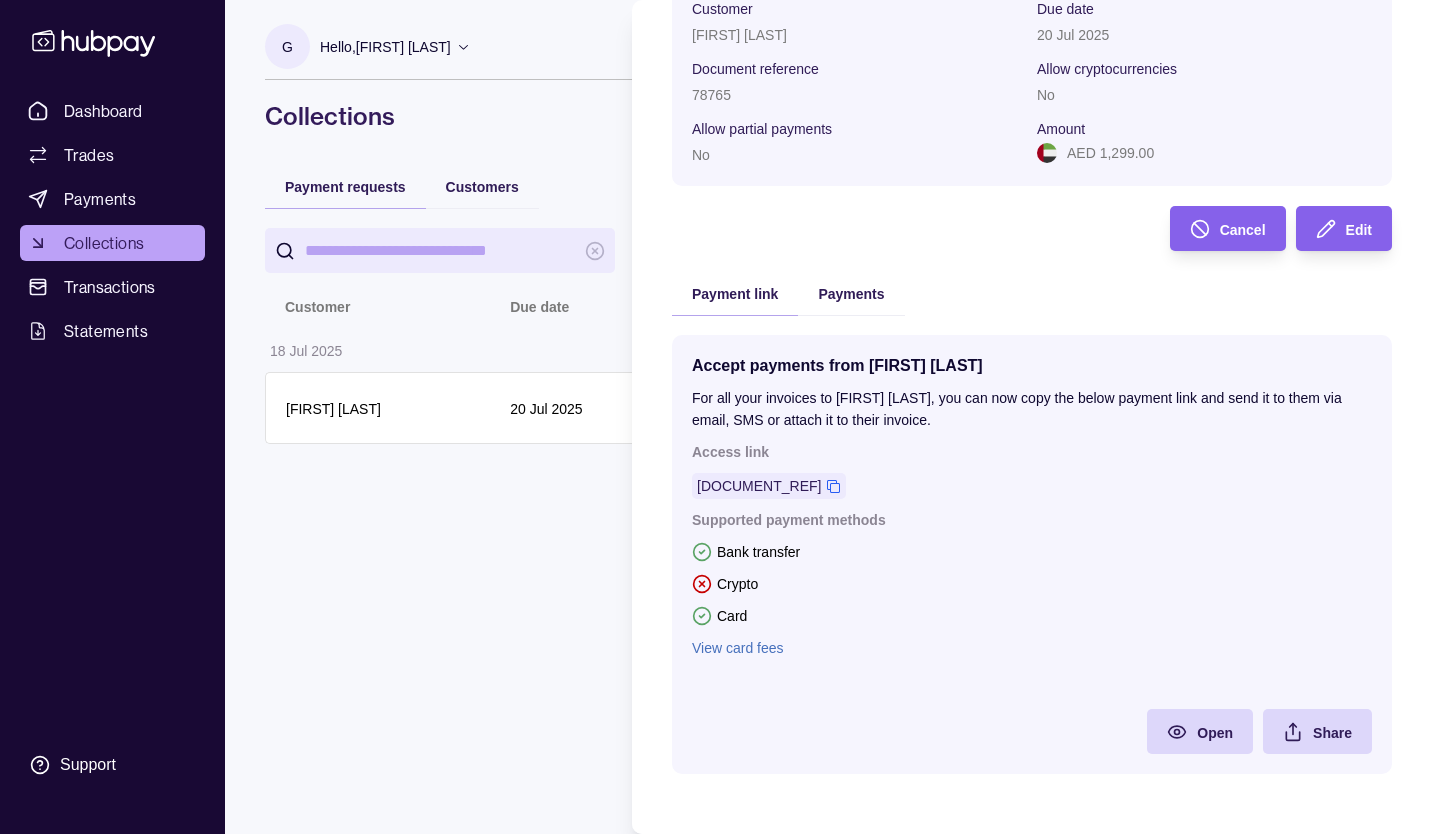 click on "Dashboard Trades Payments Collections Transactions Statements Support G Hello,  [FIRST] [LAST]  Emoh fze llc Account Terms and conditions Privacy policy Sign out Collections Payment requests Customers Add new Customer Due date Document reference Amount Status 18 Jul 2025 [FIRST] [LAST] 20 Jul 2025 78765 AED 1,299.00 Unpaid Collections | Hubpay Payment request Unpaid Customer [FIRST] [LAST] Due date 20 Jul 2025 Document reference 78765 Allow cryptocurrencies No Allow partial payments No Amount AED 1,299.00 Cancel Edit Payment link Payments Accept payments from [FIRST] [LAST] For all your invoices to [FIRST] [LAST], you can now copy the below payment link and send it to them via email, SMS or attach it to their invoice.   Access link AH-YGG3-95M1 Supported payment methods Bank transfer Crypto Card View card fees Open Share" at bounding box center (716, 417) 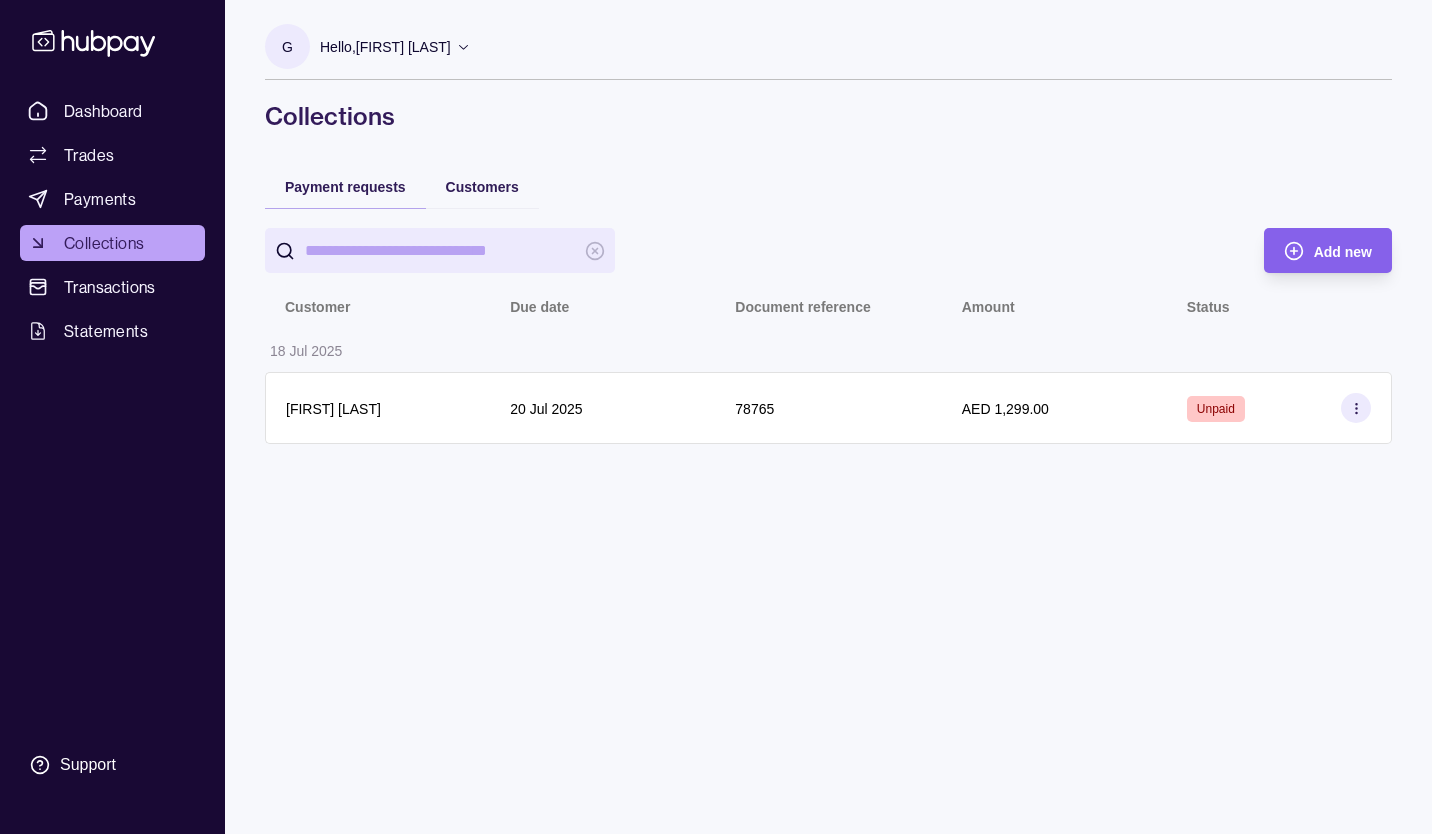 click on "Payments" at bounding box center (100, 199) 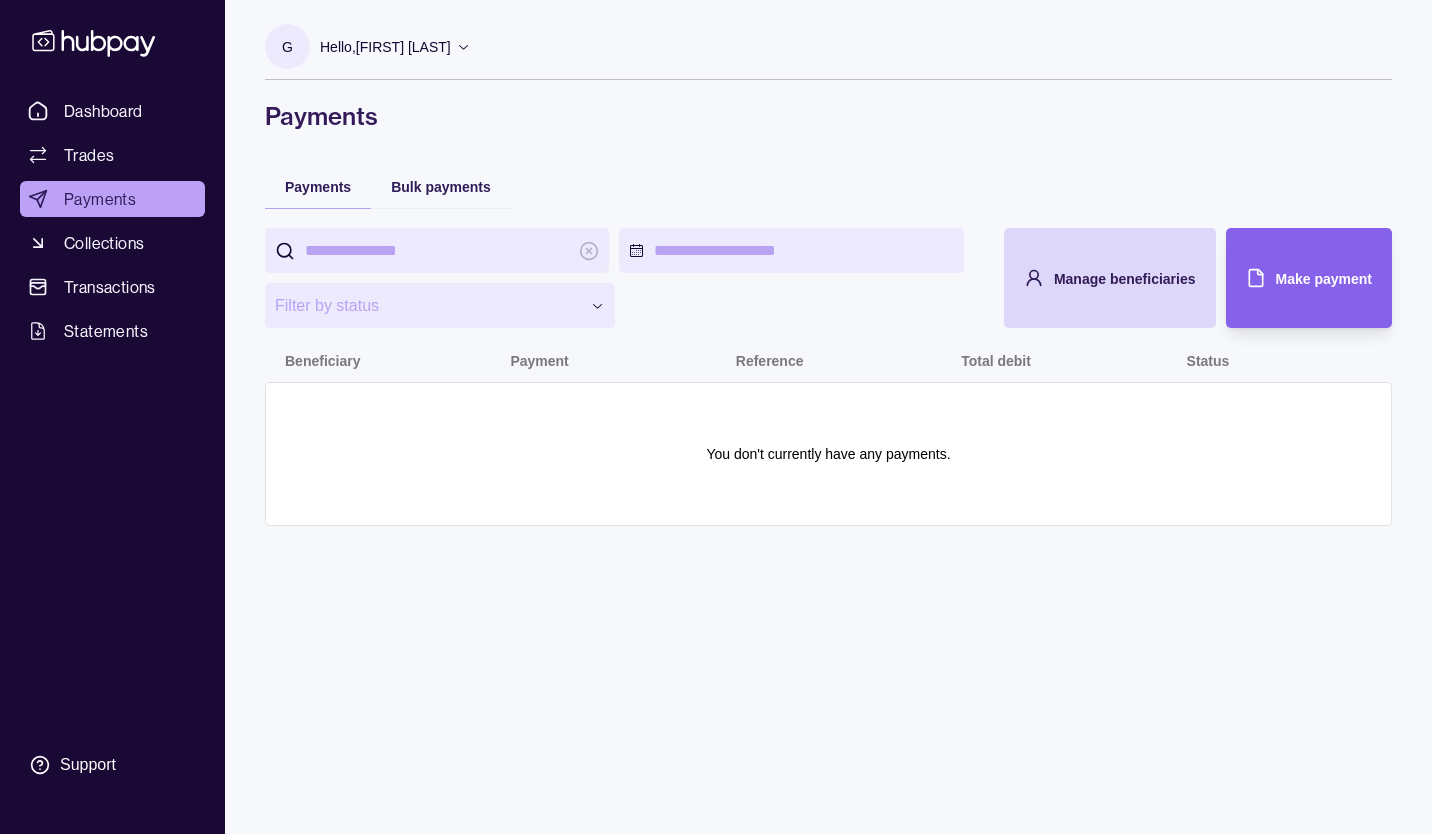 click on "Dashboard" at bounding box center [112, 111] 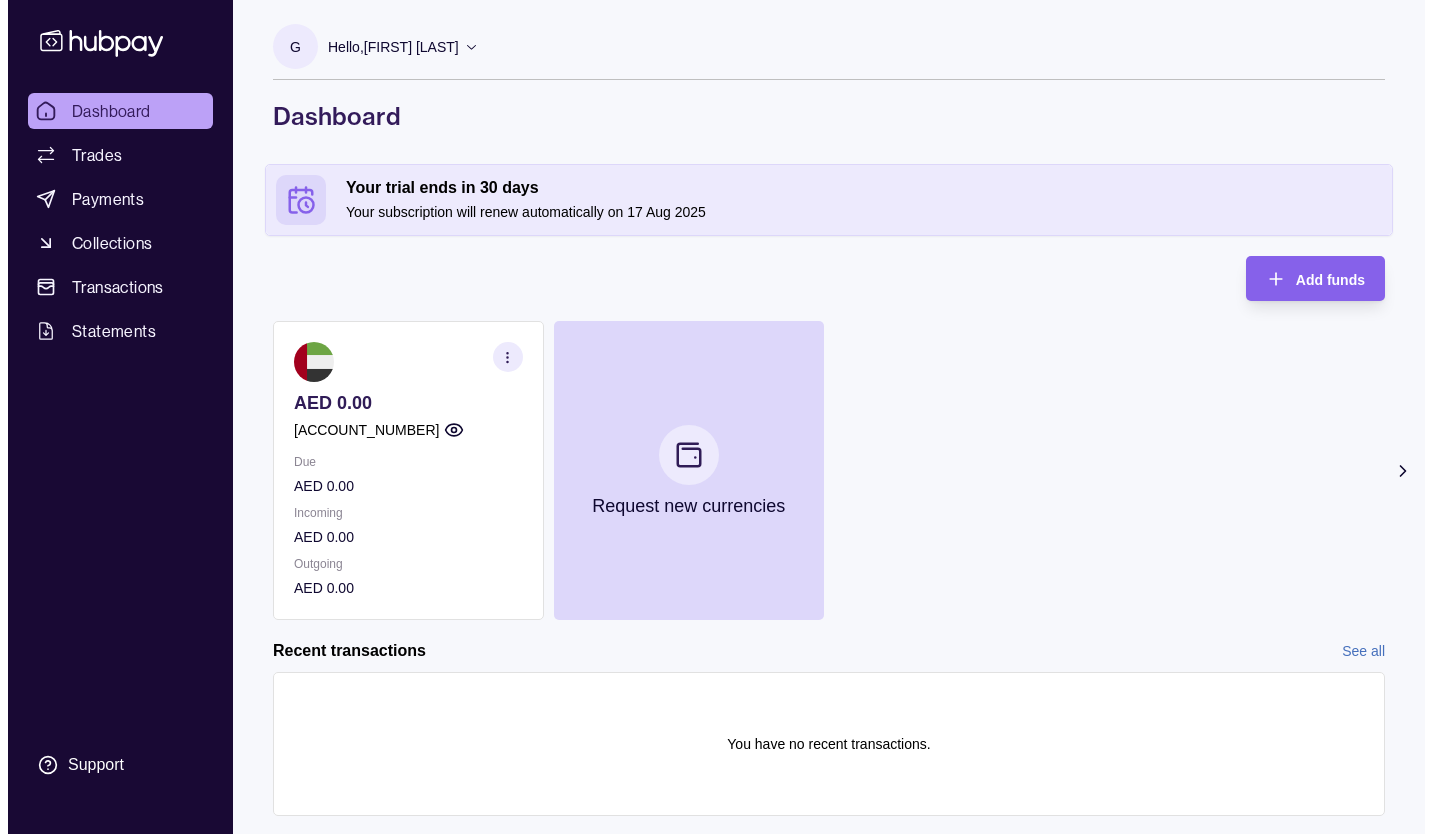 scroll, scrollTop: 46, scrollLeft: 0, axis: vertical 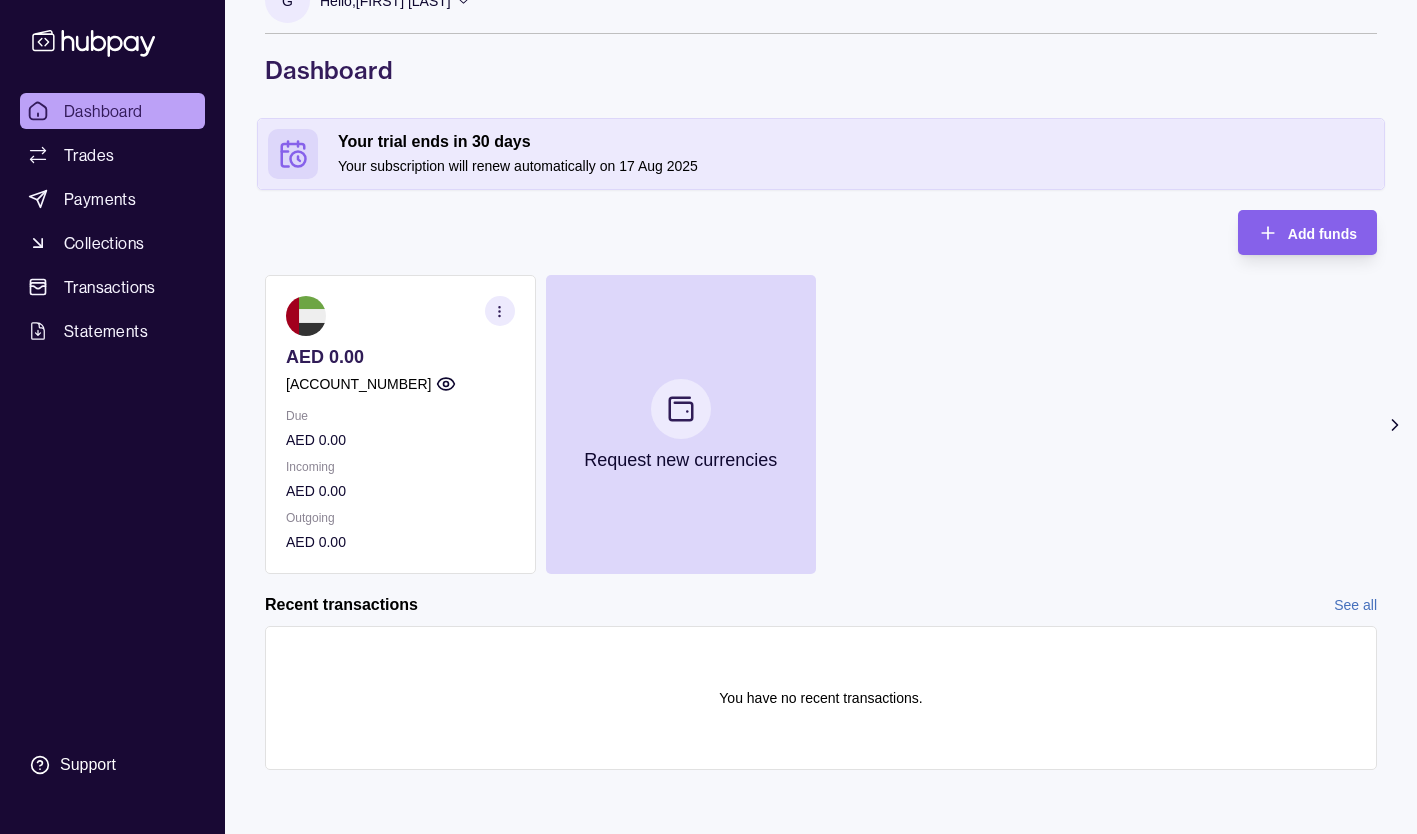 click on "Add funds" at bounding box center (1322, 234) 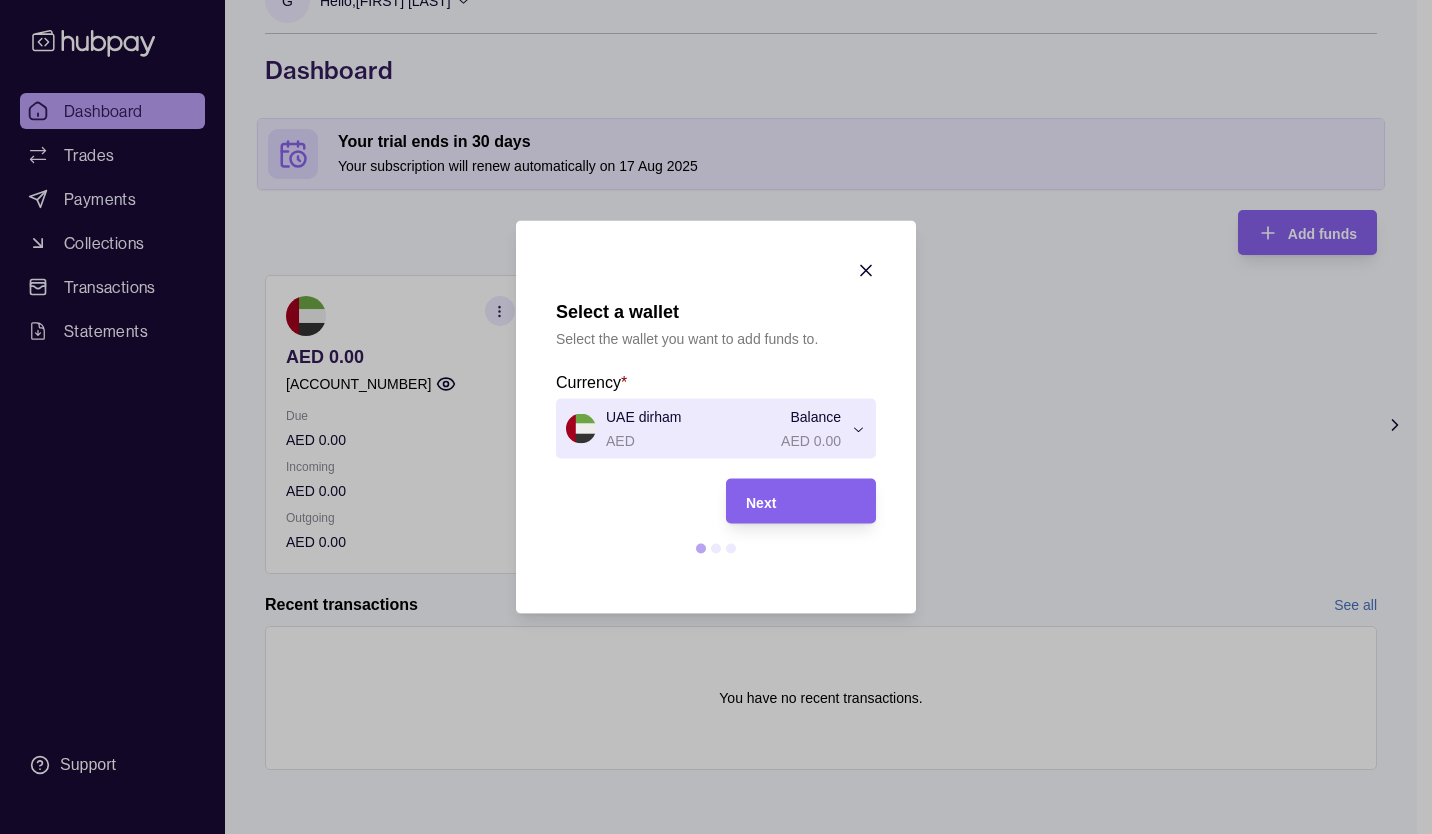 click 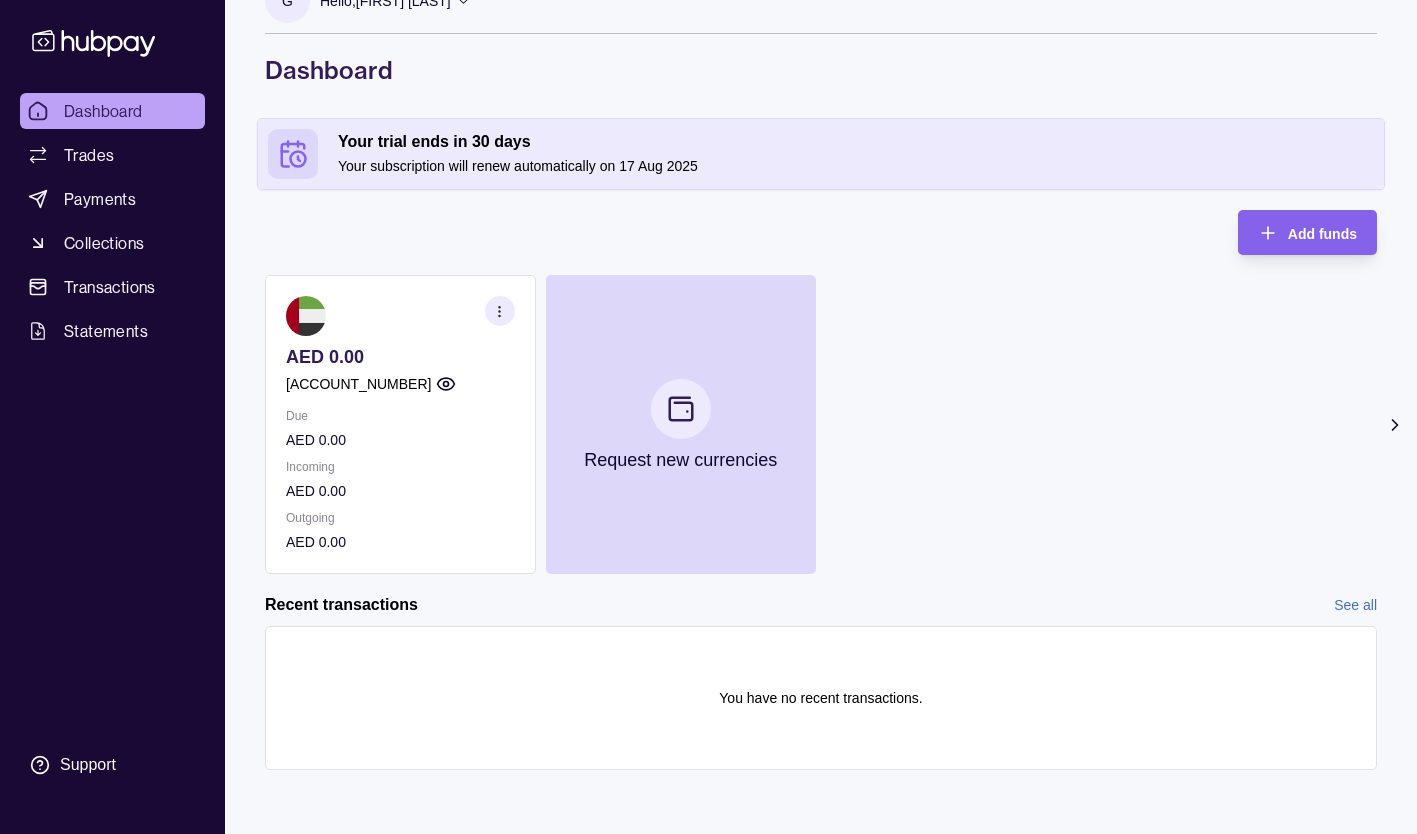 click on "Request new currencies" at bounding box center (681, 424) 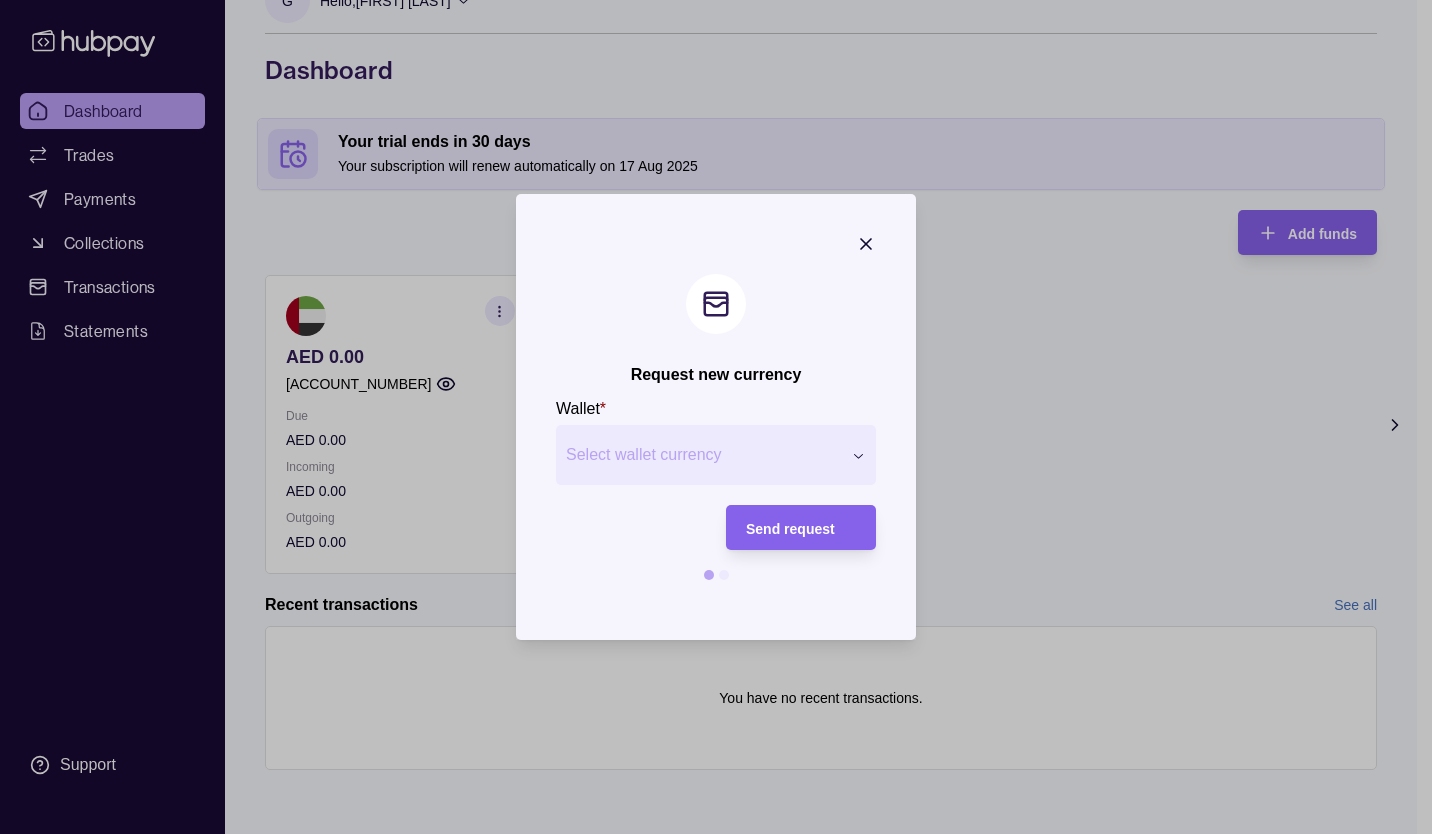 click on "Select wallet currency" at bounding box center [703, 455] 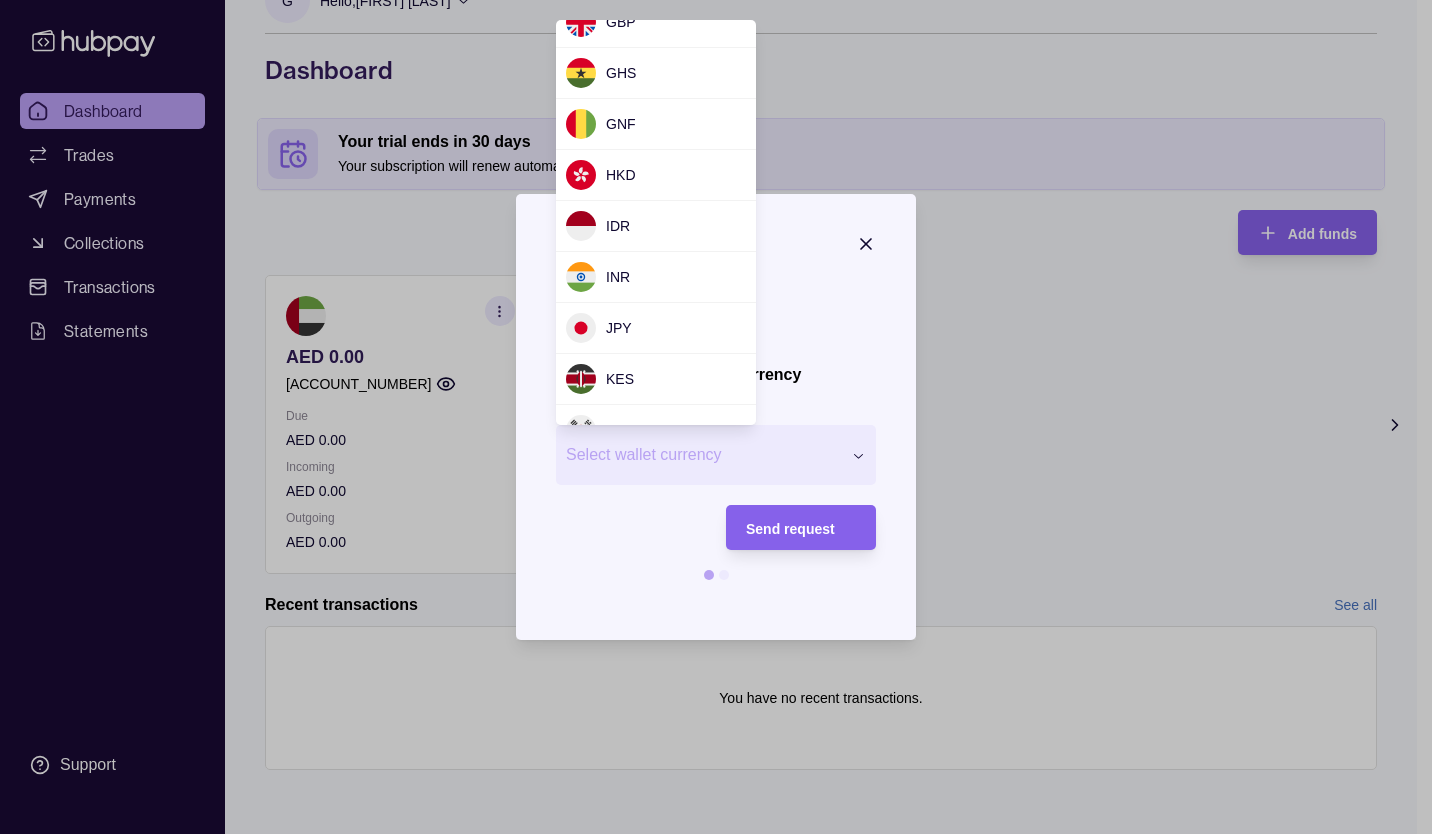 scroll, scrollTop: 555, scrollLeft: 0, axis: vertical 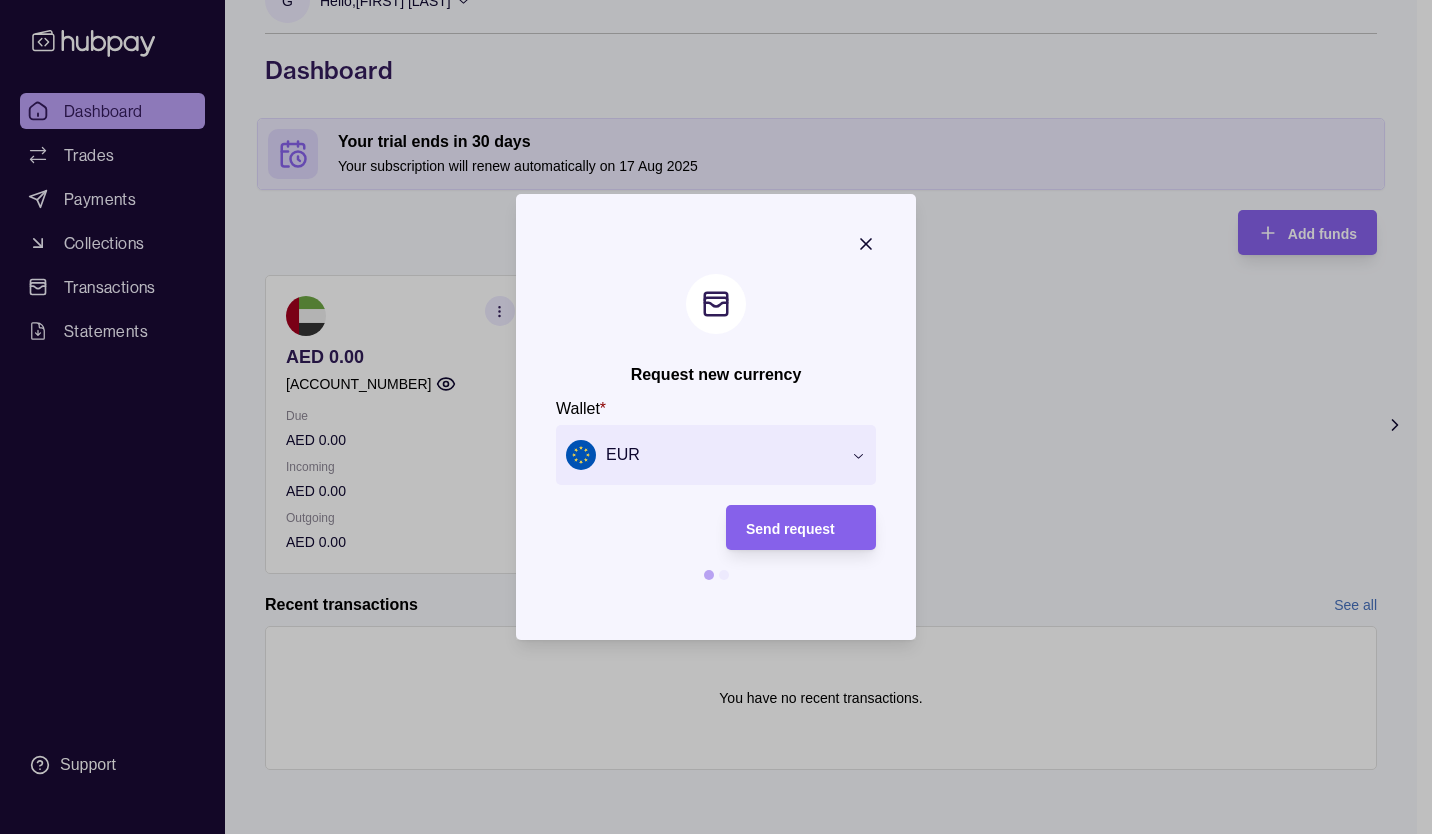 click on "Send request" at bounding box center [716, 552] 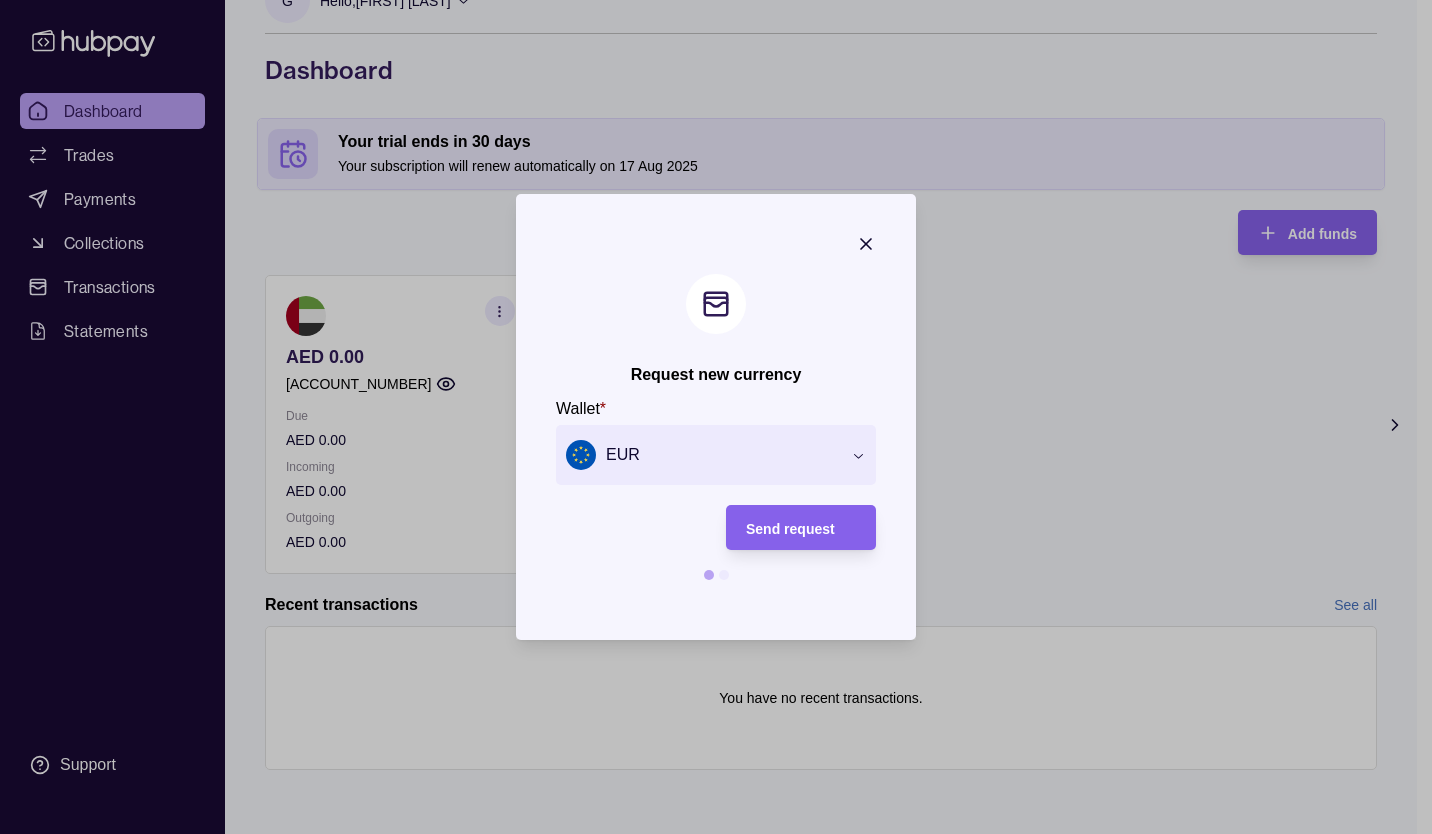 click 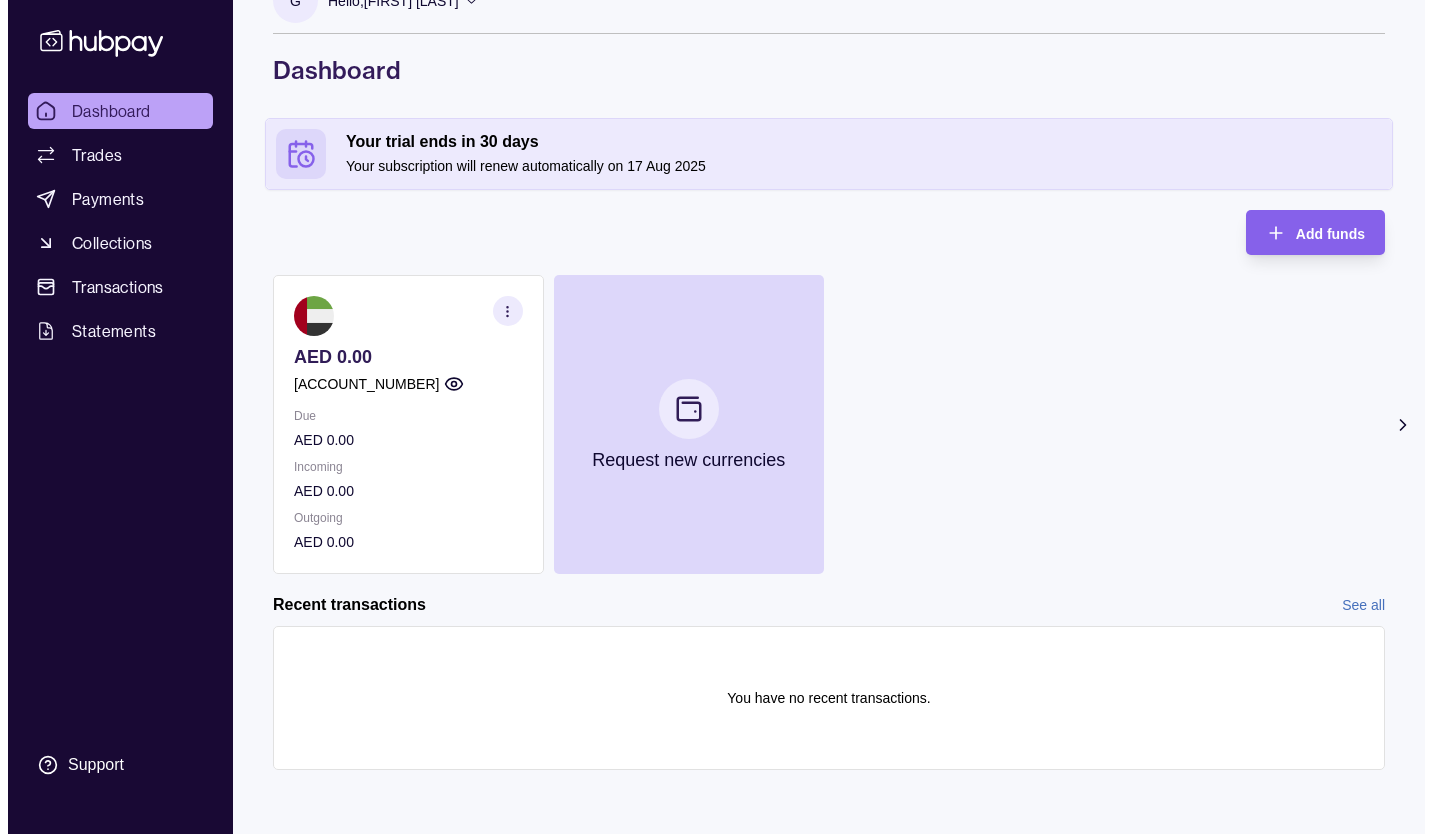 scroll, scrollTop: 0, scrollLeft: 0, axis: both 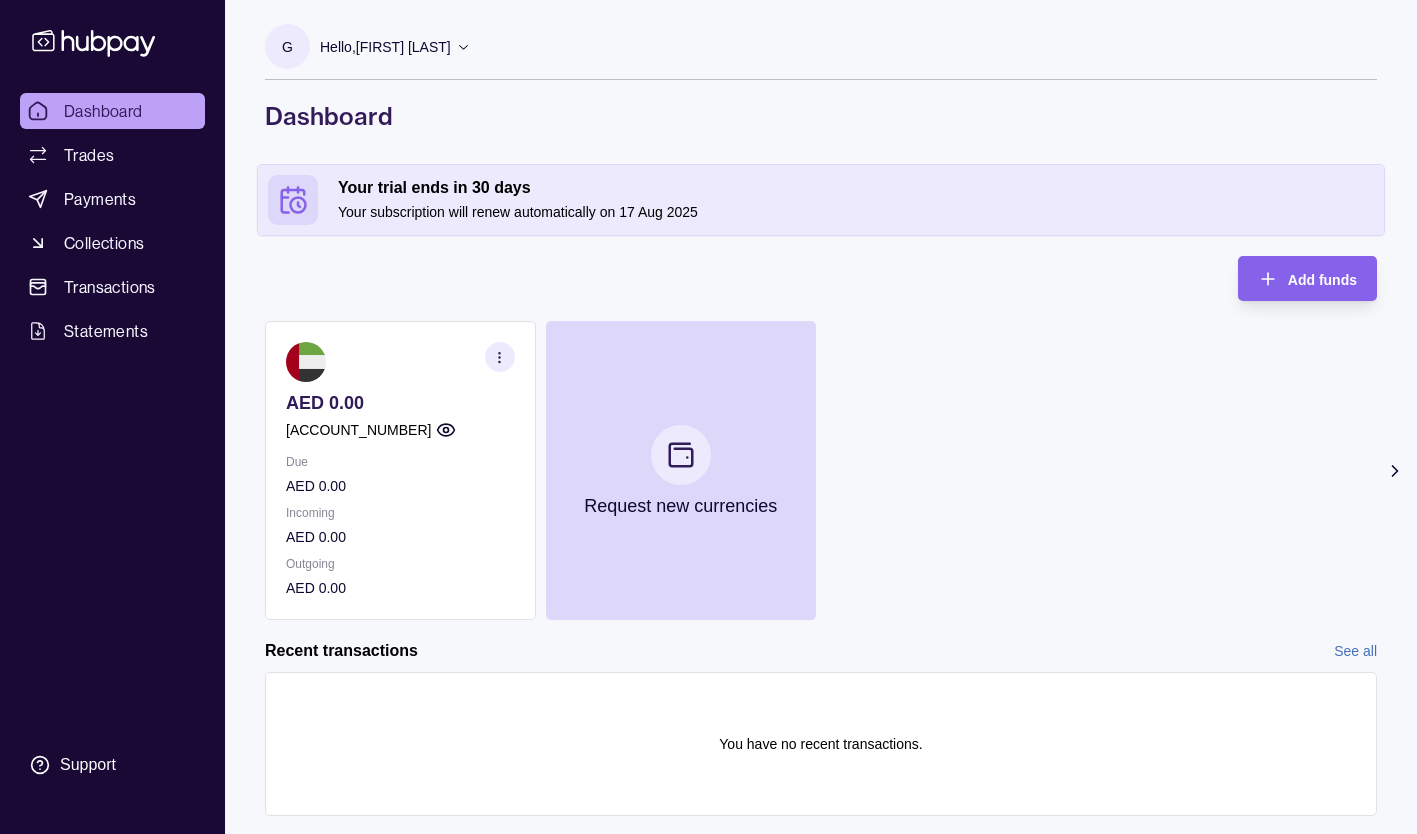 click on "Transactions" at bounding box center (110, 287) 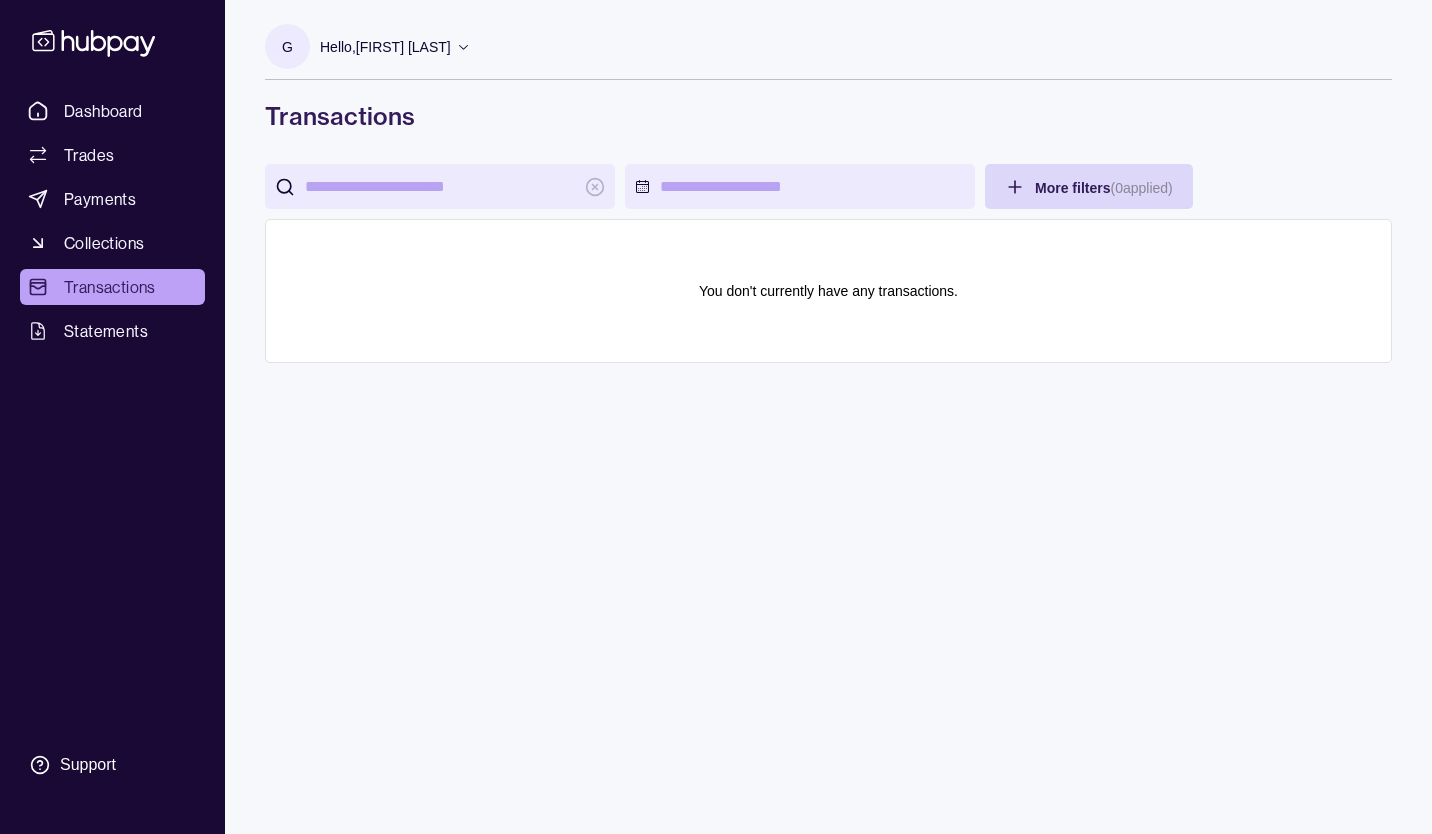 click on "Payments" at bounding box center [100, 199] 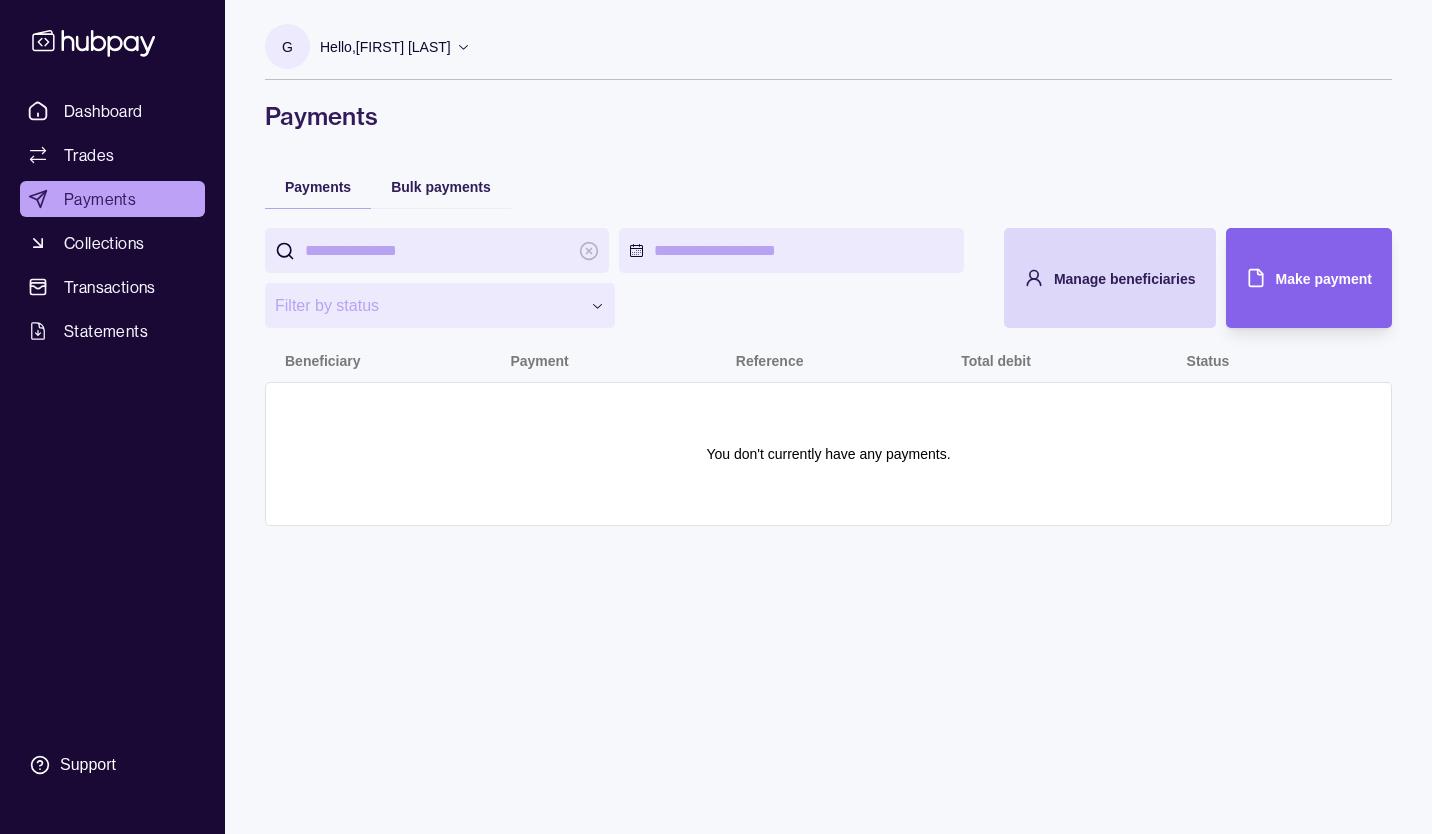 click on "Bulk payments" at bounding box center (441, 187) 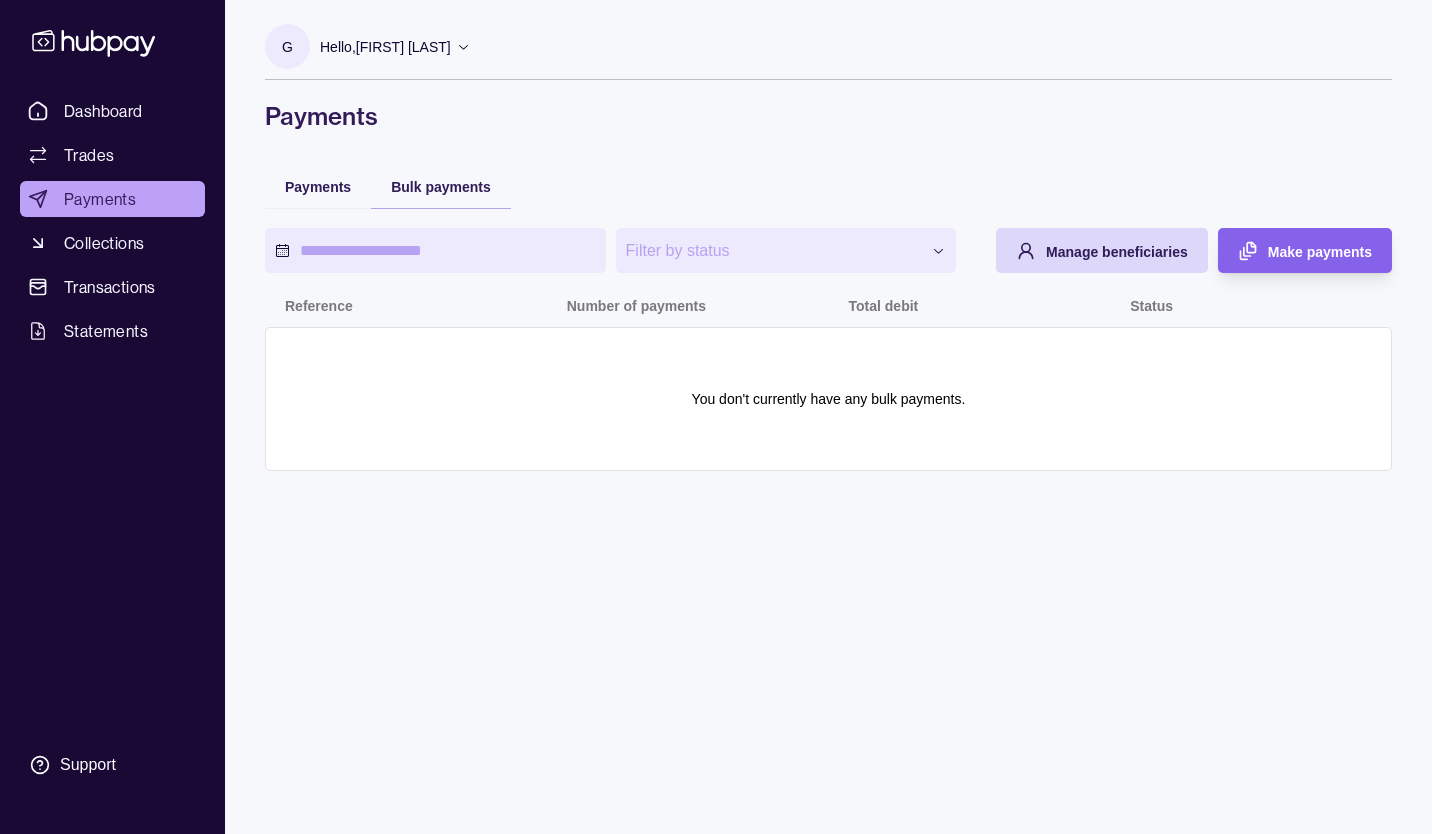 click on "Manage beneficiaries" at bounding box center (1117, 252) 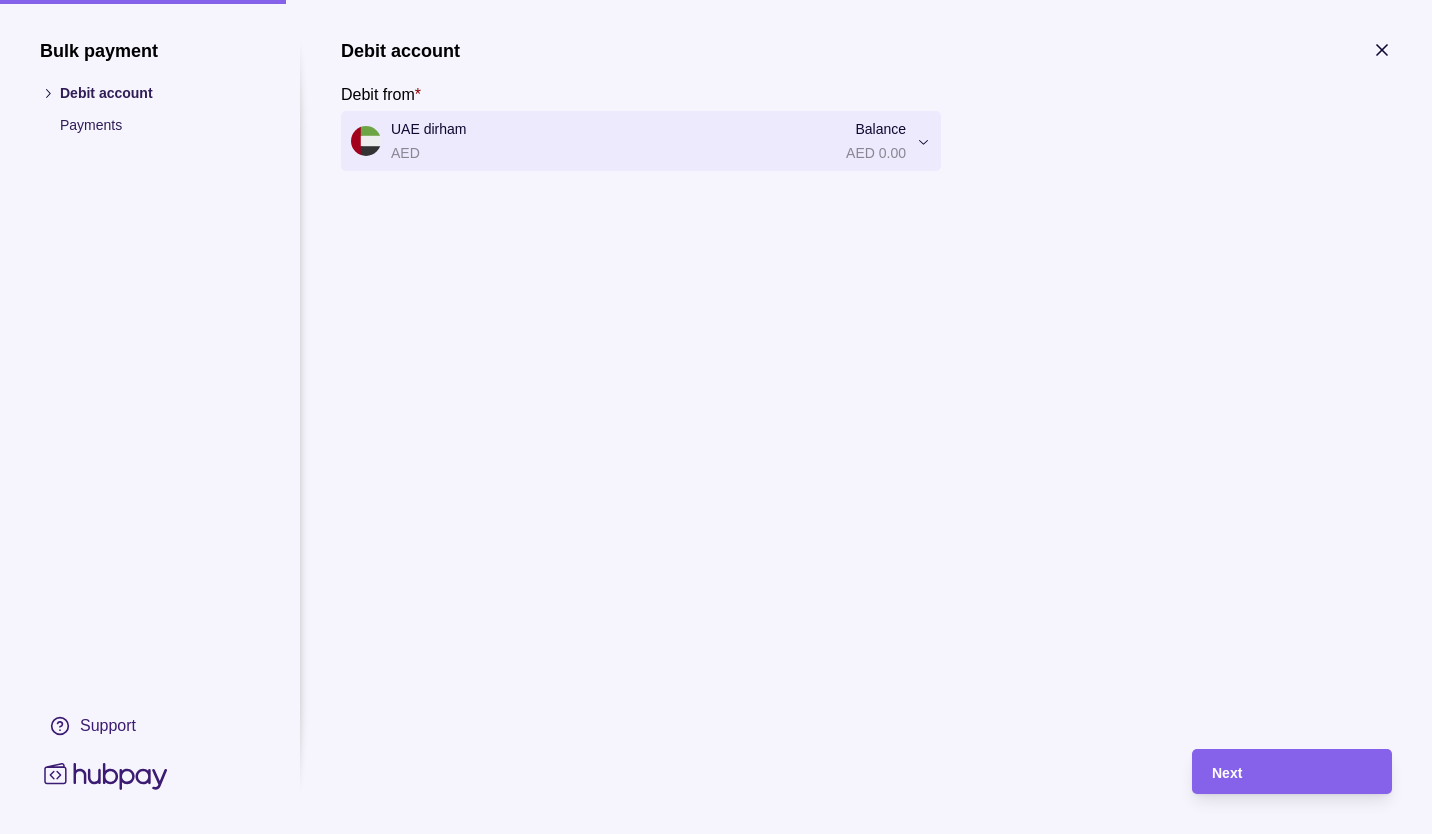 click on "**********" at bounding box center [716, 417] 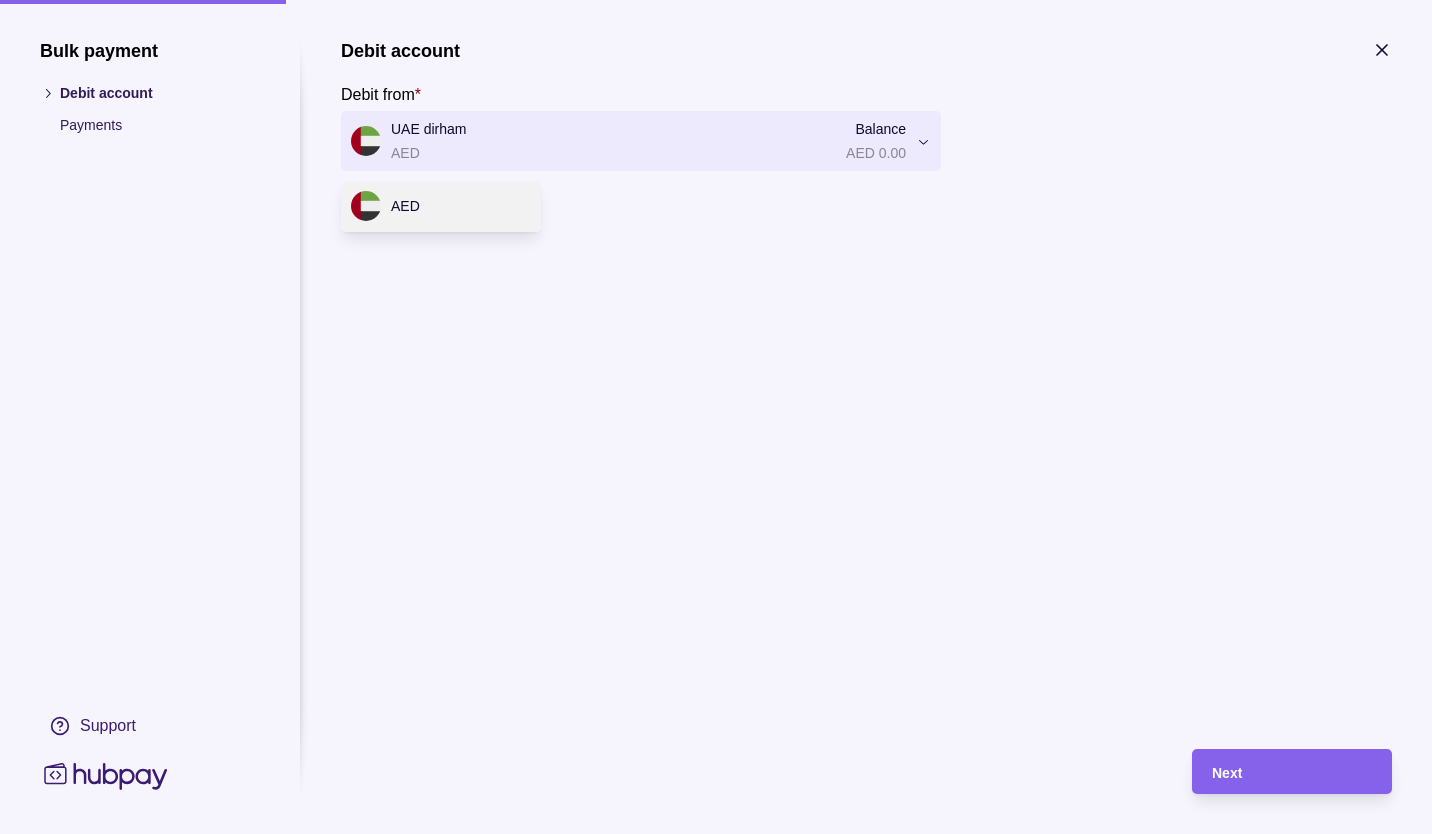 click on "**********" at bounding box center (716, 417) 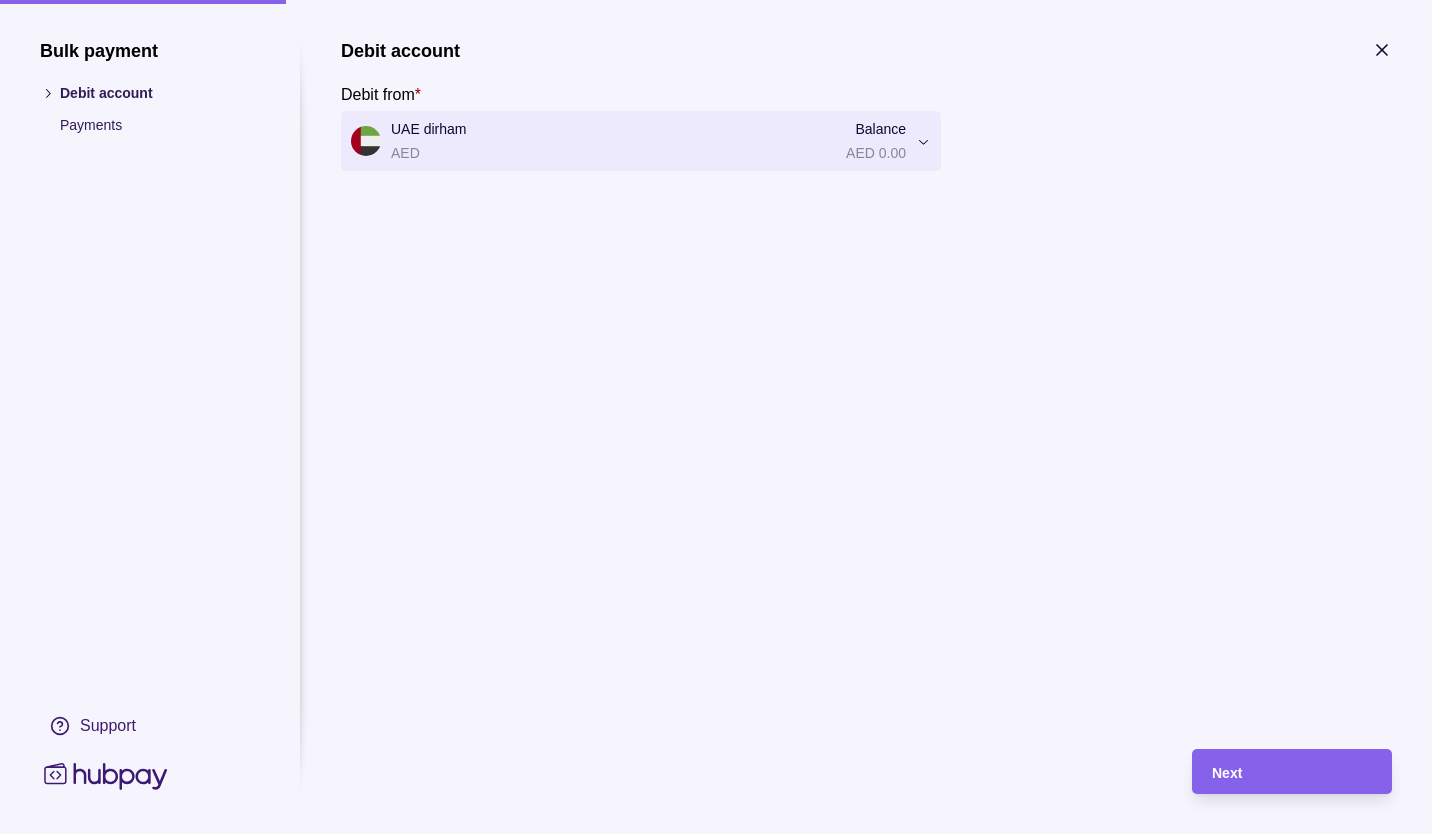 click 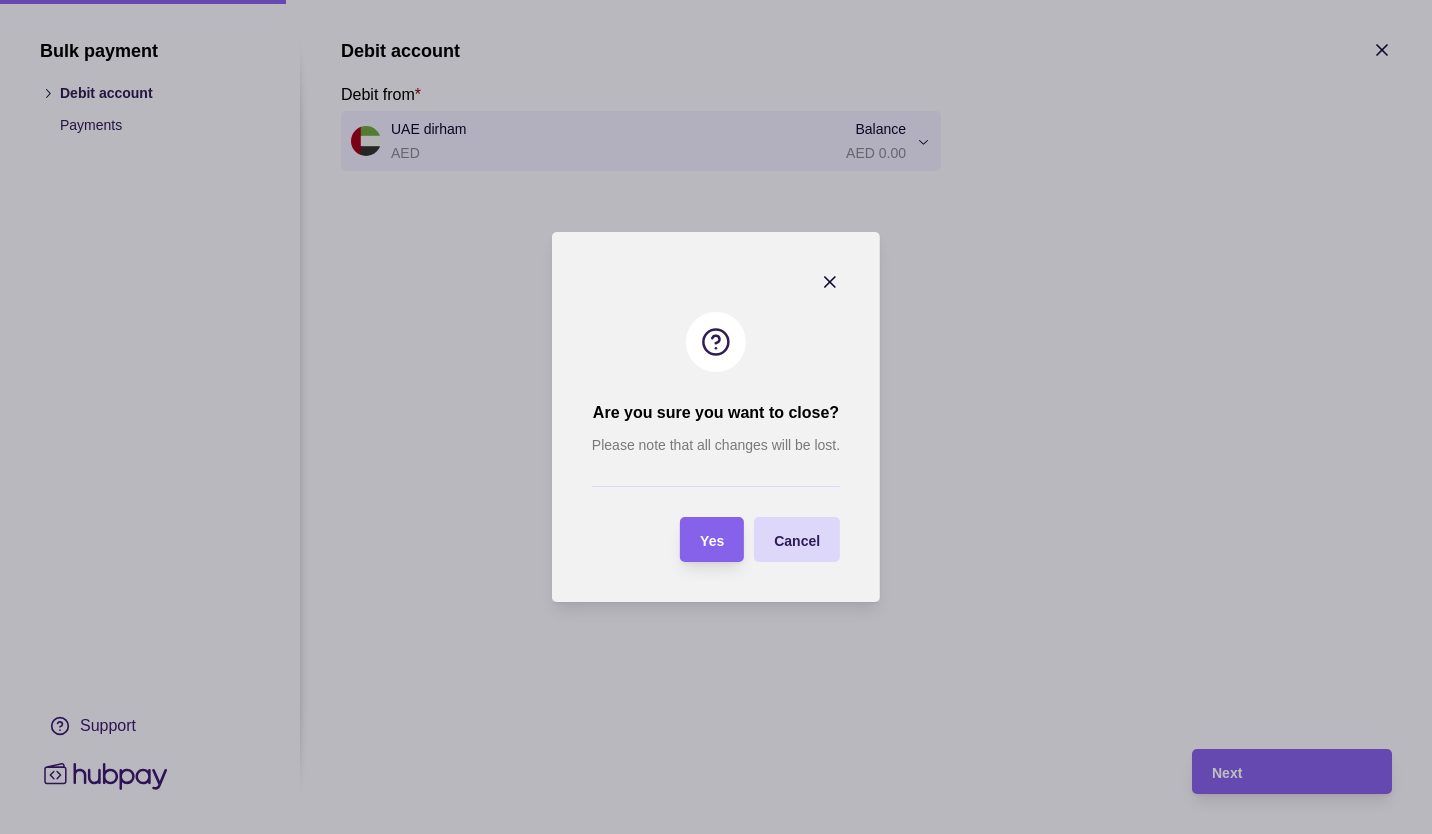 click on "Yes" at bounding box center (697, 539) 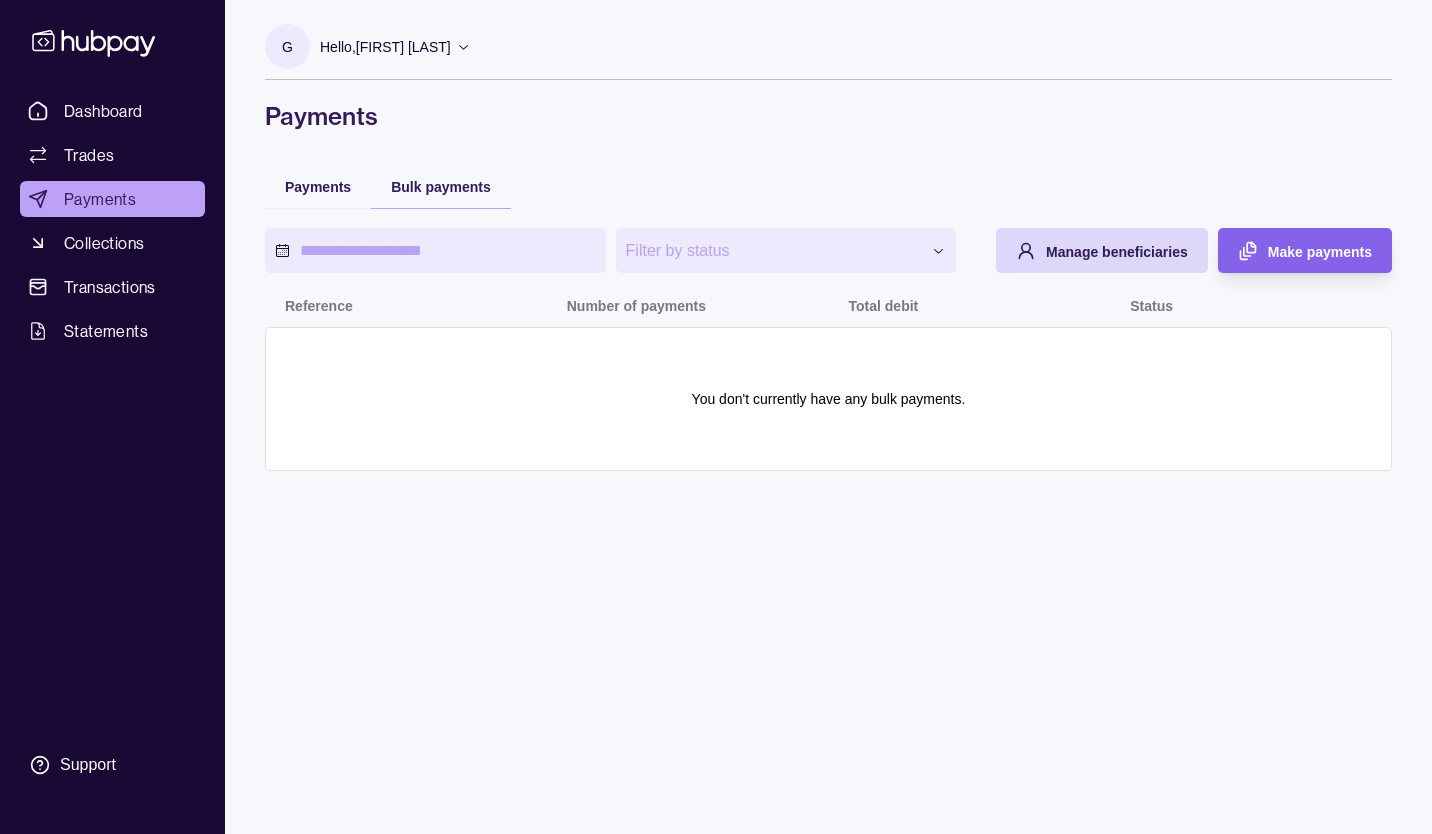 click on "Collections" at bounding box center (104, 243) 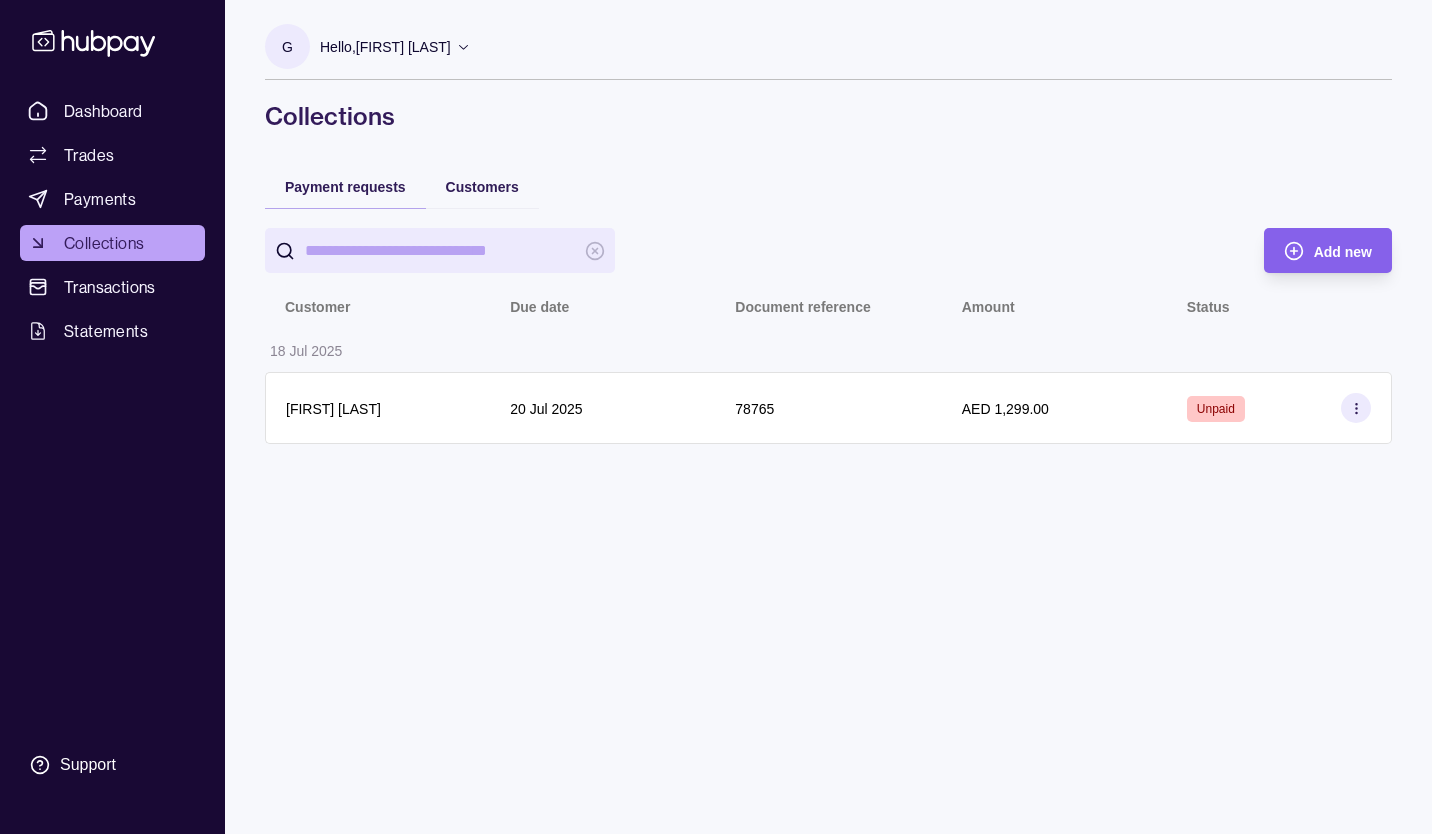 click 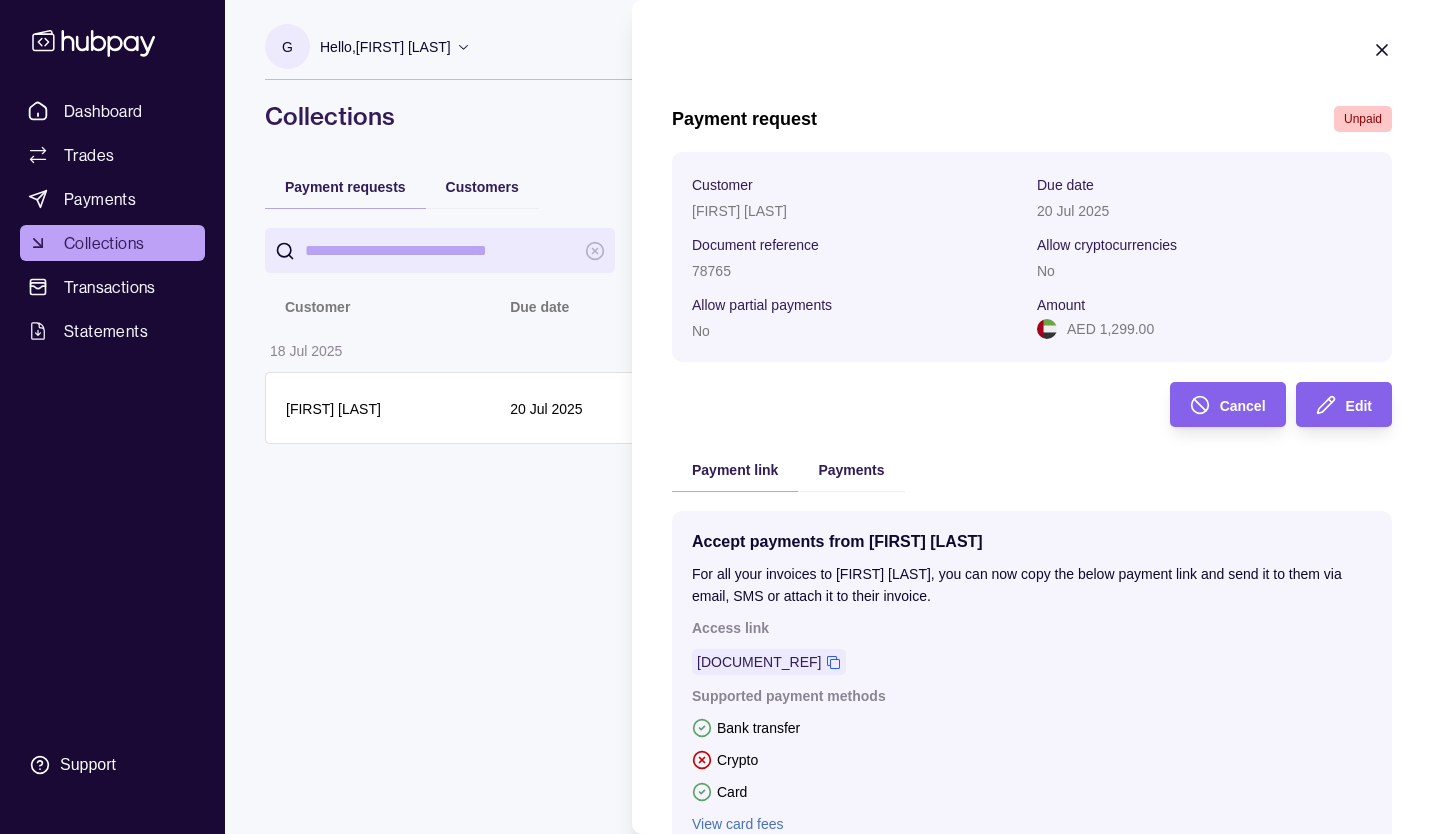 click on "Cancel" at bounding box center [1243, 406] 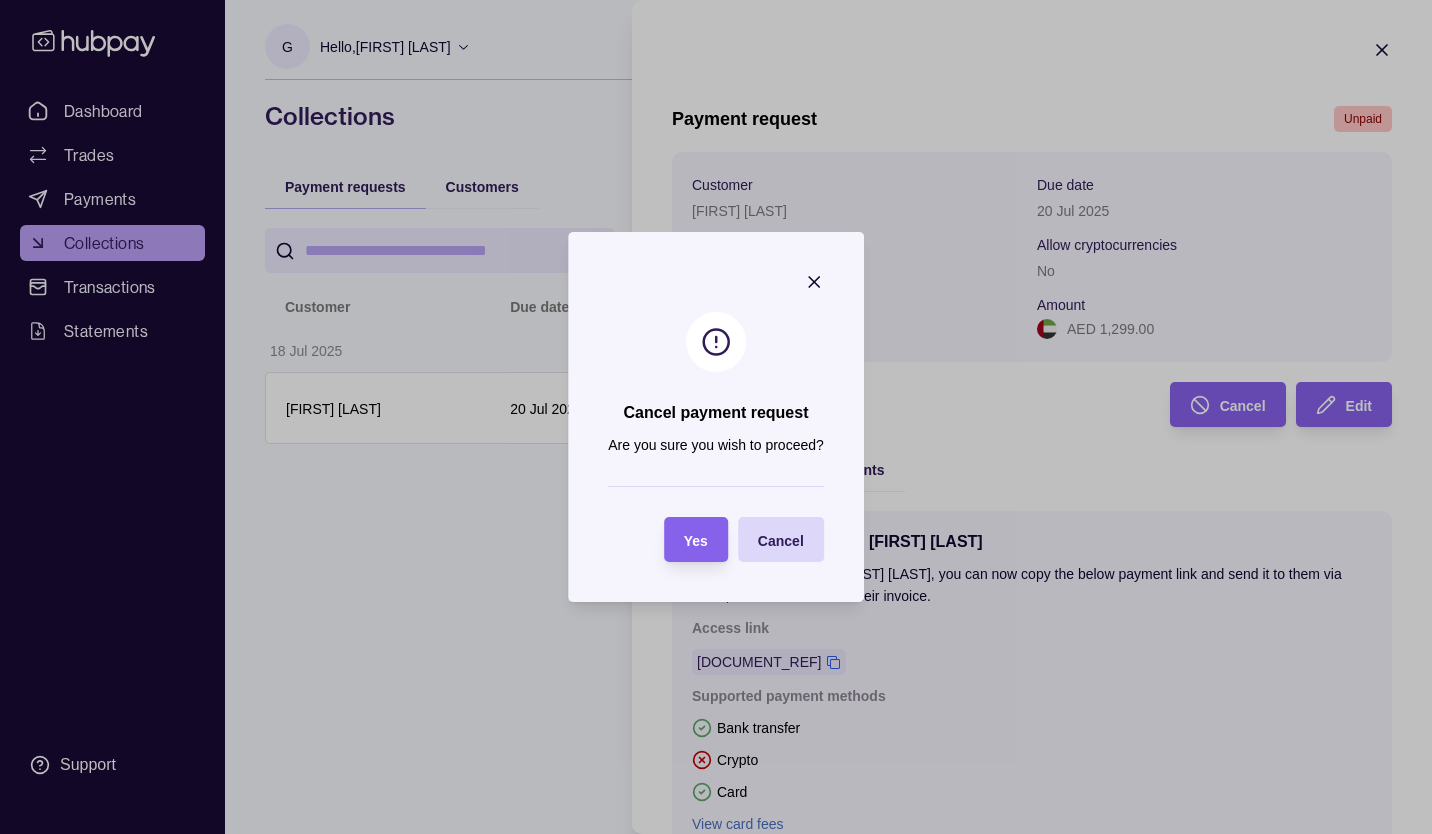 click on "Yes" at bounding box center (696, 540) 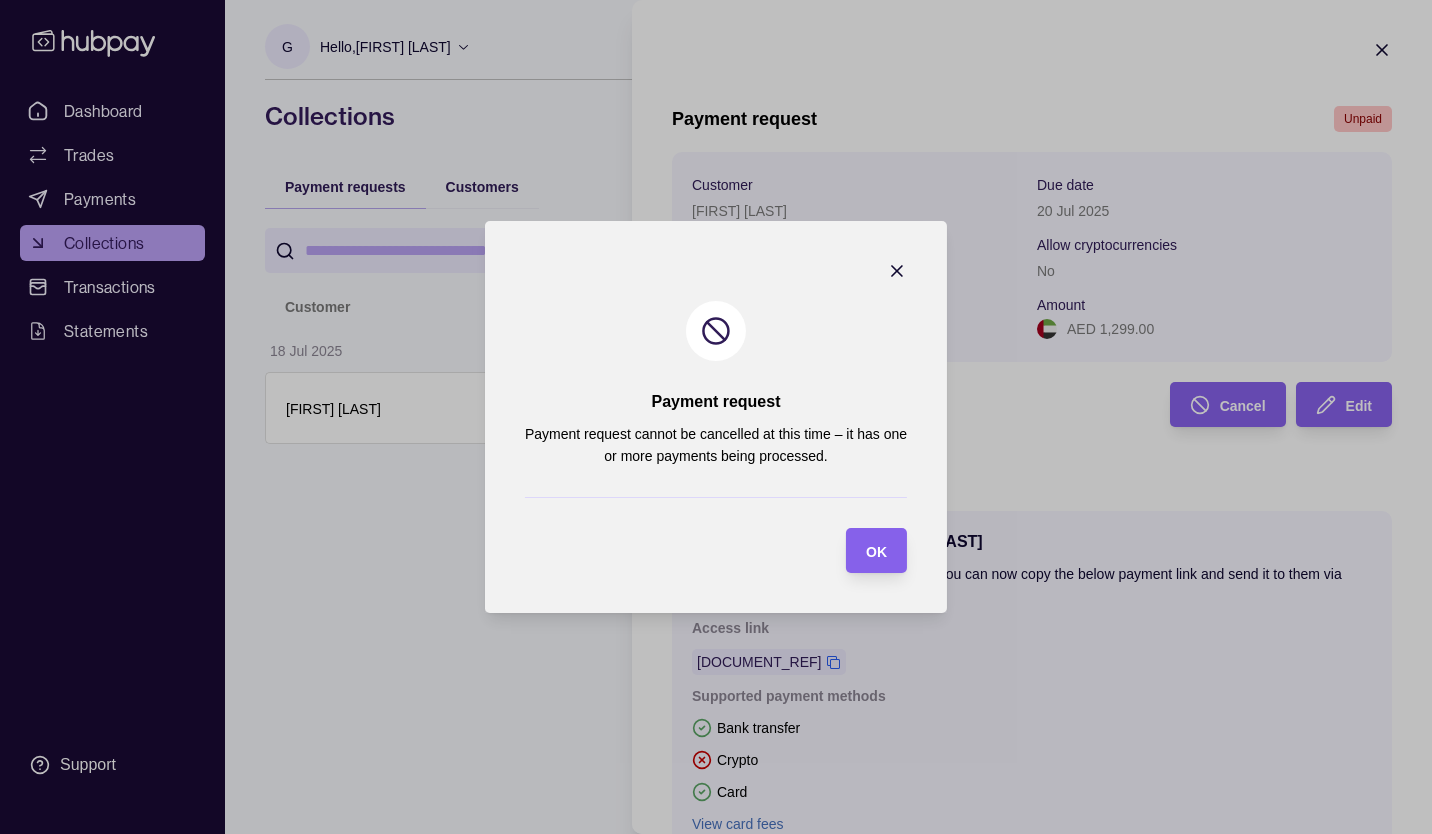 click on "OK" at bounding box center [876, 552] 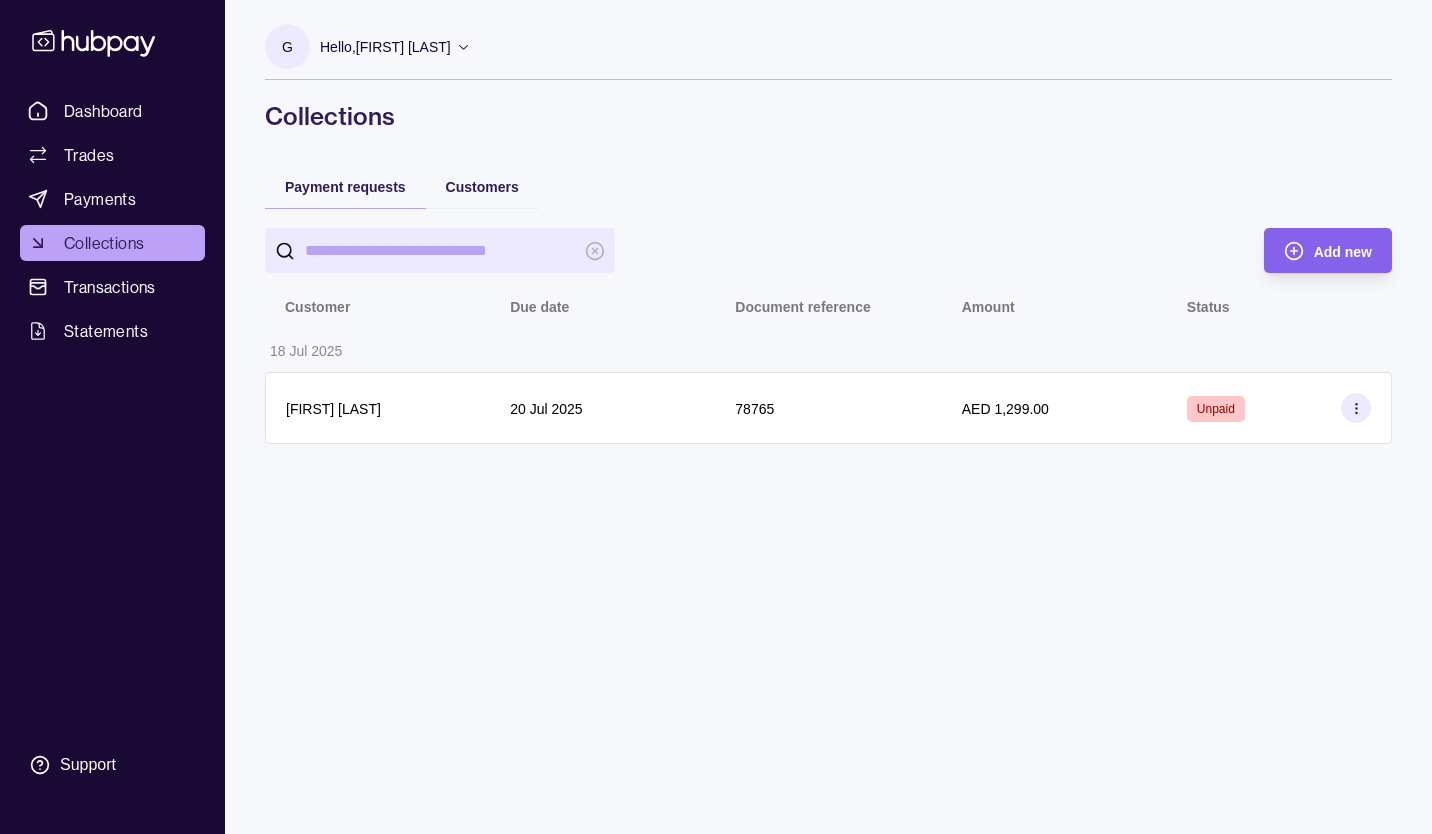 click on "Unpaid" at bounding box center (1216, 409) 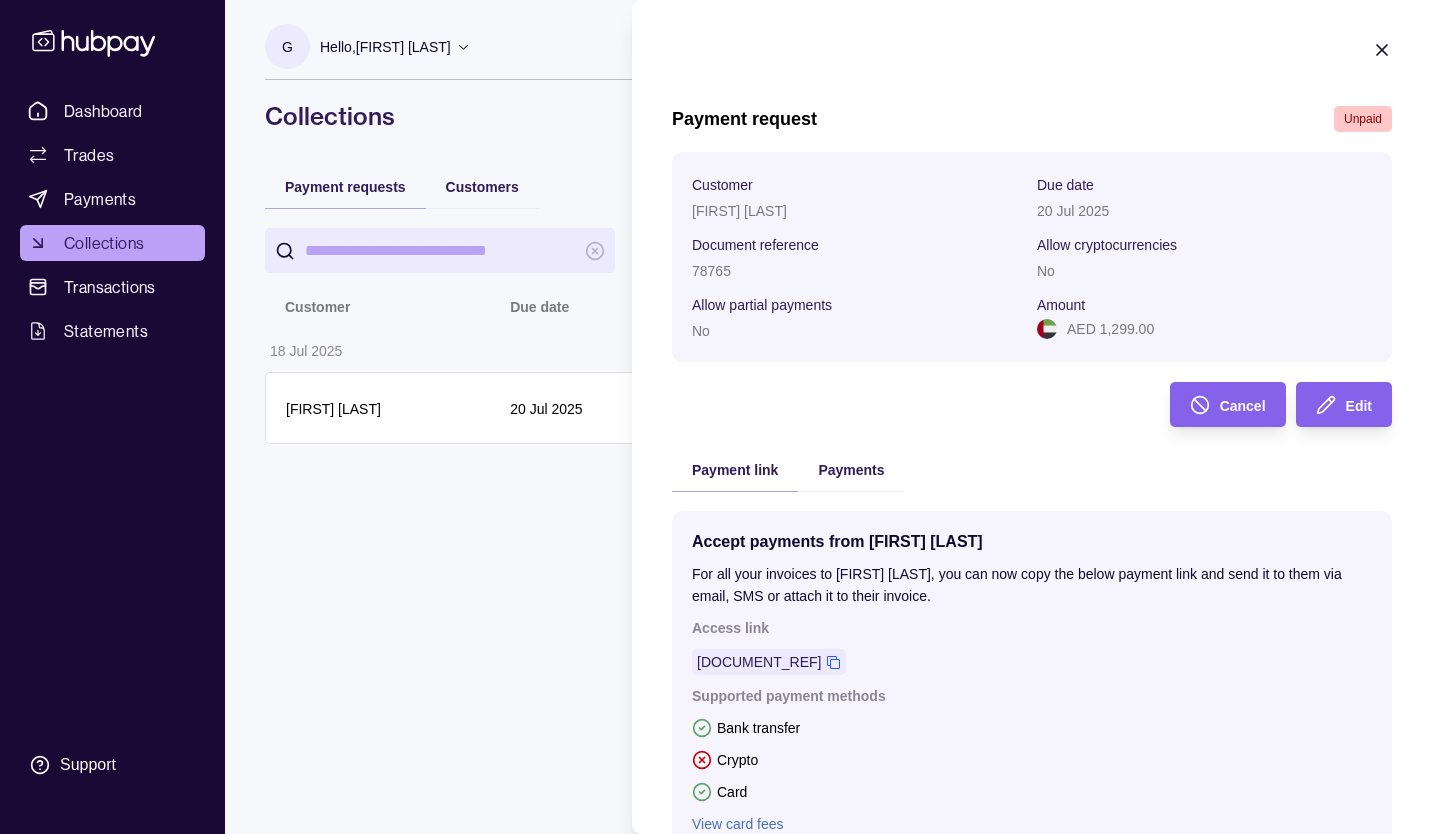 scroll, scrollTop: 179, scrollLeft: 0, axis: vertical 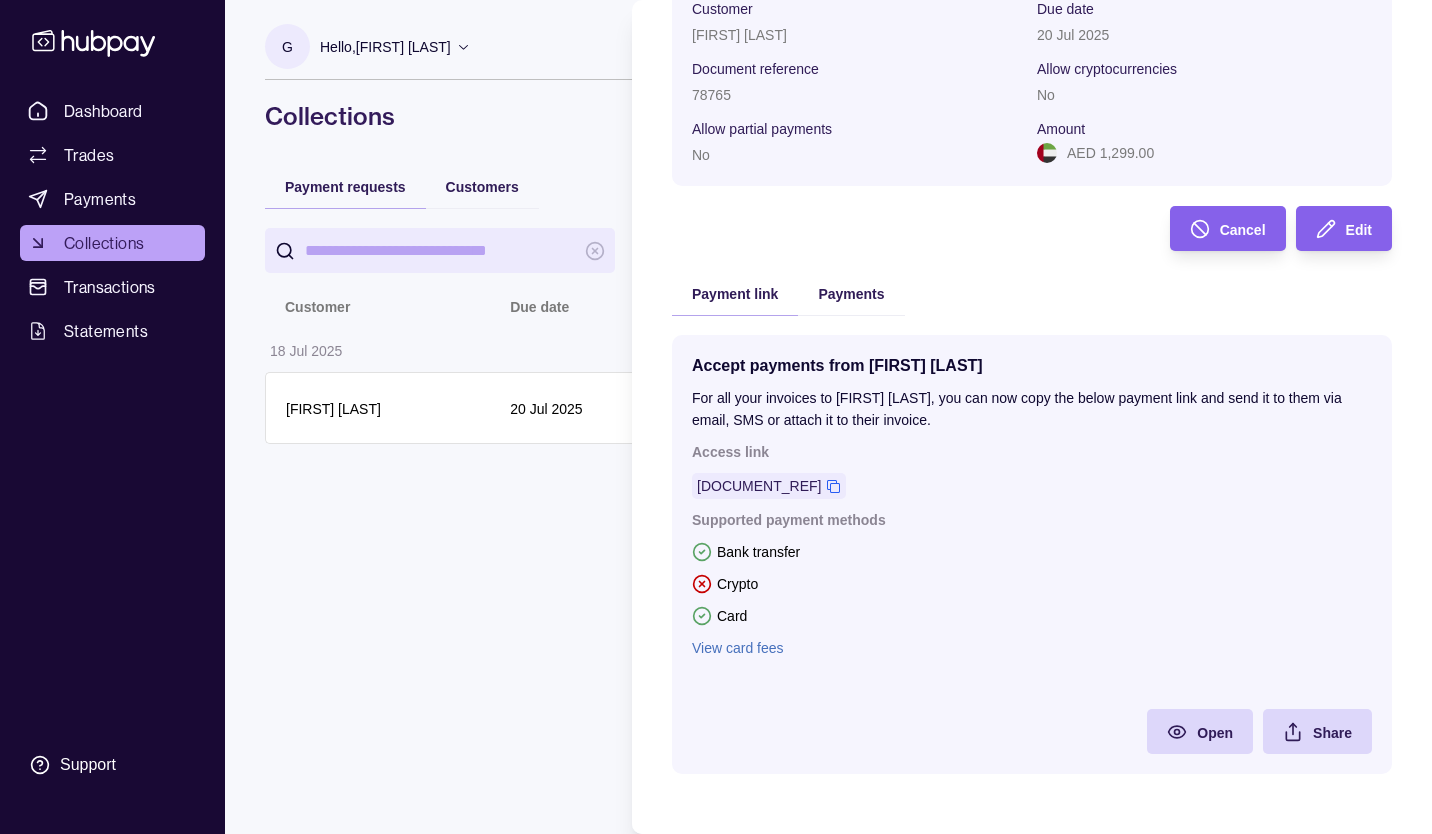 click on "Edit" at bounding box center [1329, 228] 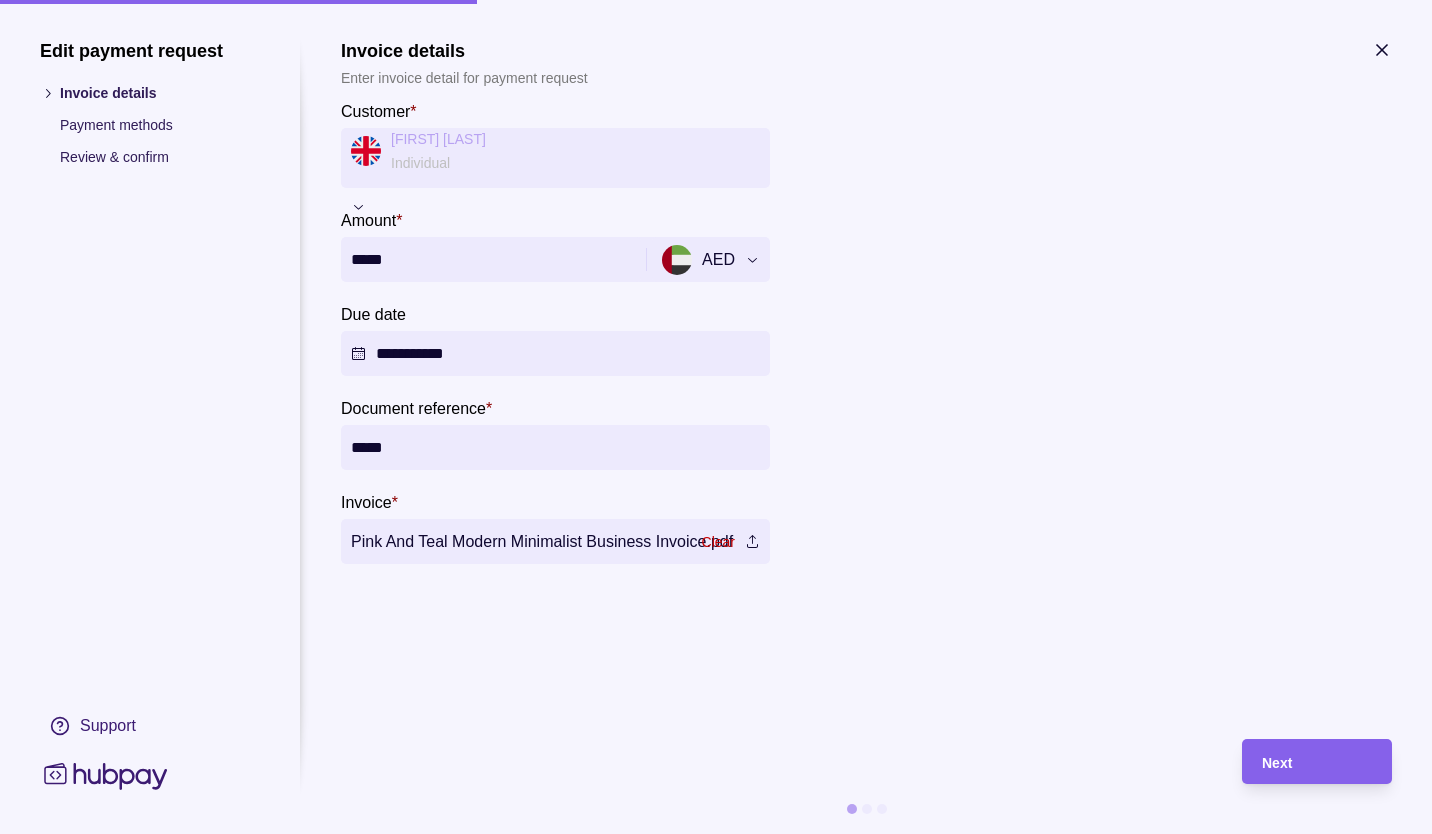 click on "*****" at bounding box center (491, 259) 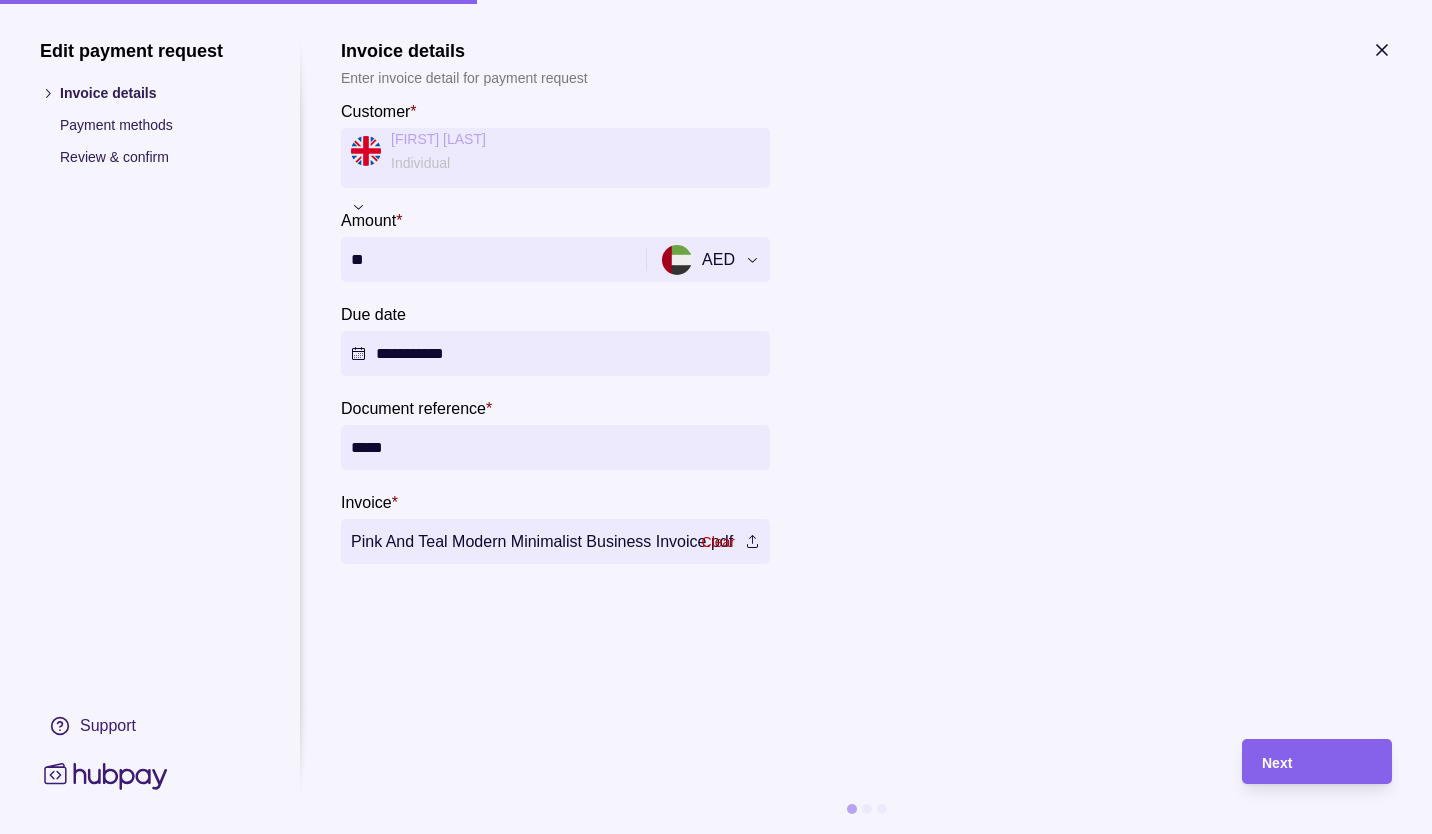 type on "*" 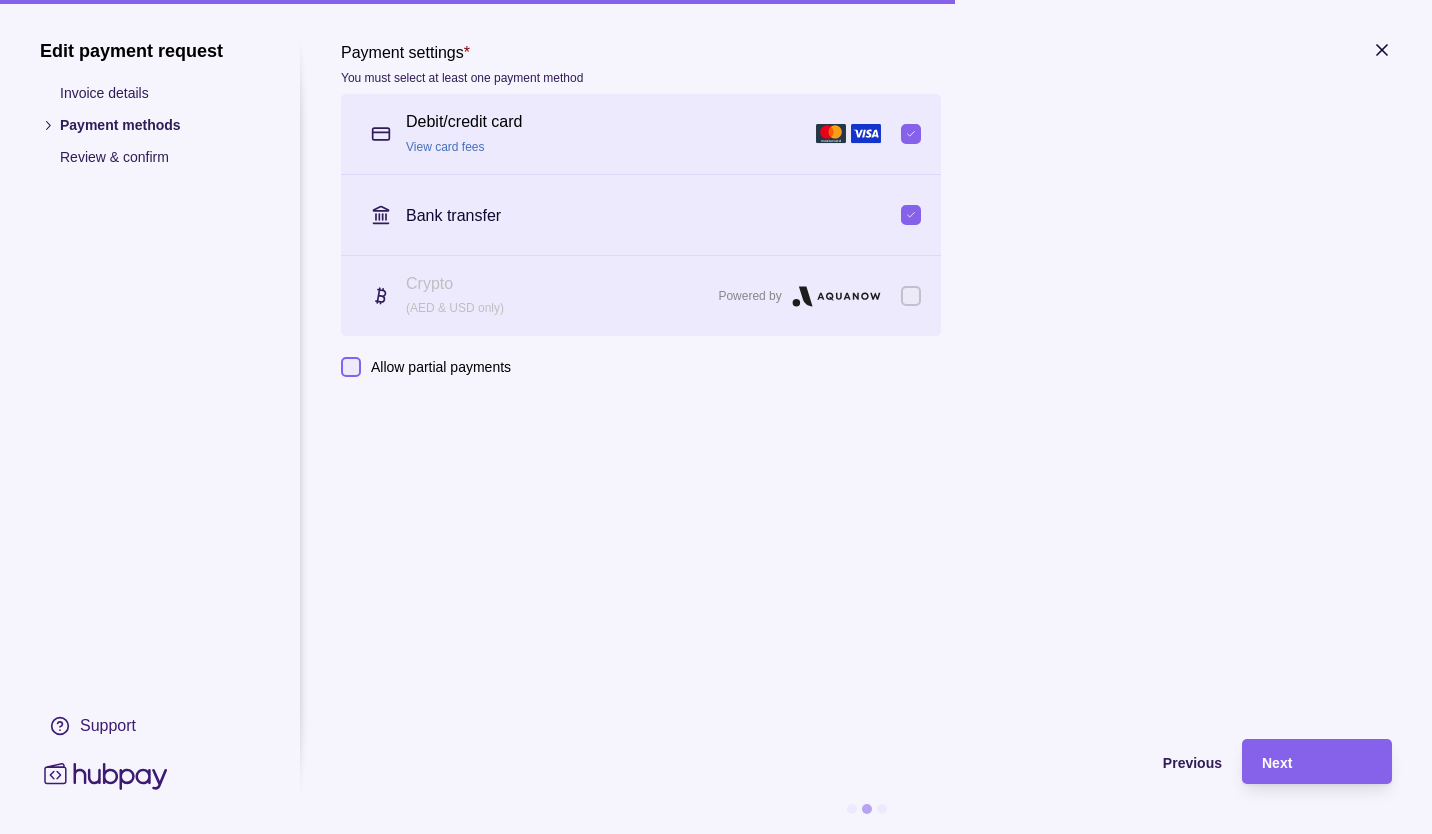 click on "Next" at bounding box center [1302, 761] 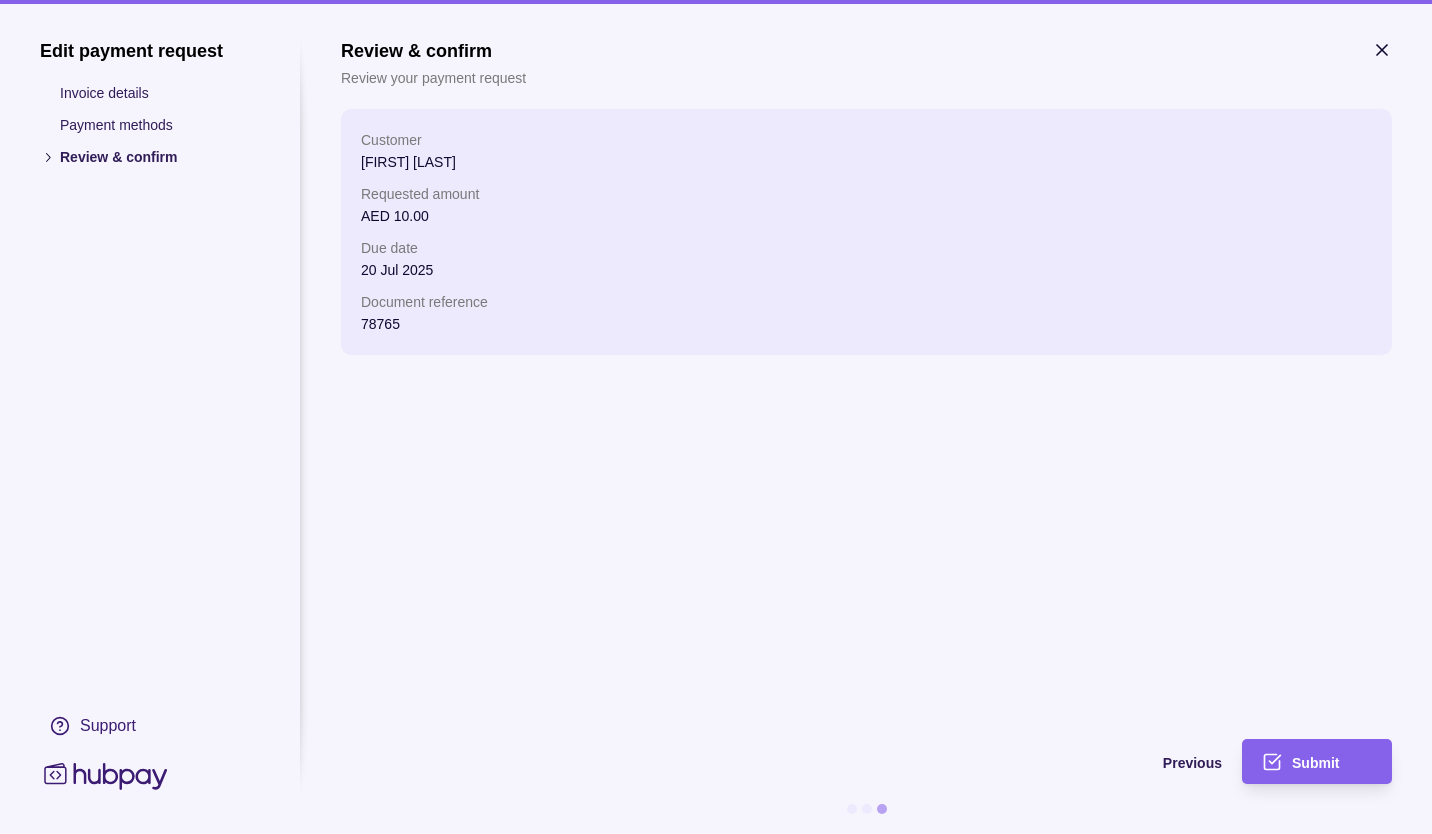 click on "Submit" at bounding box center (1302, 761) 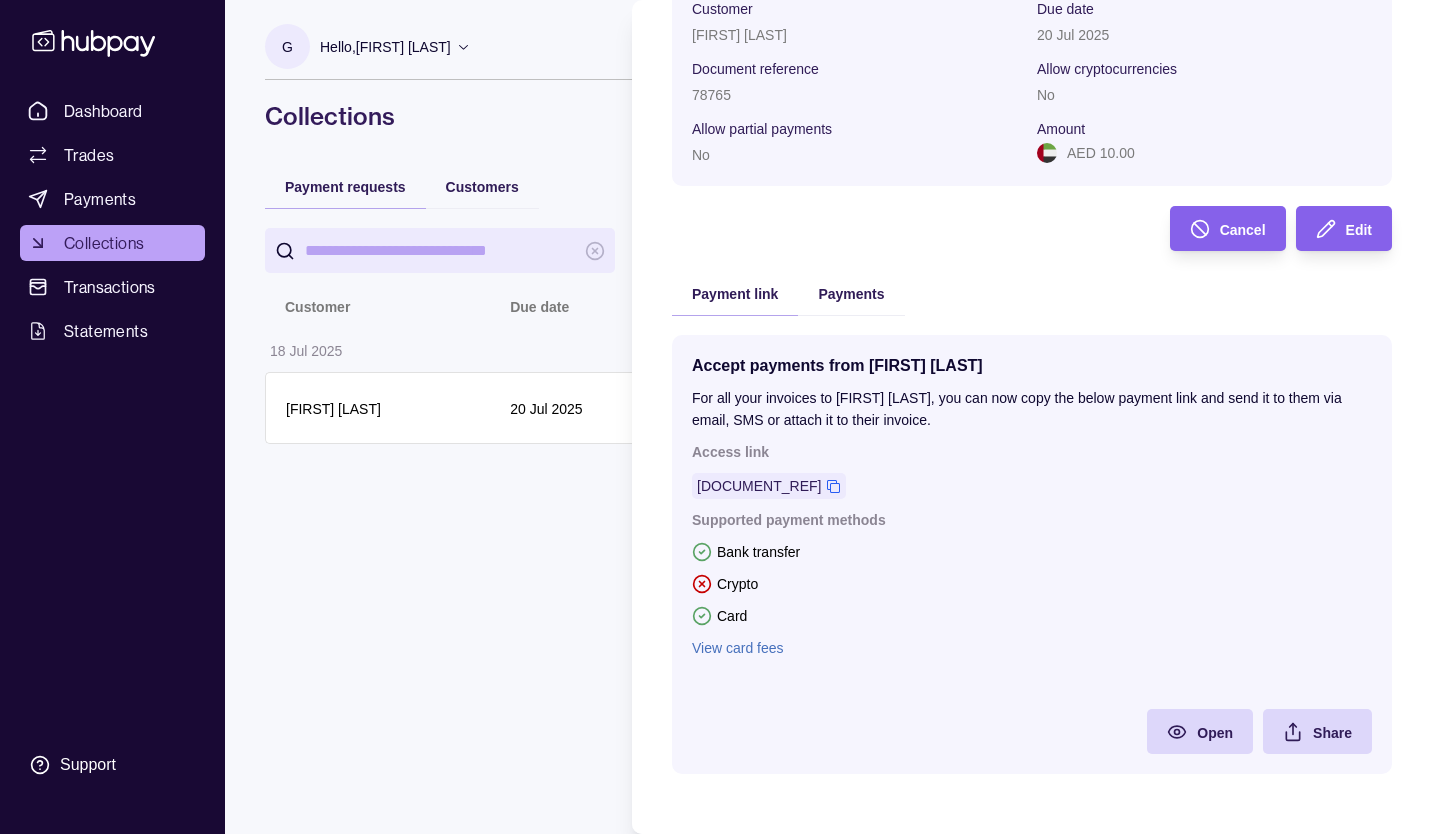 click on "Dashboard Trades Payments Collections Transactions Statements Support G Hello, [FIRST] [LAST] Emoh fze llc Account Terms and conditions Privacy policy Sign out Collections Payment requests Customers Add new Customer Due date Document reference Amount Status 18 Jul 2025 [FIRST] [LAST] 20 Jul 2025 78765 AED 10.00 Unpaid Collections | Hubpay Payment request Unpaid Customer [FIRST] [LAST] Due date 20 Jul 2025 Document reference 78765 Allow cryptocurrencies No Allow partial payments No Amount AED 10.00 Cancel Edit Payment link Payments Accept payments from [FIRST] [LAST] For all your invoices to [FIRST] [LAST], you can now copy the below payment link and send it to them via email, SMS or attach it to their invoice. Access link AH-YGG3-95M1 Supported payment methods Bank transfer Crypto Card View card fees Open Share" at bounding box center (716, 417) 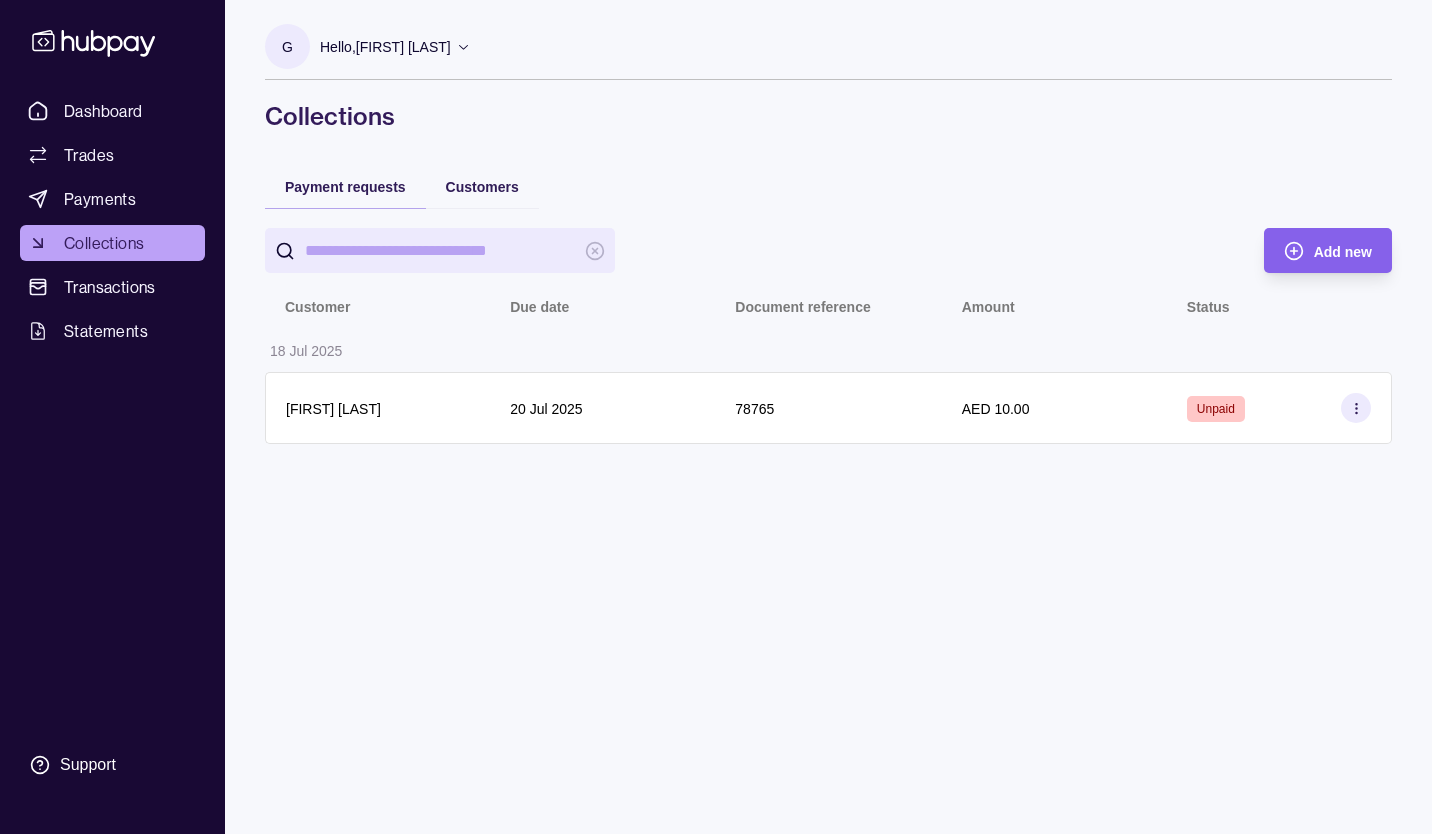 drag, startPoint x: 482, startPoint y: 419, endPoint x: 438, endPoint y: 420, distance: 44.011364 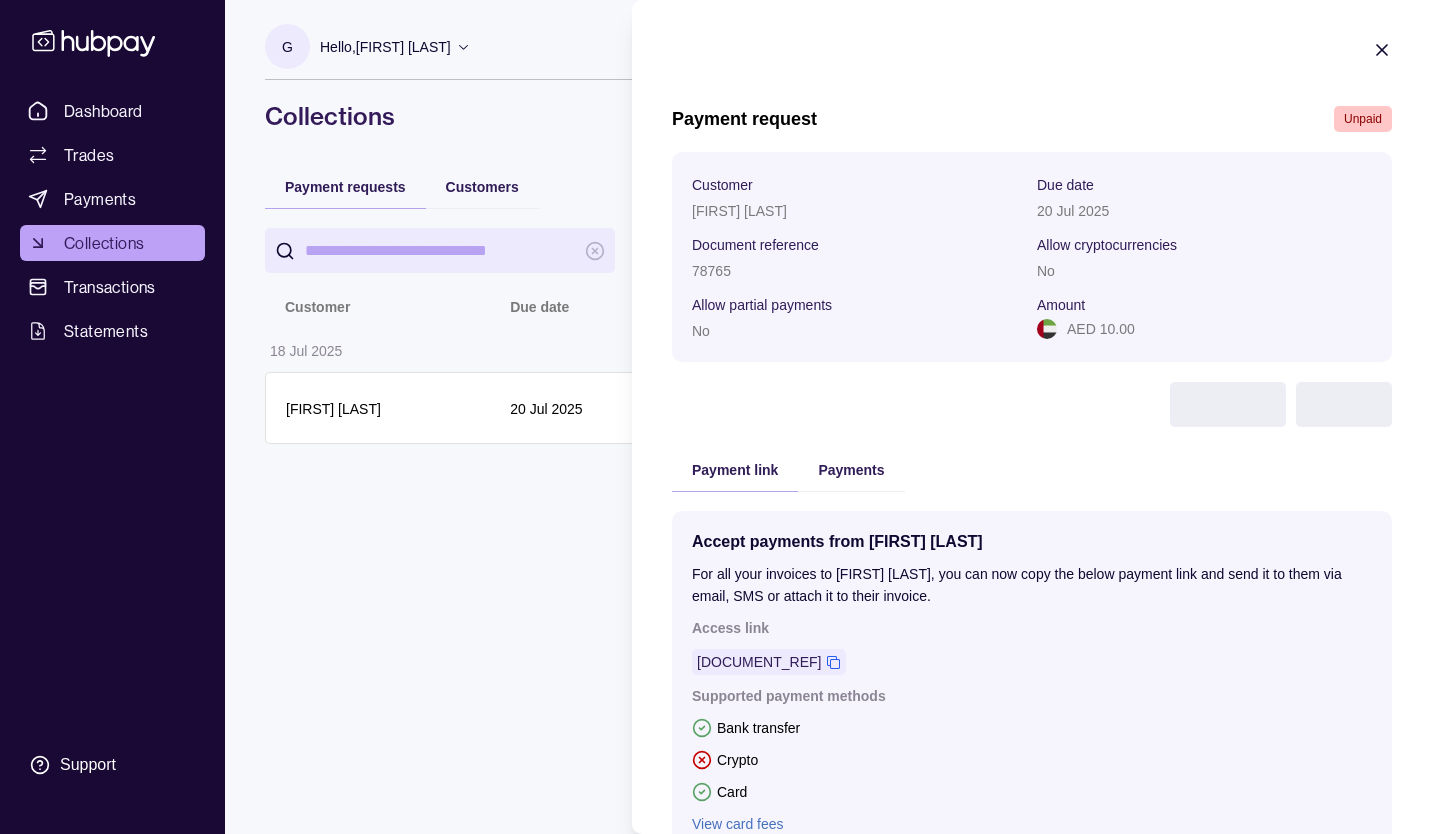click on "Dashboard Trades Payments Collections Transactions Statements Support G Hello, [FIRST] [LAST] Emoh fze llc Account Terms and conditions Privacy policy Sign out Collections Payment requests Customers Add new Customer Due date Document reference Amount Status 18 Jul 2025 [FIRST] [LAST] 20 Jul 2025 78765 AED 10.00 Unpaid Collections | Hubpay Payment request Unpaid Customer [FIRST] [LAST] Due date 20 Jul 2025 Document reference 78765 Allow cryptocurrencies No Allow partial payments No Amount AED 10.00 Cancel Edit Payment link Payments Accept payments from [FIRST] [LAST] For all your invoices to [FIRST] [LAST], you can now copy the below payment link and send it to them via email, SMS or attach it to their invoice. Access link AH-YGG3-95M1 Supported payment methods Bank transfer Crypto Card View card fees Open Share" at bounding box center (716, 417) 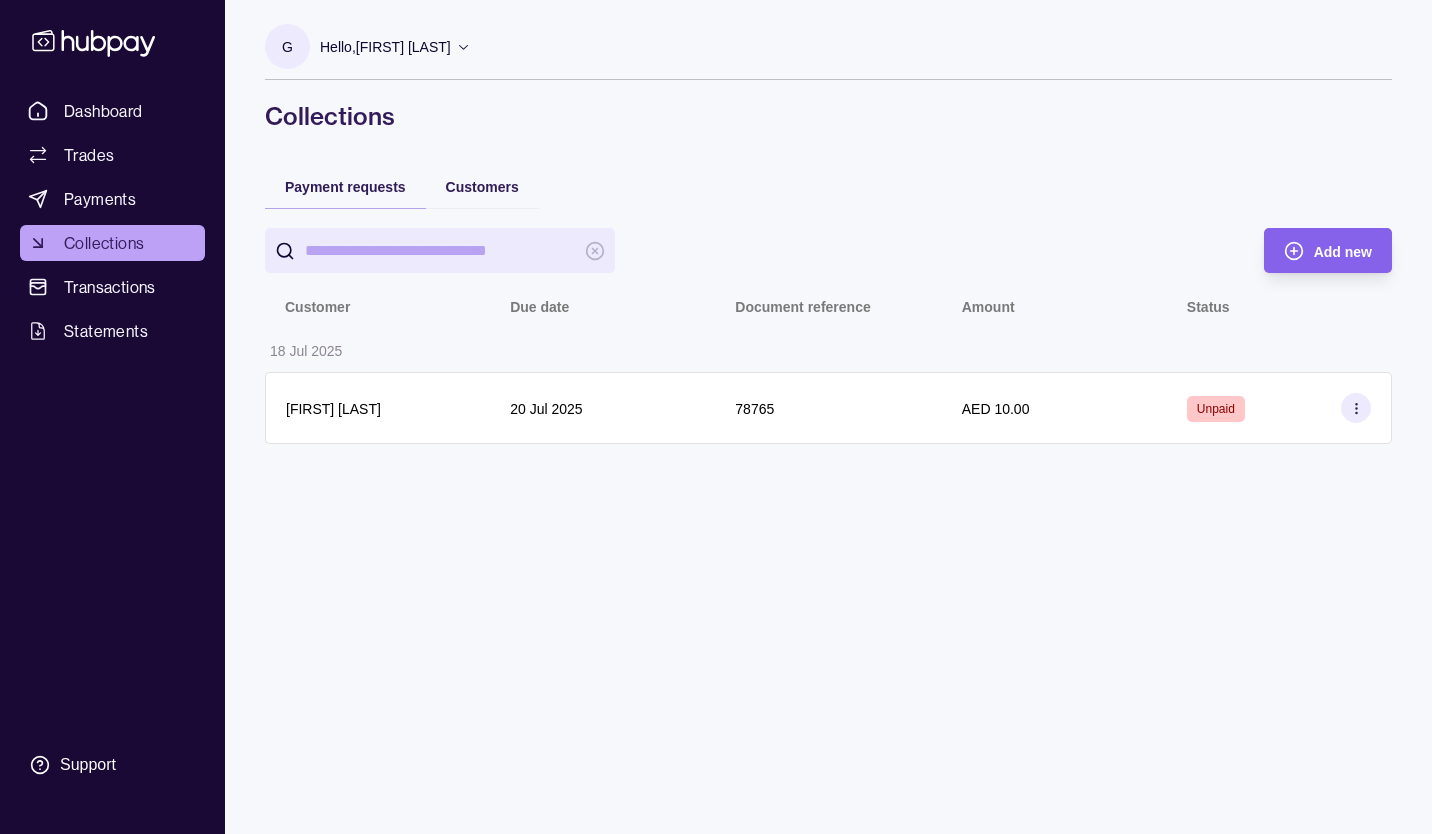 click on "[FIRST] [LAST]" at bounding box center [378, 408] 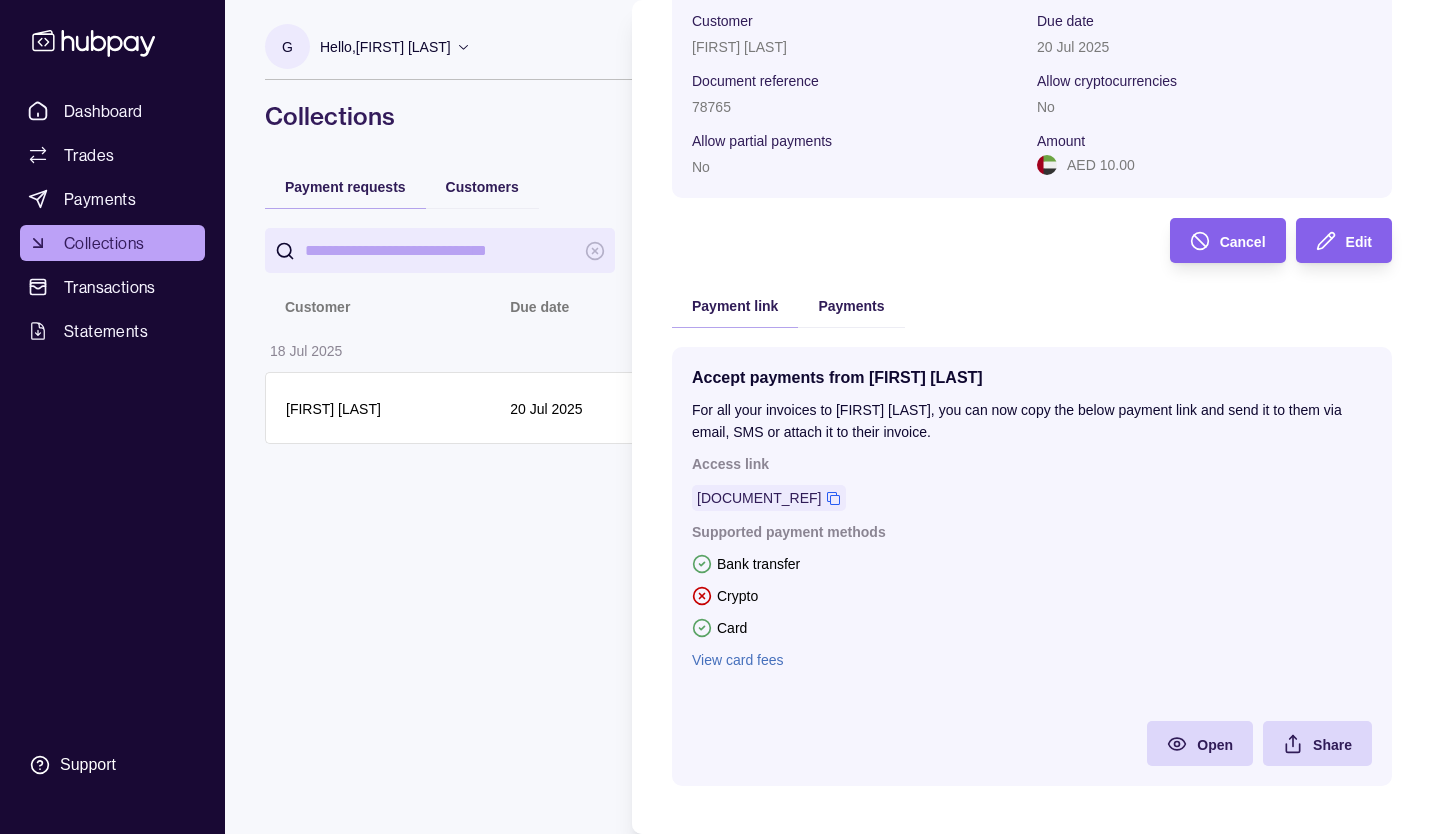 scroll, scrollTop: 165, scrollLeft: 0, axis: vertical 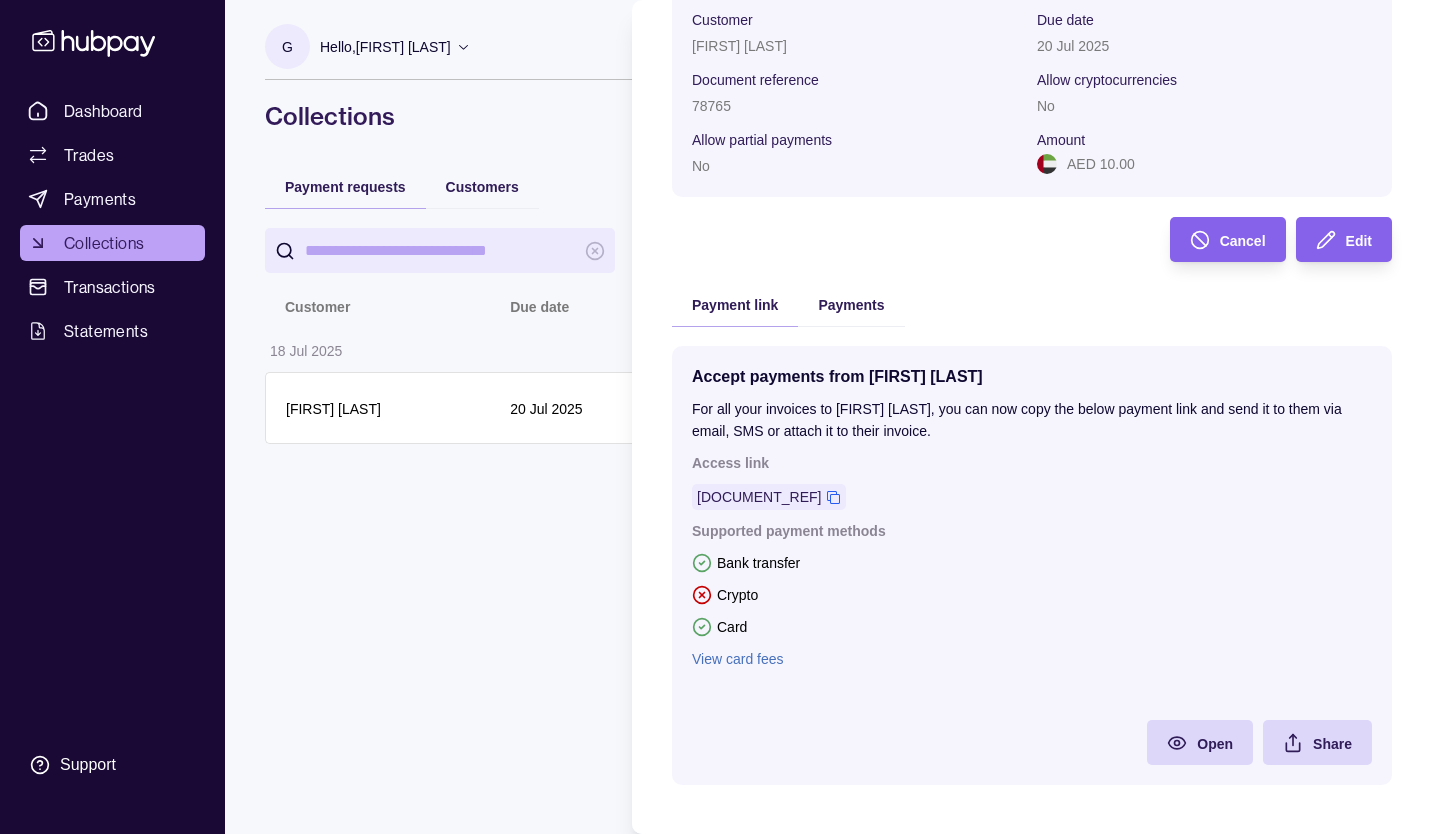 click 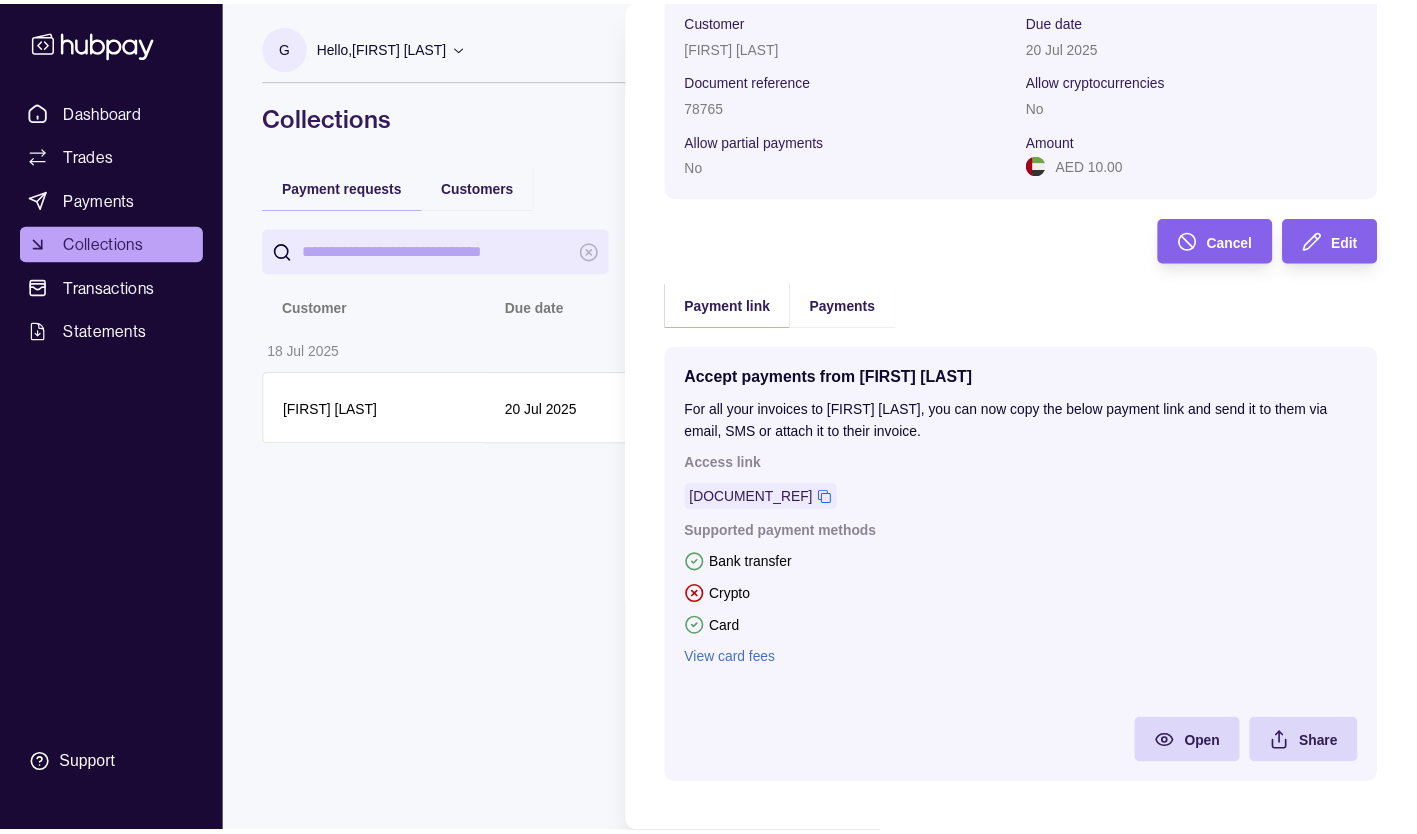 scroll, scrollTop: 0, scrollLeft: 0, axis: both 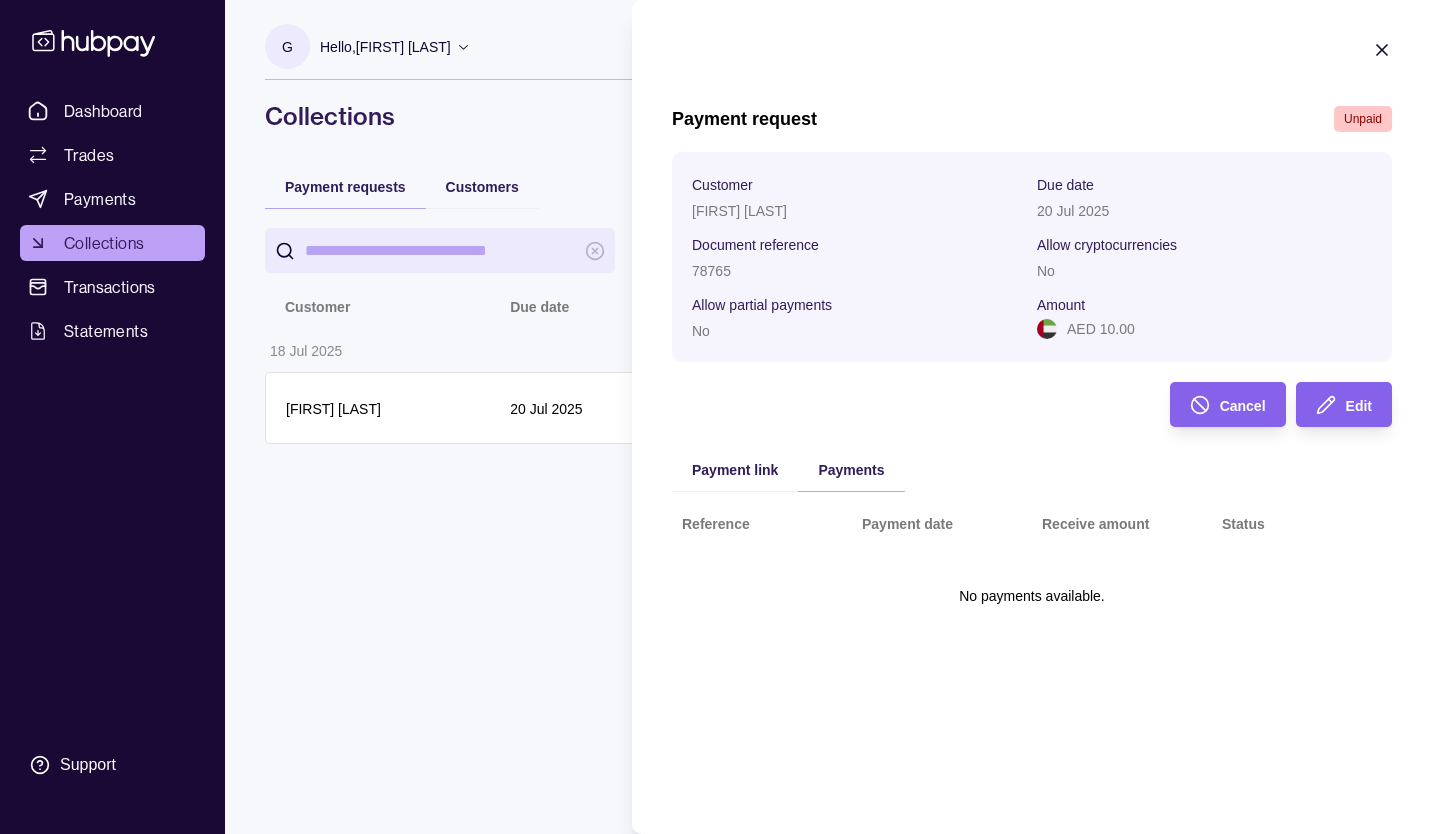 click 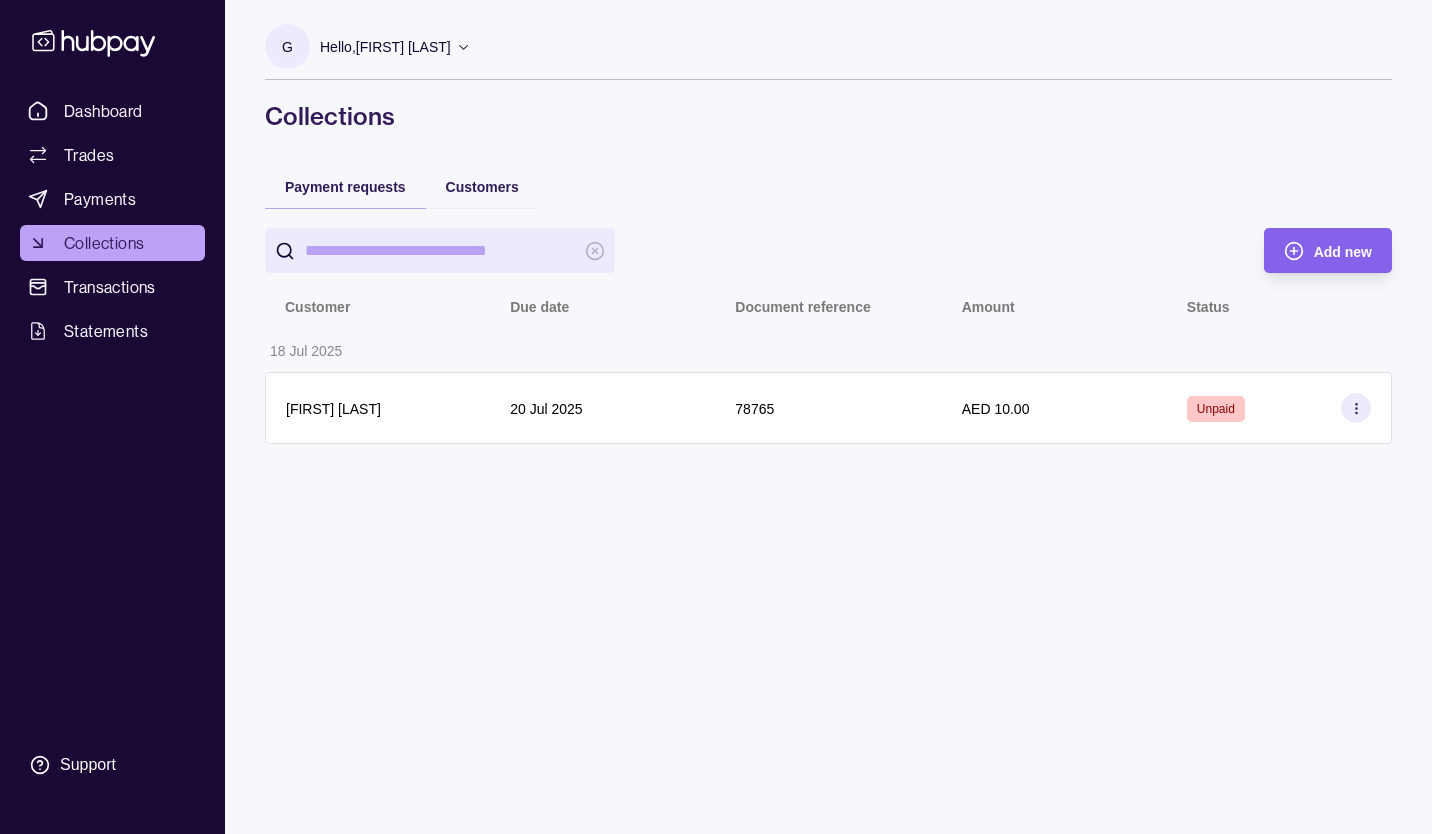 click on "Dashboard" at bounding box center (103, 111) 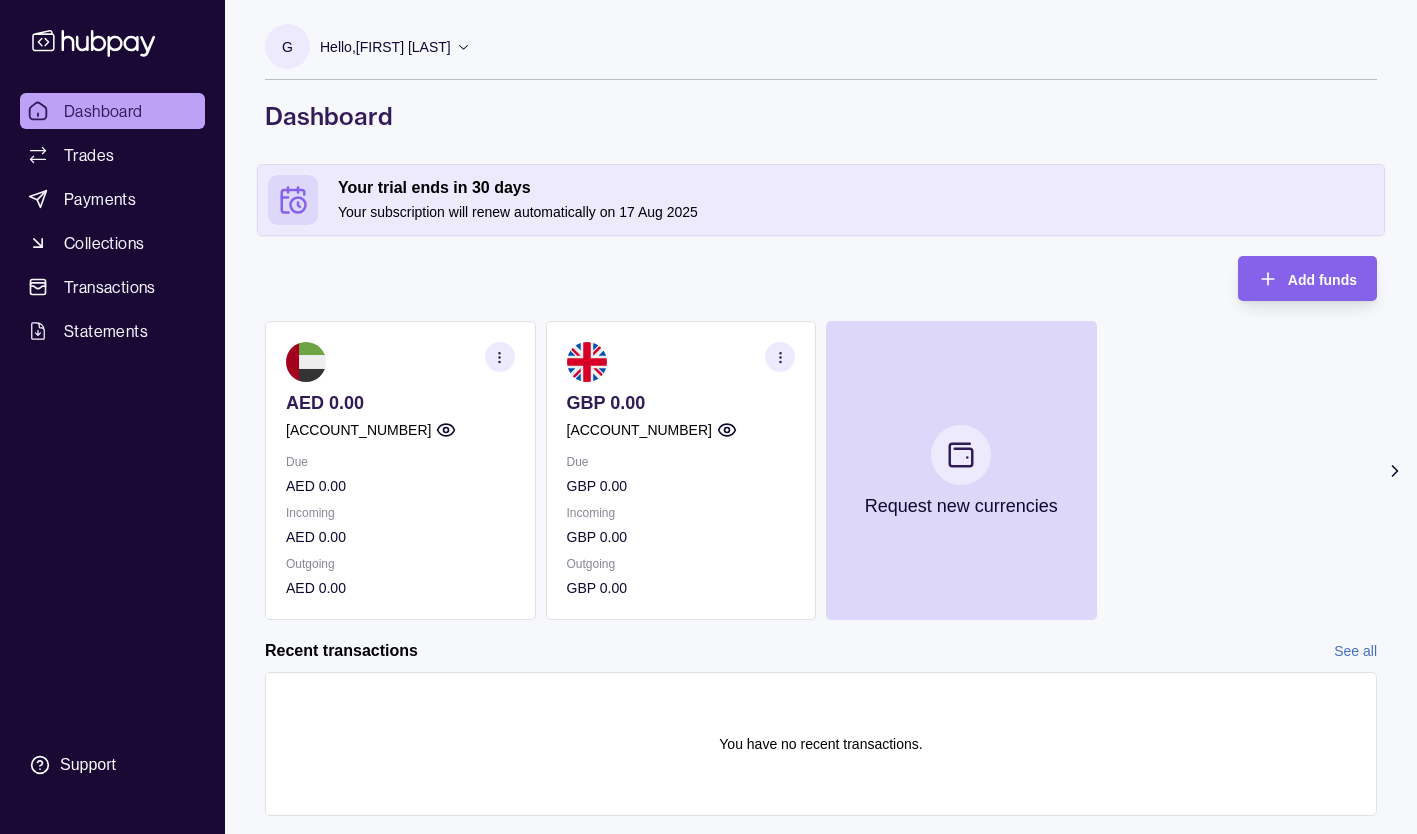 click on "Add funds AED 0.00 AE290960000536060001394 Due AED 0.00 Incoming AED 0.00 Outgoing AED 0.00 GBP 0.00 GB50TCCL04140452039201 Due GBP 0.00 Incoming GBP 0.00 Outgoing GBP 0.00 Request new currencies" at bounding box center [821, 438] 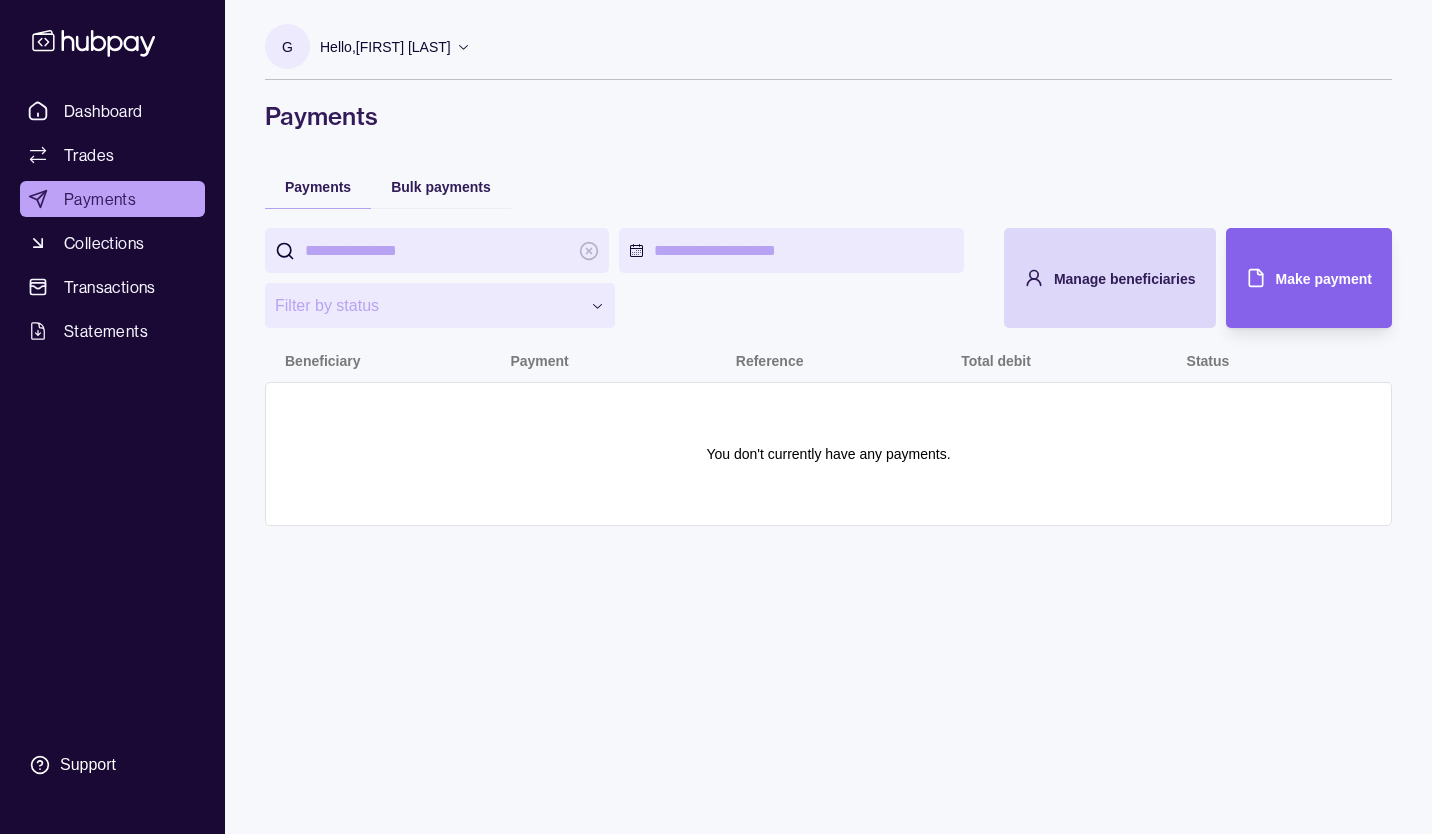 click on "Collections" at bounding box center (104, 243) 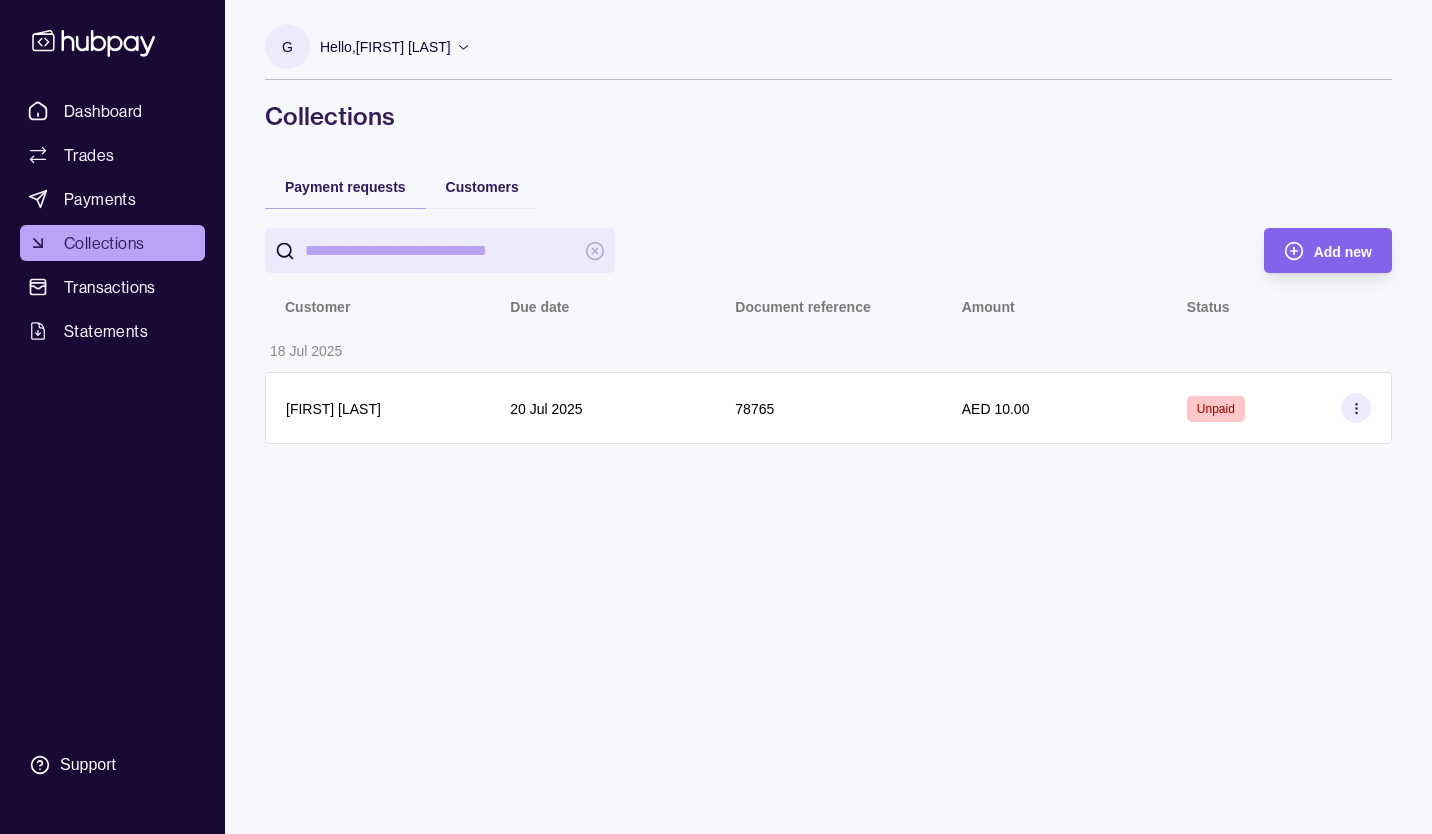 click 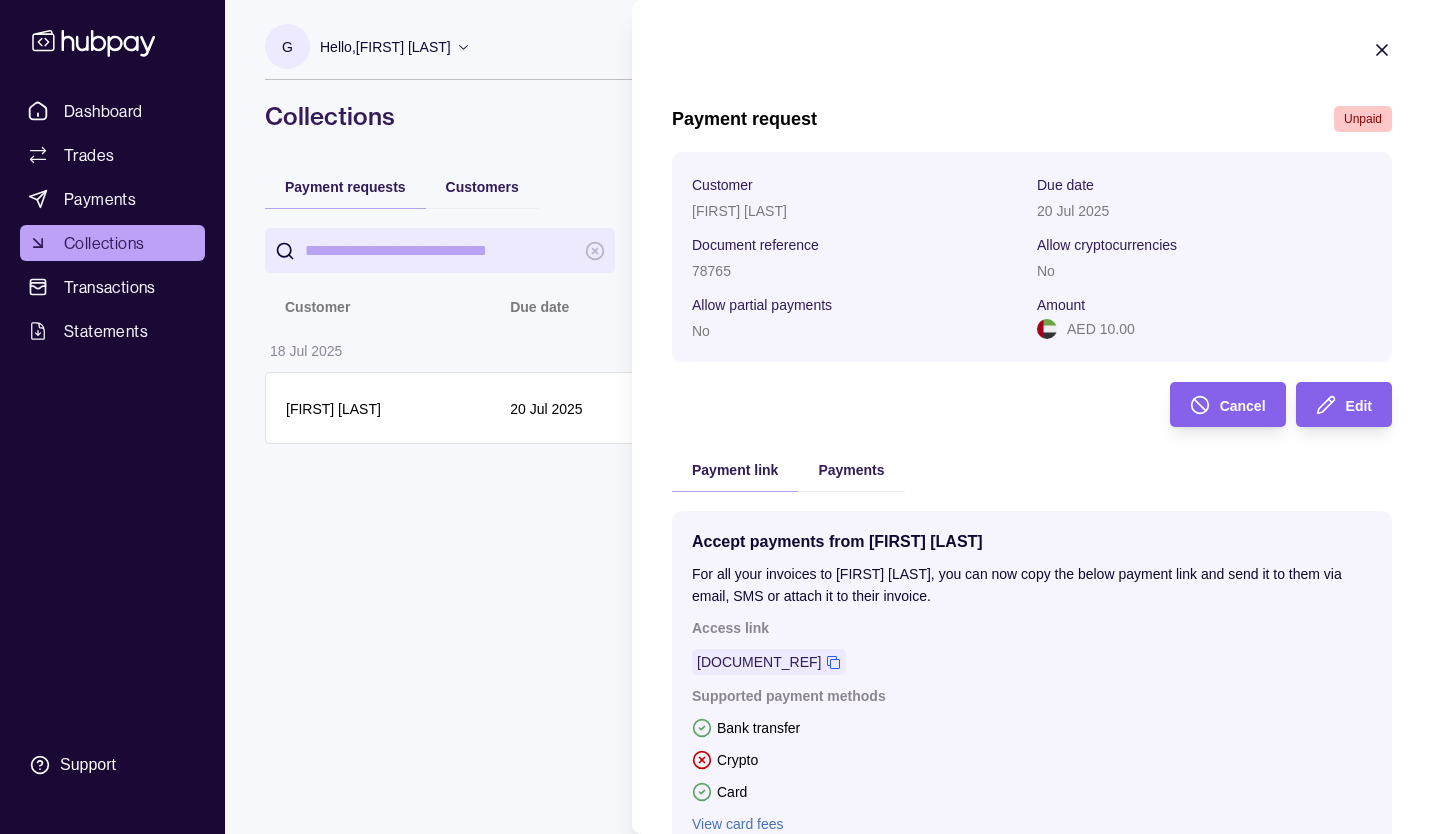 click on "Edit" at bounding box center (1344, 404) 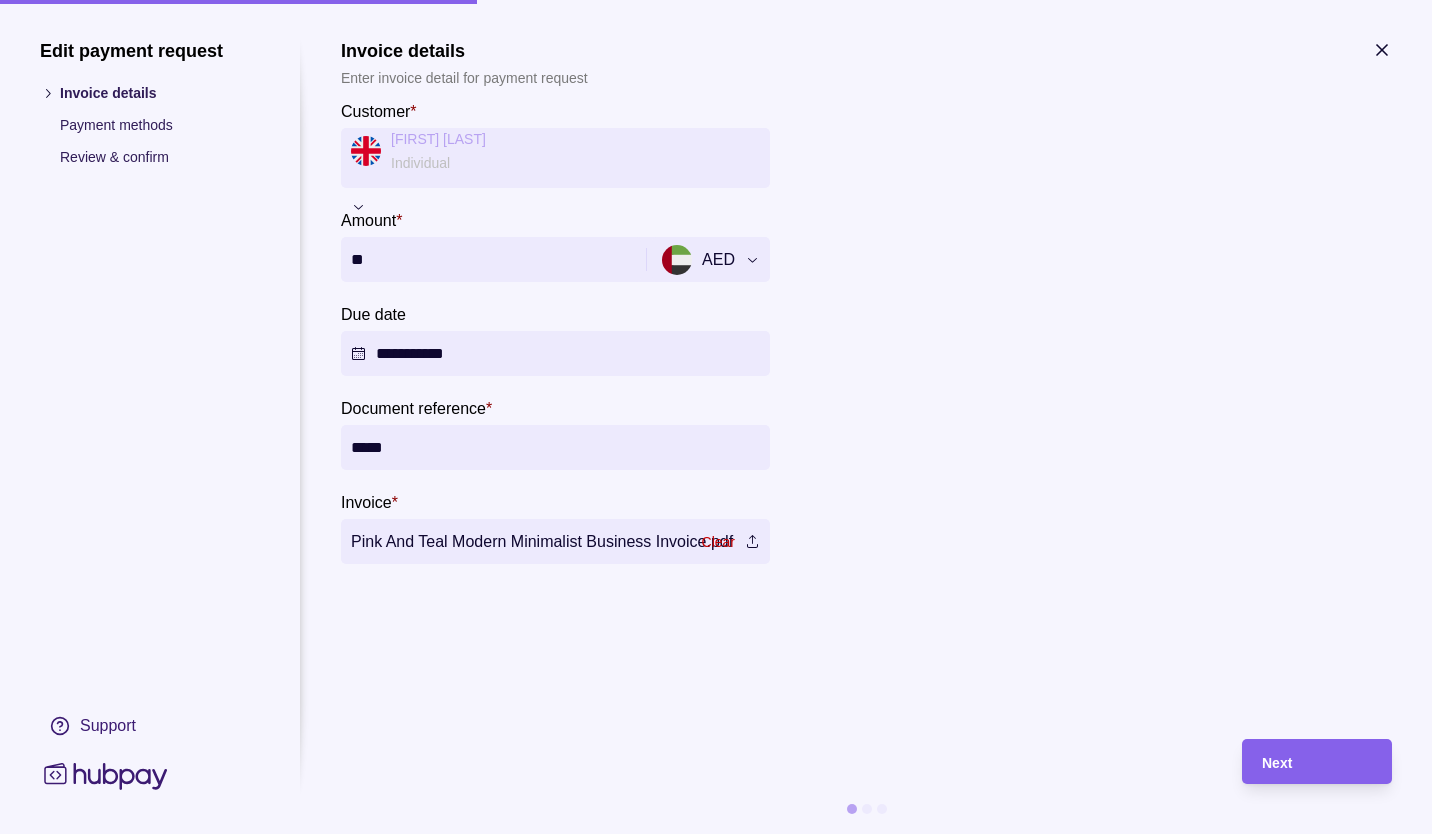 click on "Dashboard Trades Payments Collections Transactions Statements Support G Hello, [FIRST] [LAST] Emoh fze llc Account Terms and conditions Privacy policy Sign out Collections Payment requests Customers Add new Customer Due date Document reference Amount Status 18 Jul 2025 [FIRST] [LAST] 20 Jul 2025 78765 AED 10.00 Unpaid Collections | Hubpay Payment request Unpaid Customer [FIRST] [LAST] Due date 20 Jul 2025 Document reference 78765 Allow cryptocurrencies No Allow partial payments No Amount AED 10.00 Cancel Edit Payment link Payments Accept payments from [FIRST] [LAST] For all your invoices to [FIRST] [LAST], you can now copy the below payment link and send it to them via email, SMS or attach it to their invoice. Access link AH-YGG3-95M1 Supported payment methods Bank transfer Crypto Card View card fees Open Share Edit payment request Invoice details Payment methods Review & confirm Support Invoice details Enter invoice detail for payment request Customer * [FIRST] [LAST] Individual **" at bounding box center (716, 417) 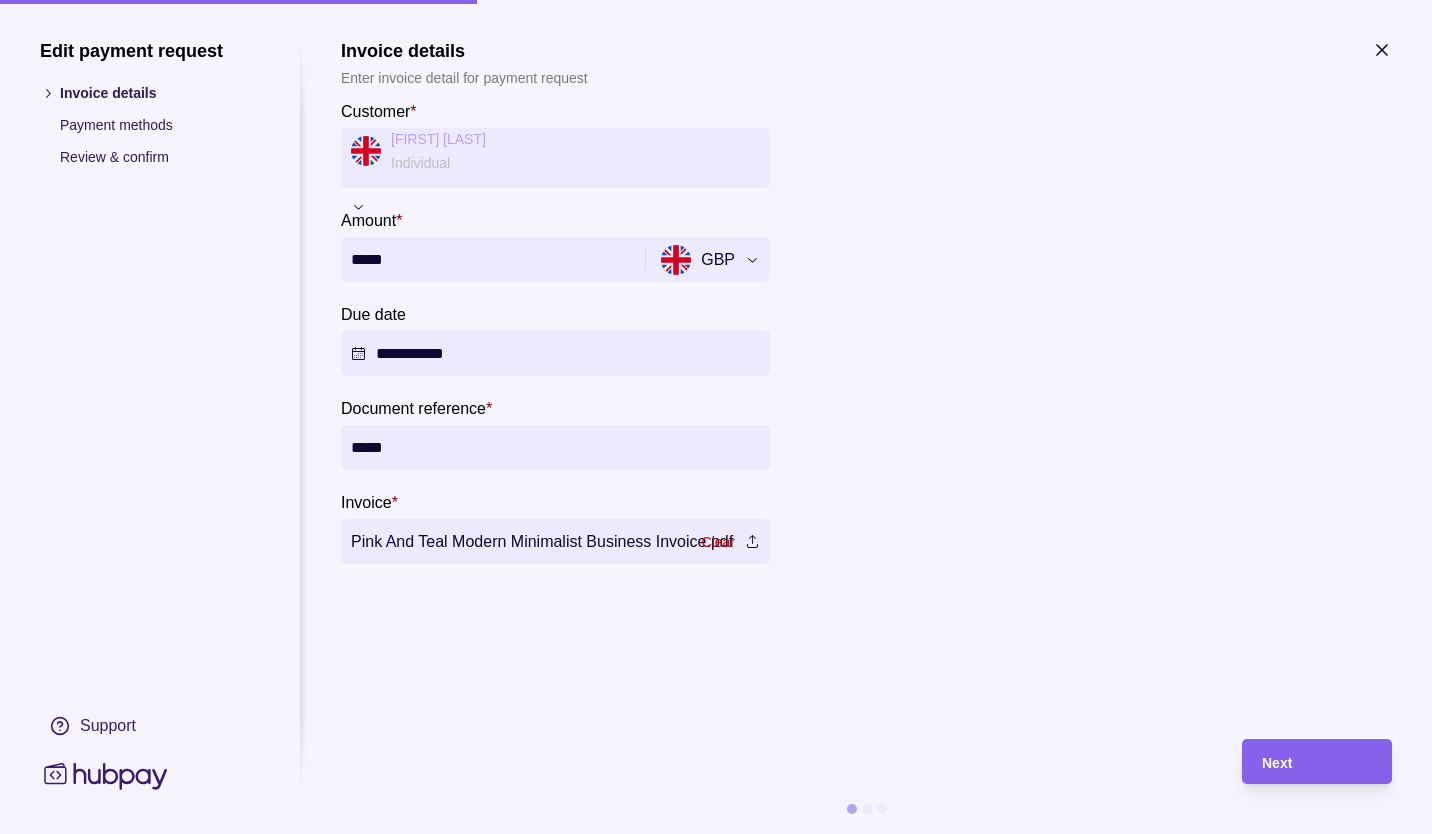 type on "*****" 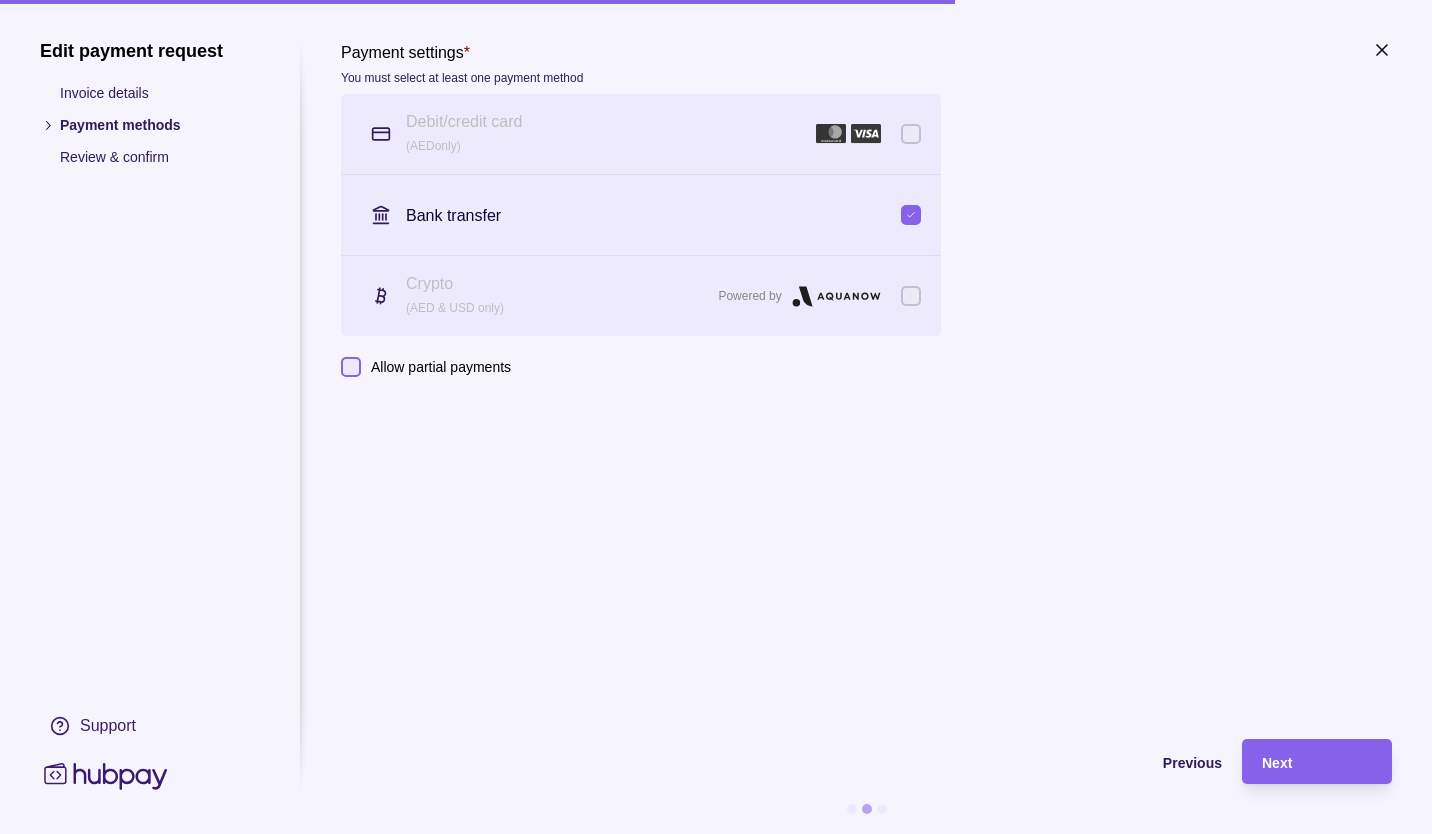 click 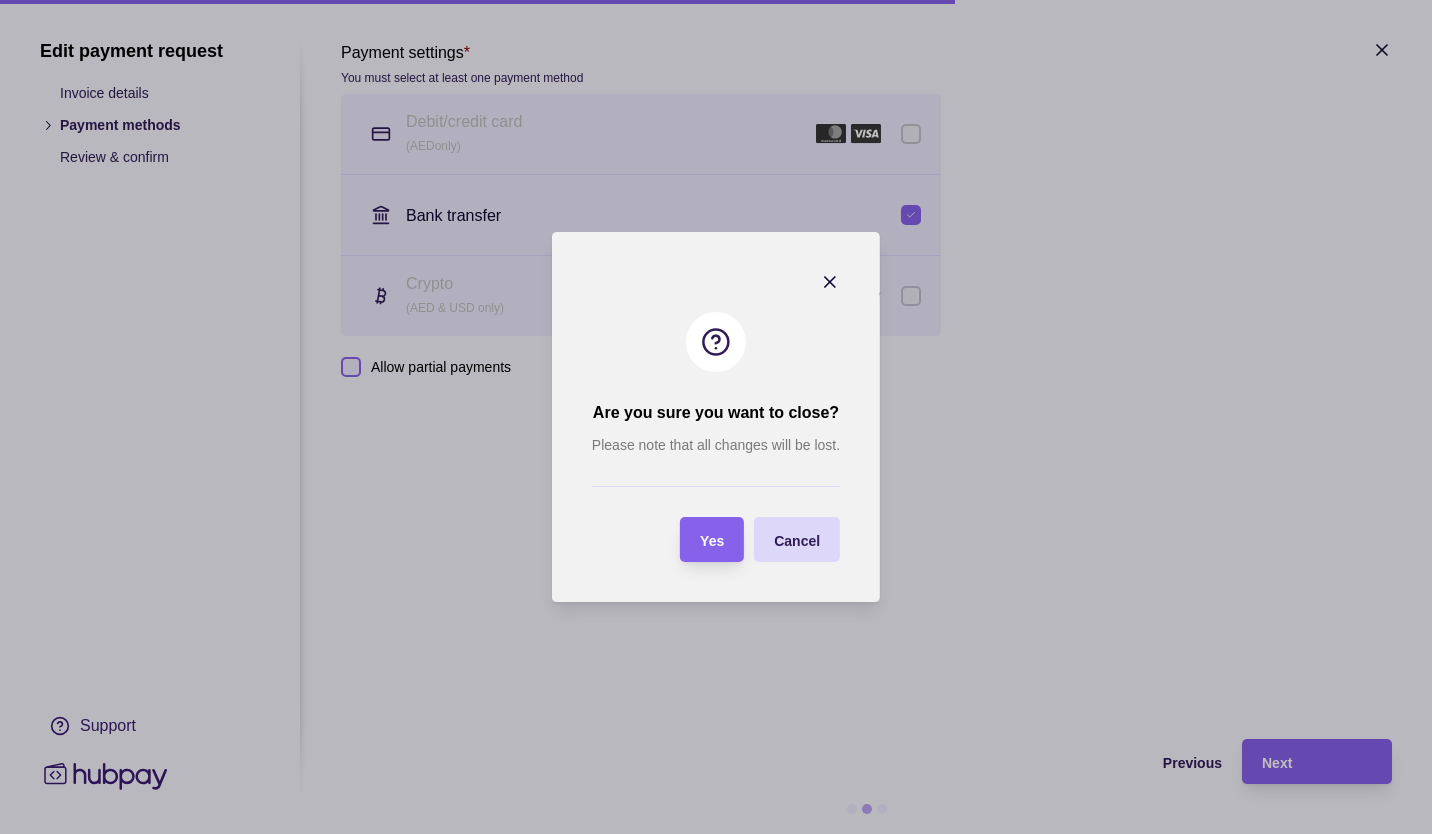 click on "Yes" at bounding box center (712, 541) 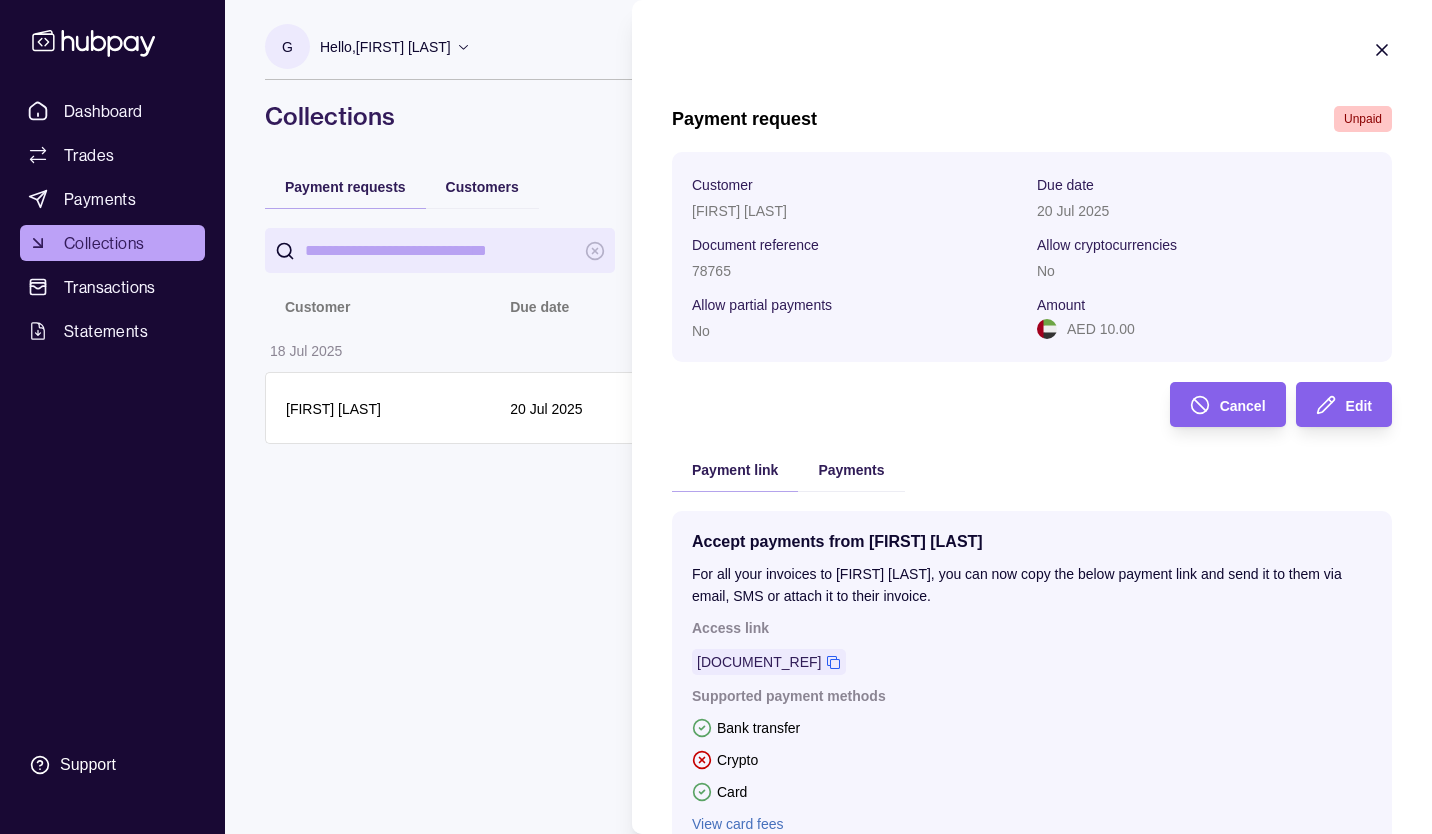 click on "Dashboard Trades Payments Collections Transactions Statements Support G Hello, [FIRST] [LAST] Emoh fze llc Account Terms and conditions Privacy policy Sign out Collections Payment requests Customers Add new Customer Due date Document reference Amount Status 18 Jul 2025 [FIRST] [LAST] 20 Jul 2025 78765 AED 10.00 Unpaid Collections | Hubpay Payment request Unpaid Customer [FIRST] [LAST] Due date 20 Jul 2025 Document reference 78765 Allow cryptocurrencies No Allow partial payments No Amount AED 10.00 Cancel Edit Payment link Payments Accept payments from [FIRST] [LAST] For all your invoices to [FIRST] [LAST], you can now copy the below payment link and send it to them via email, SMS or attach it to their invoice. Access link AH-YGG3-95M1 Supported payment methods Bank transfer Crypto Card View card fees Open Share" at bounding box center [716, 417] 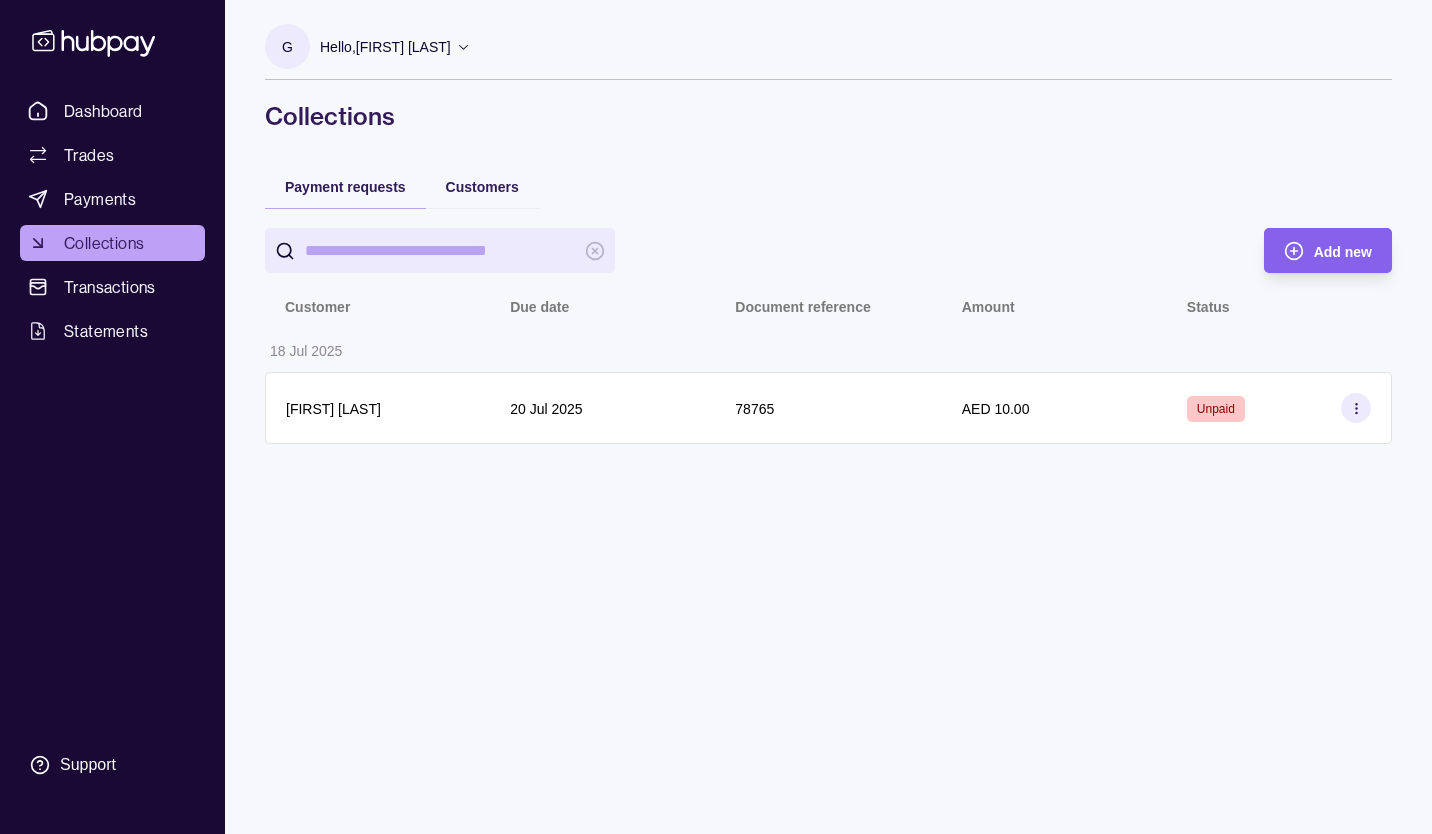 click on "Add new" at bounding box center [1343, 252] 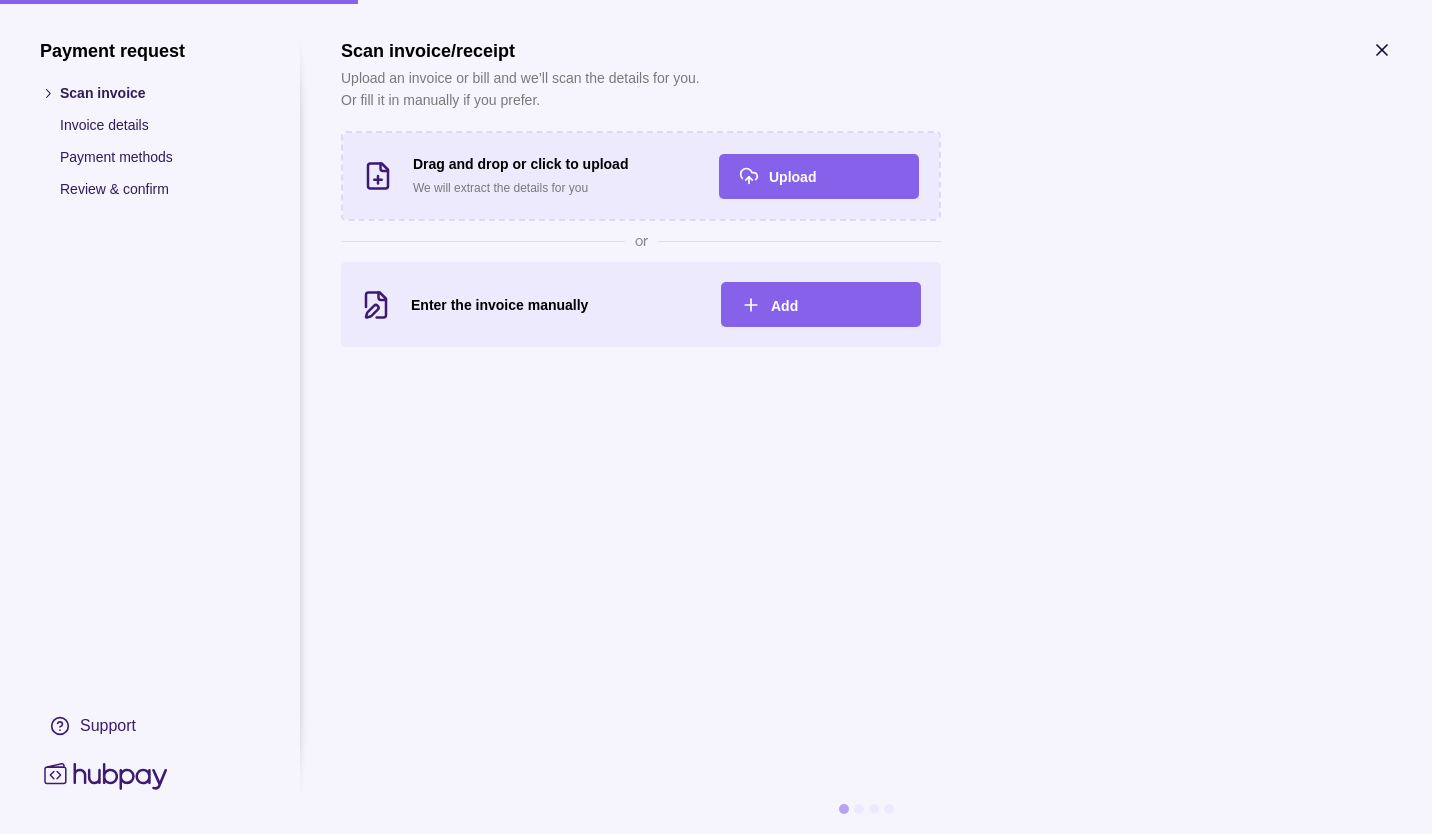click on "Add" at bounding box center [836, 305] 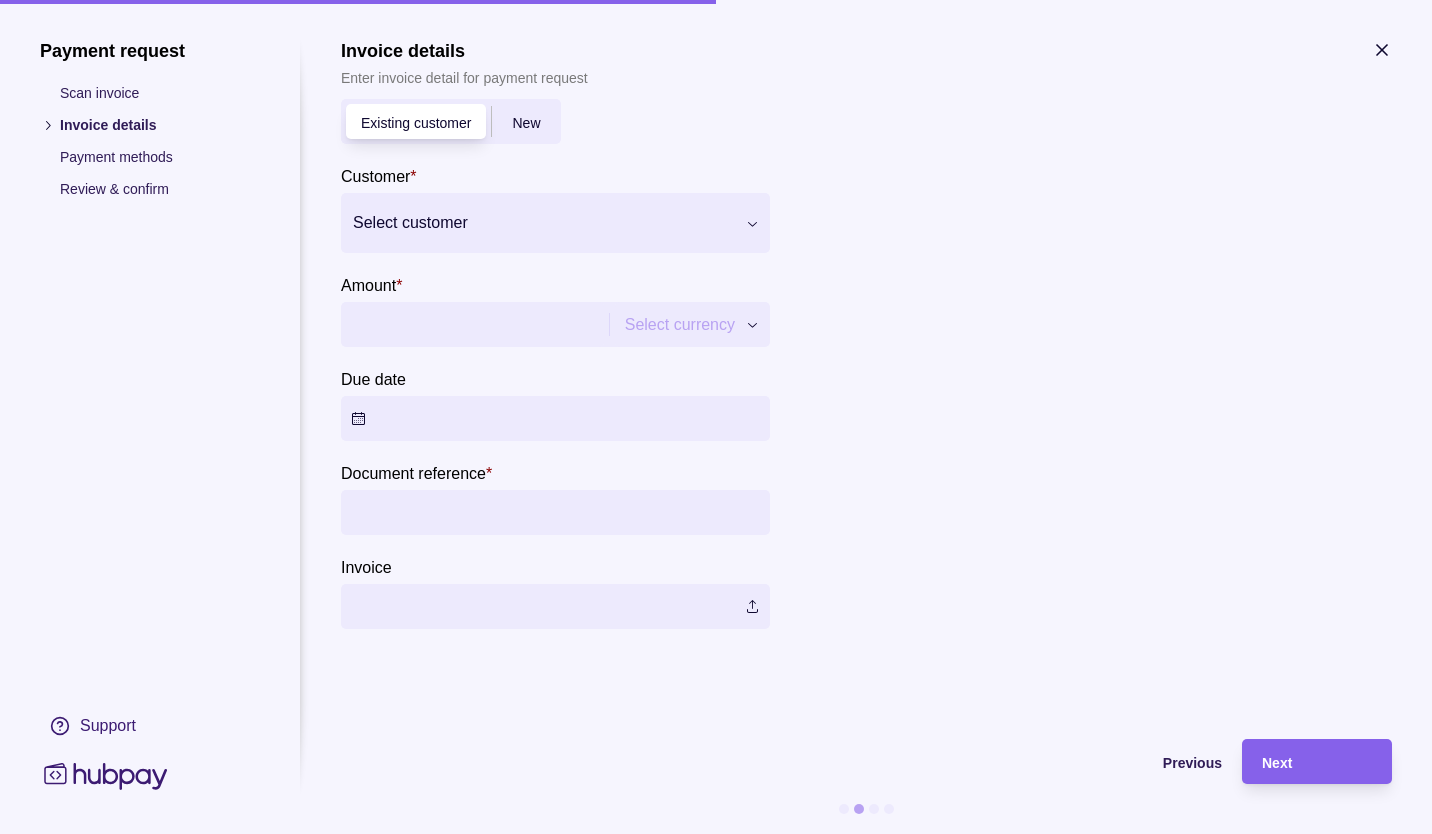 click on "Existing customer" at bounding box center [416, 123] 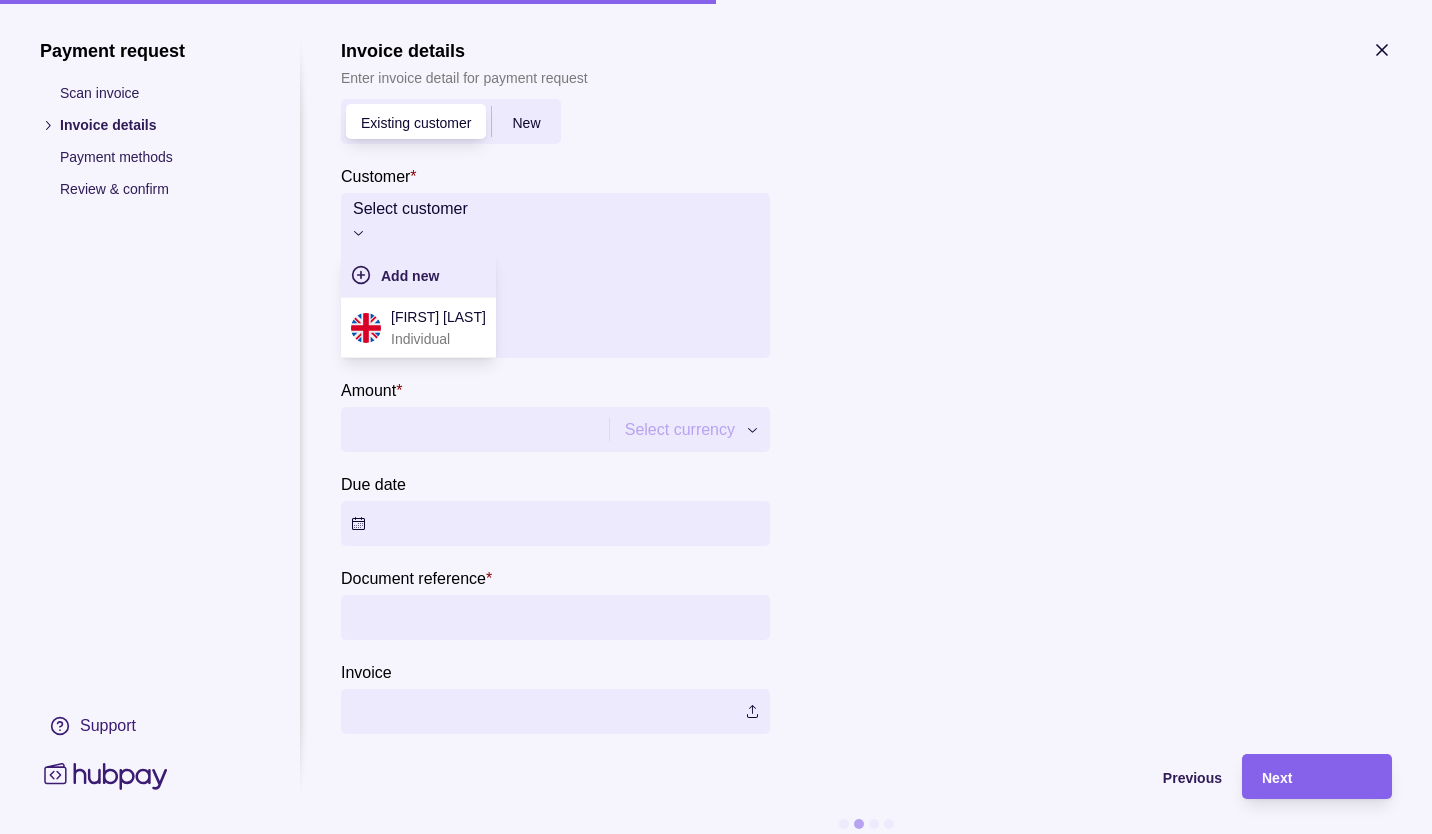 click on "[FIRST] [LAST]" at bounding box center [438, 317] 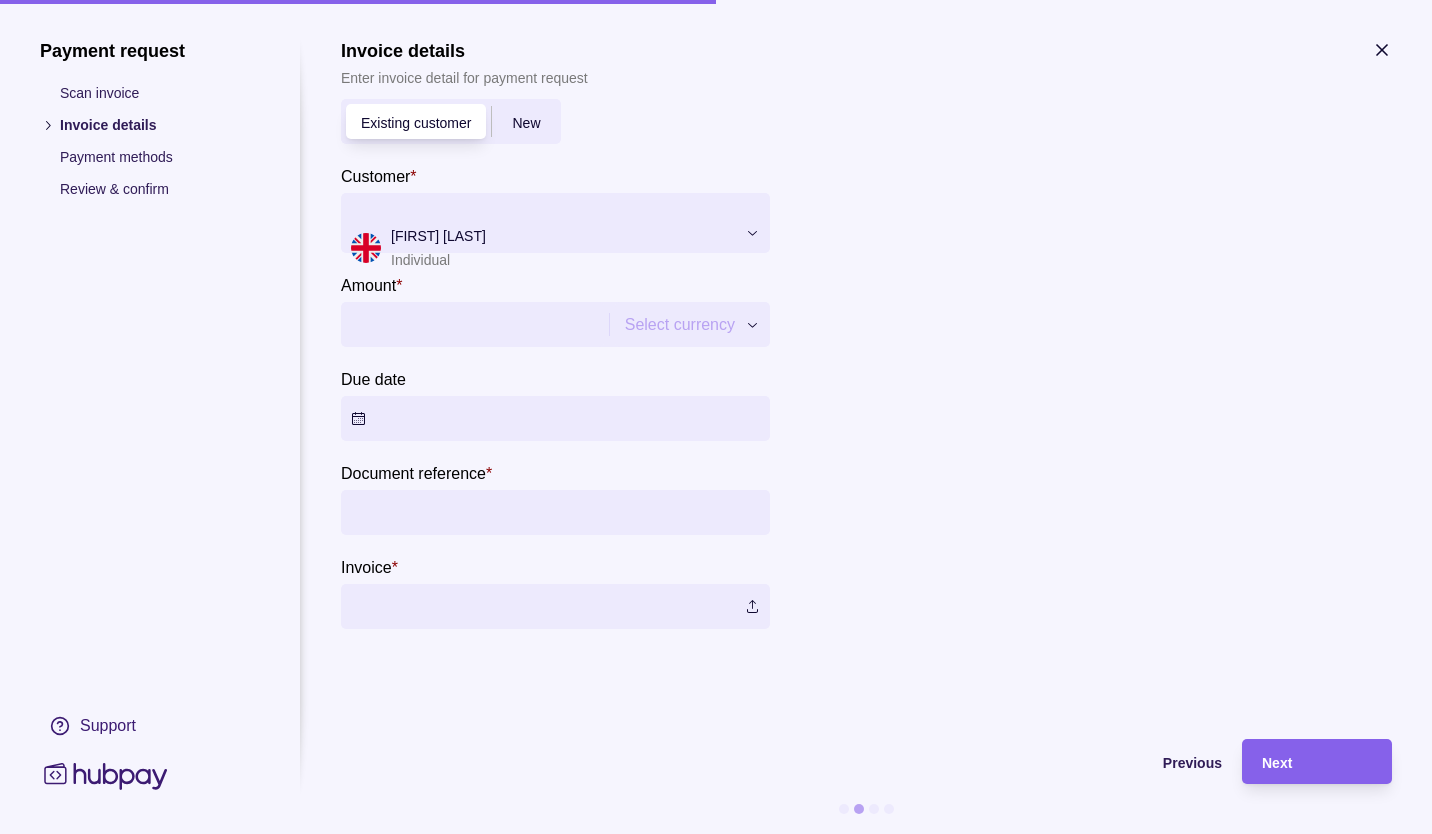 click on "Amount  *" at bounding box center [472, 324] 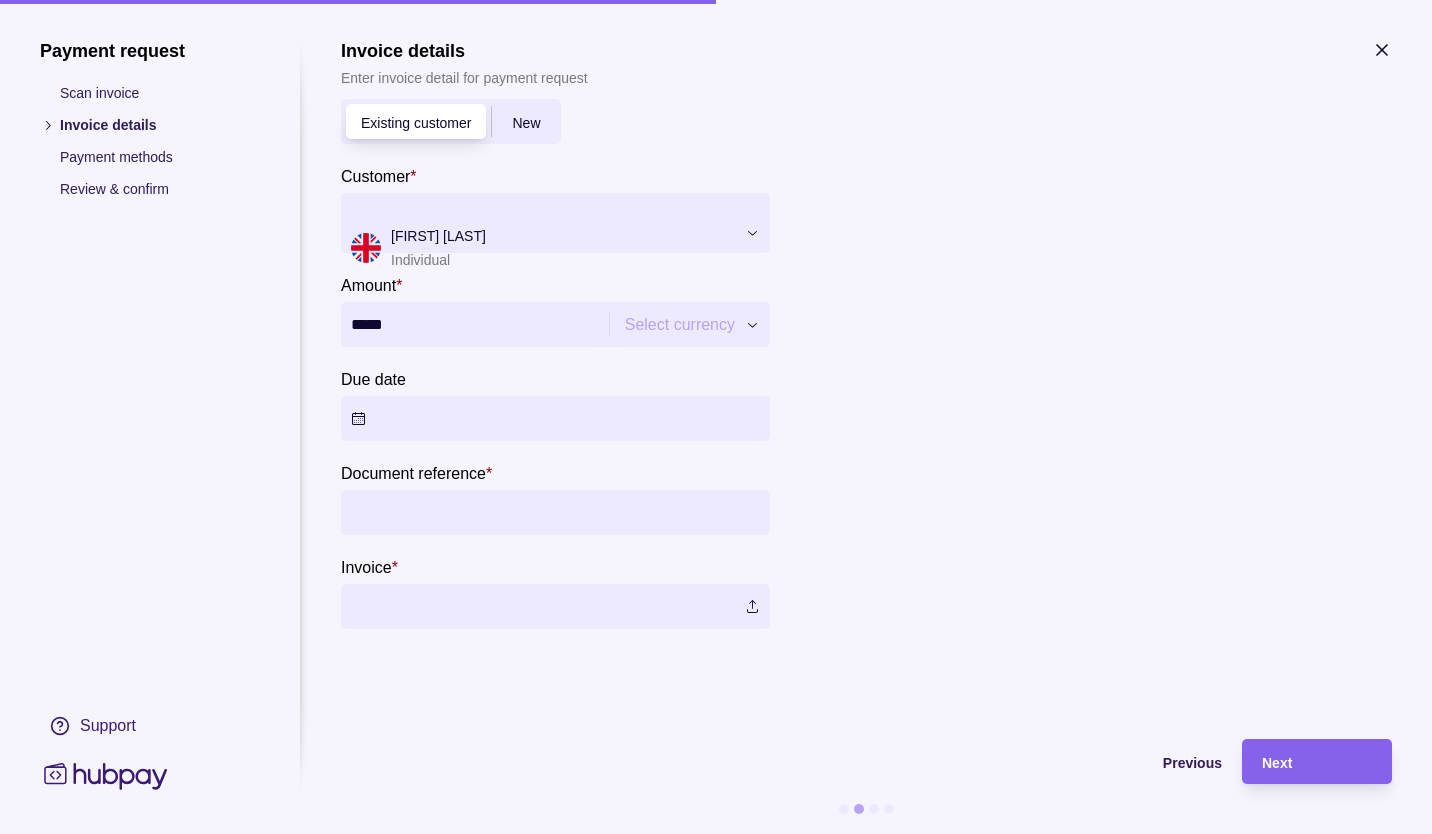 click on "Select currency" at bounding box center (680, 325) 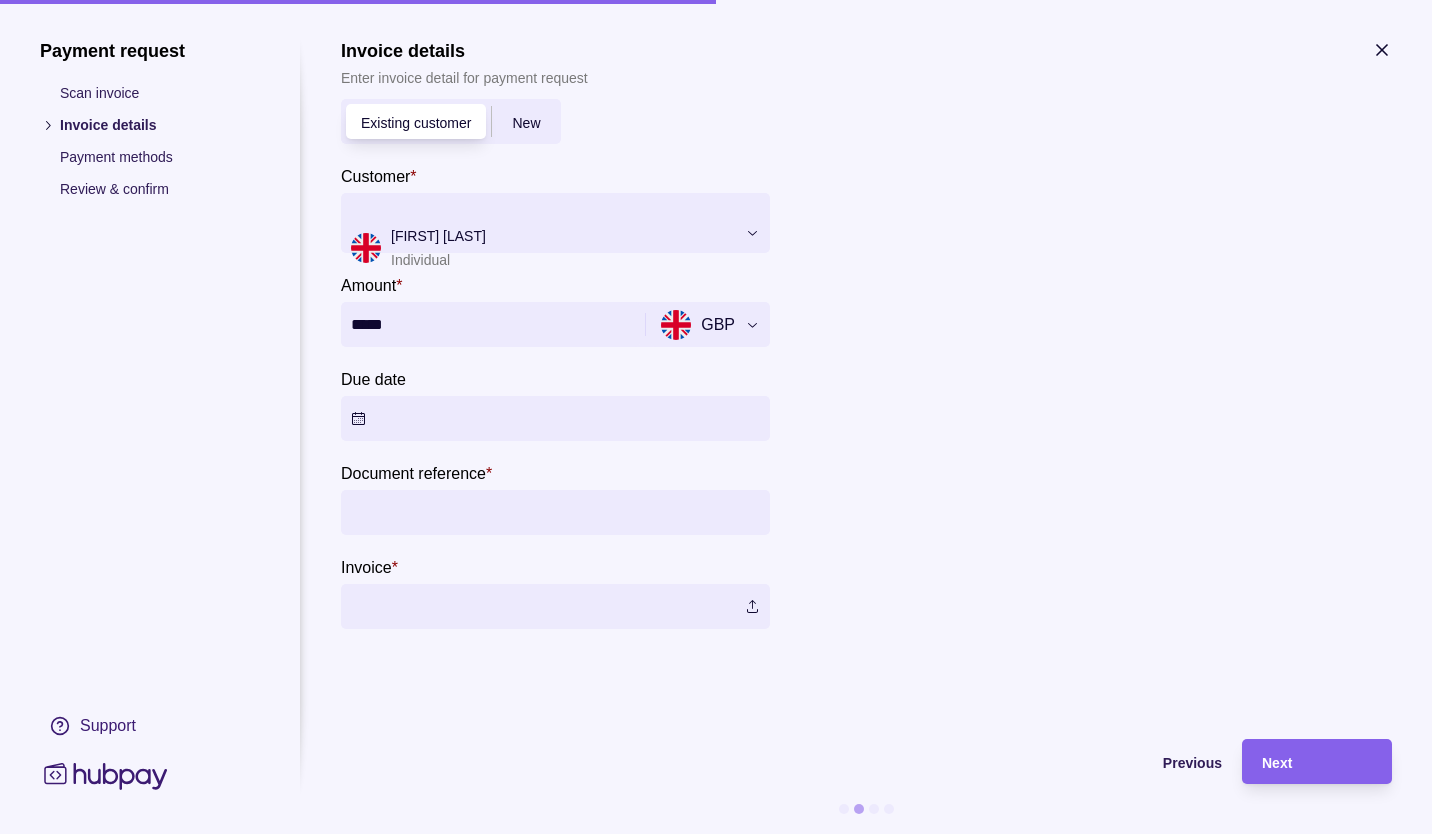 click on "Due date" at bounding box center [555, 418] 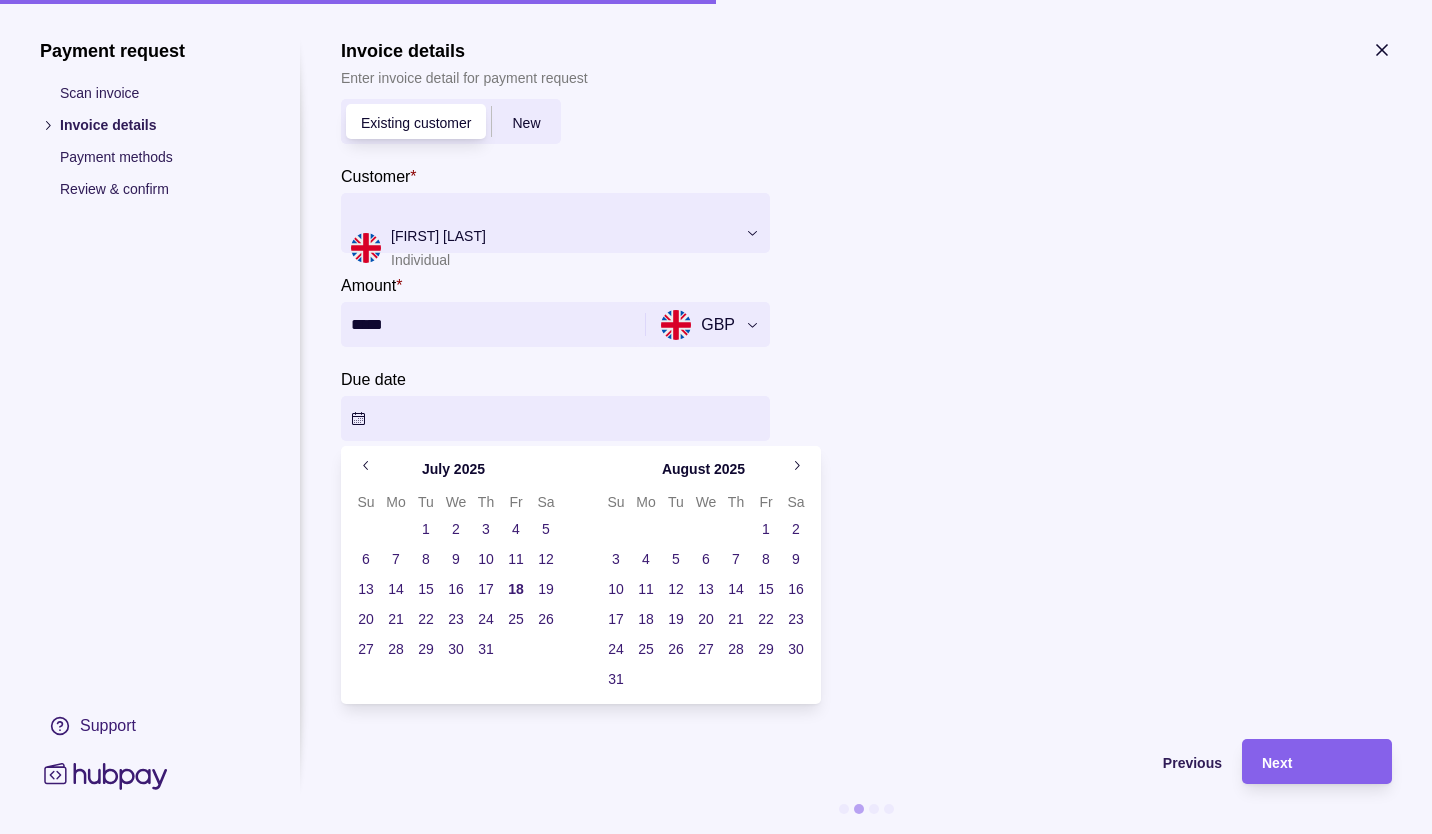 click on "18" at bounding box center [516, 589] 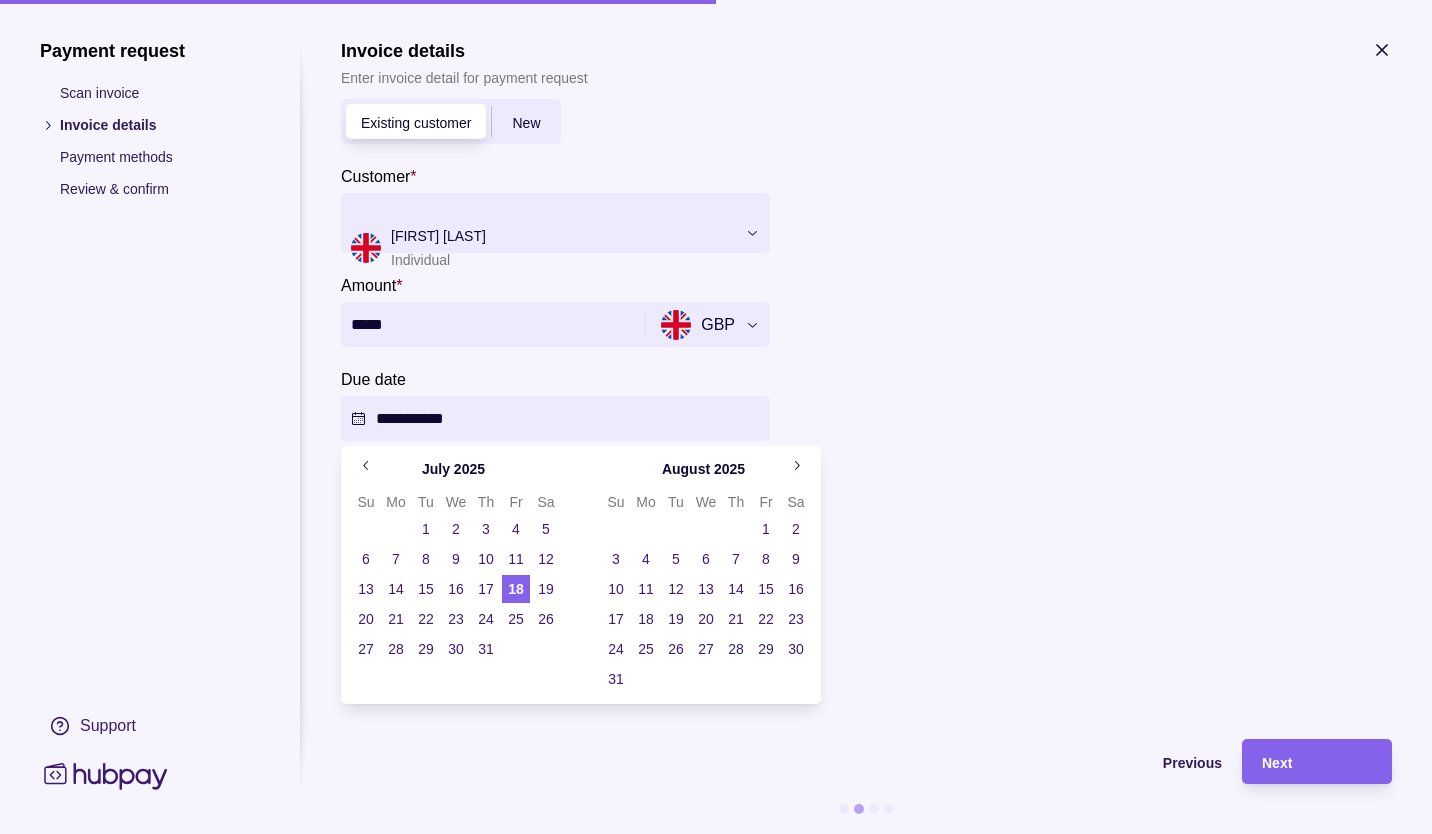click on "**********" at bounding box center (716, 417) 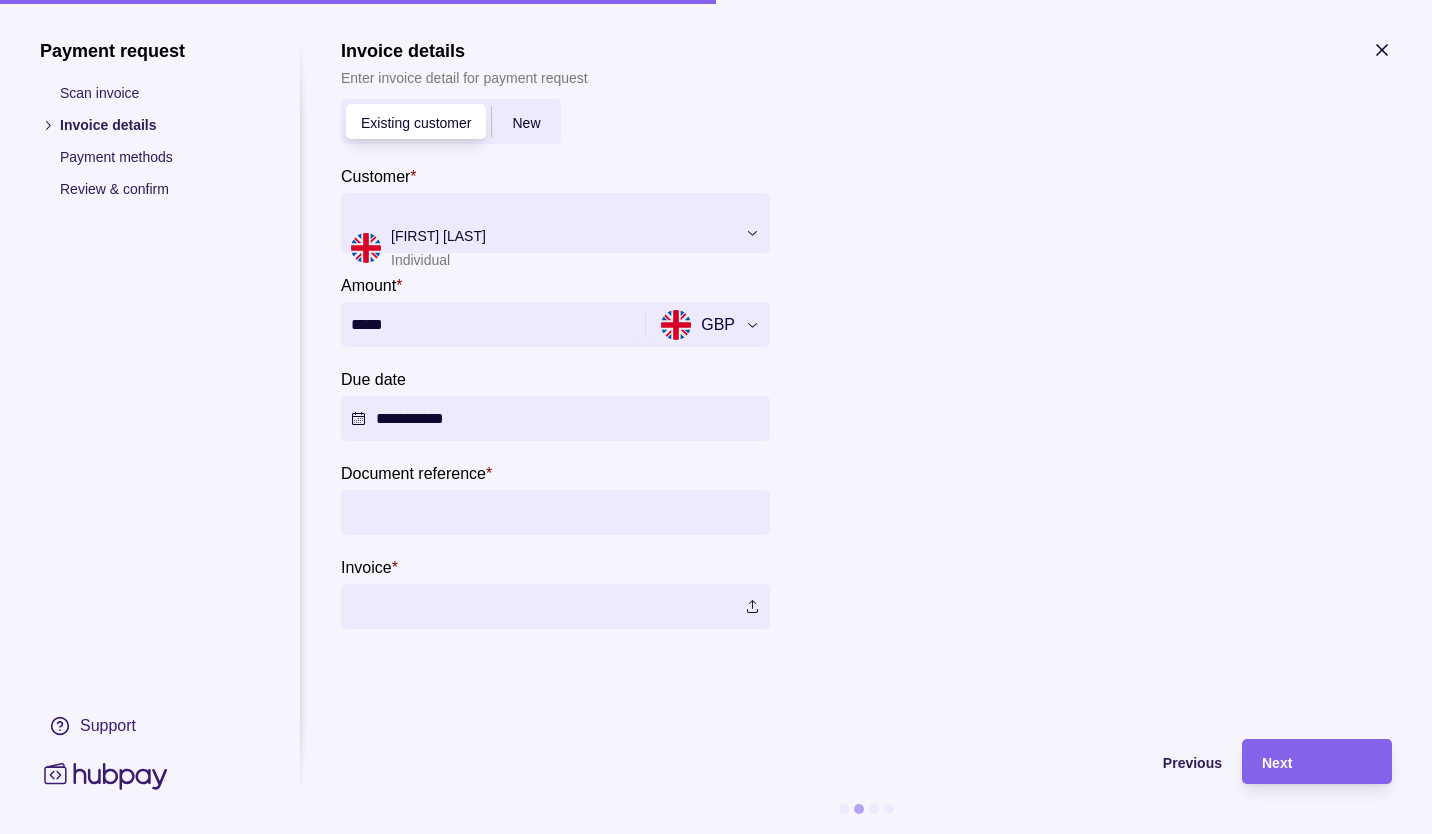 click on "Document reference  *" at bounding box center [555, 512] 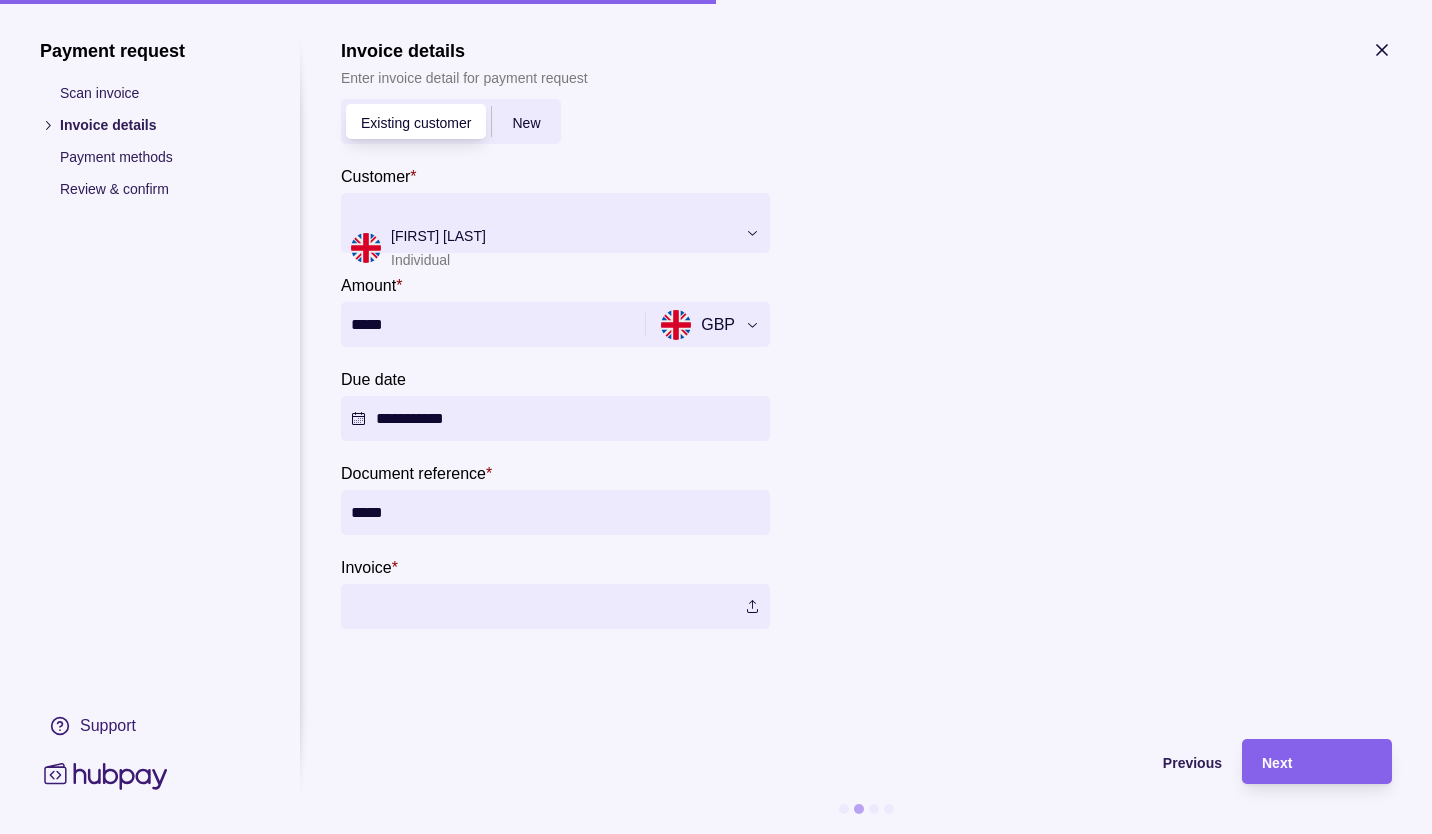 type on "*****" 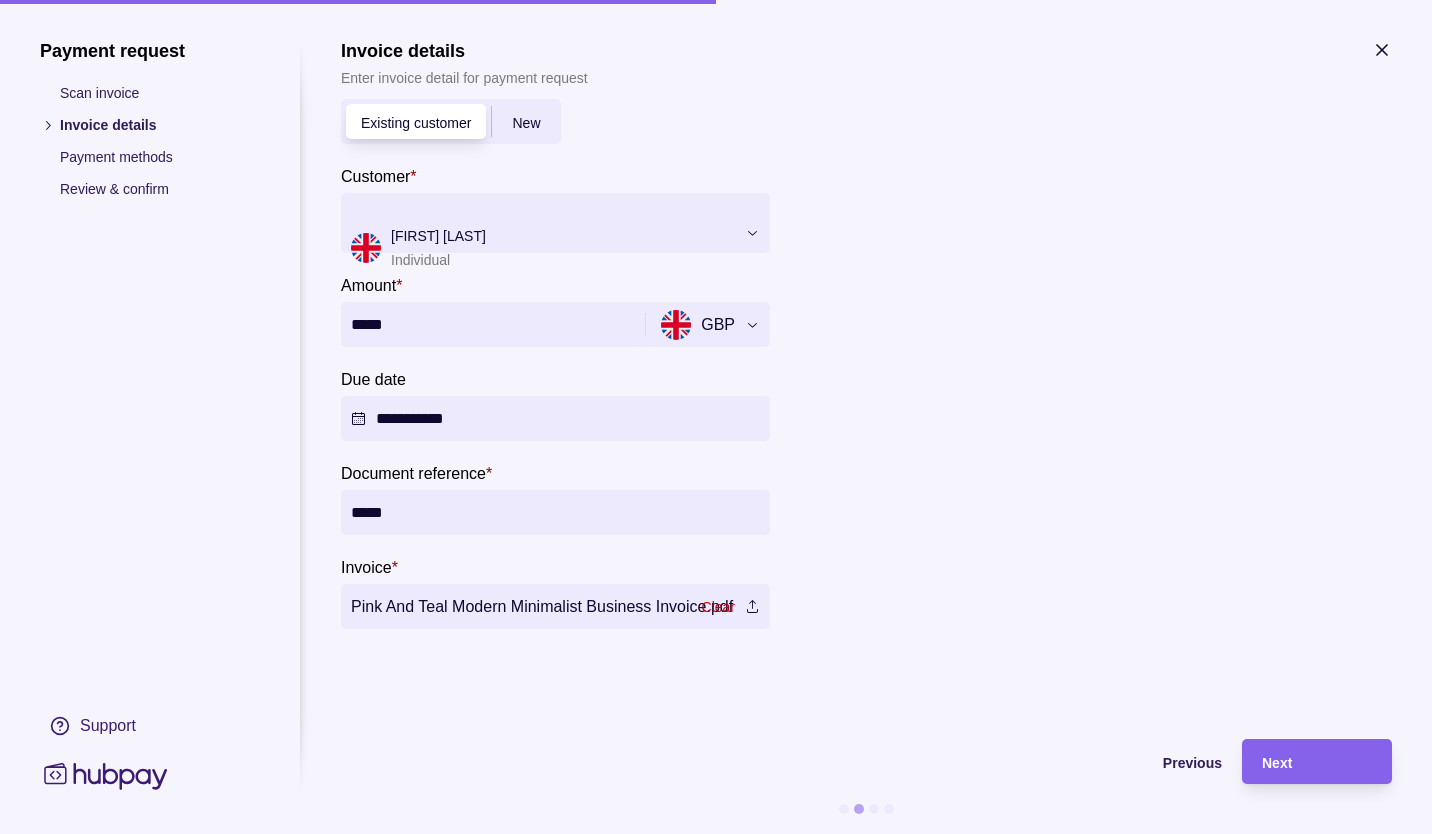 click on "Next" at bounding box center (1302, 761) 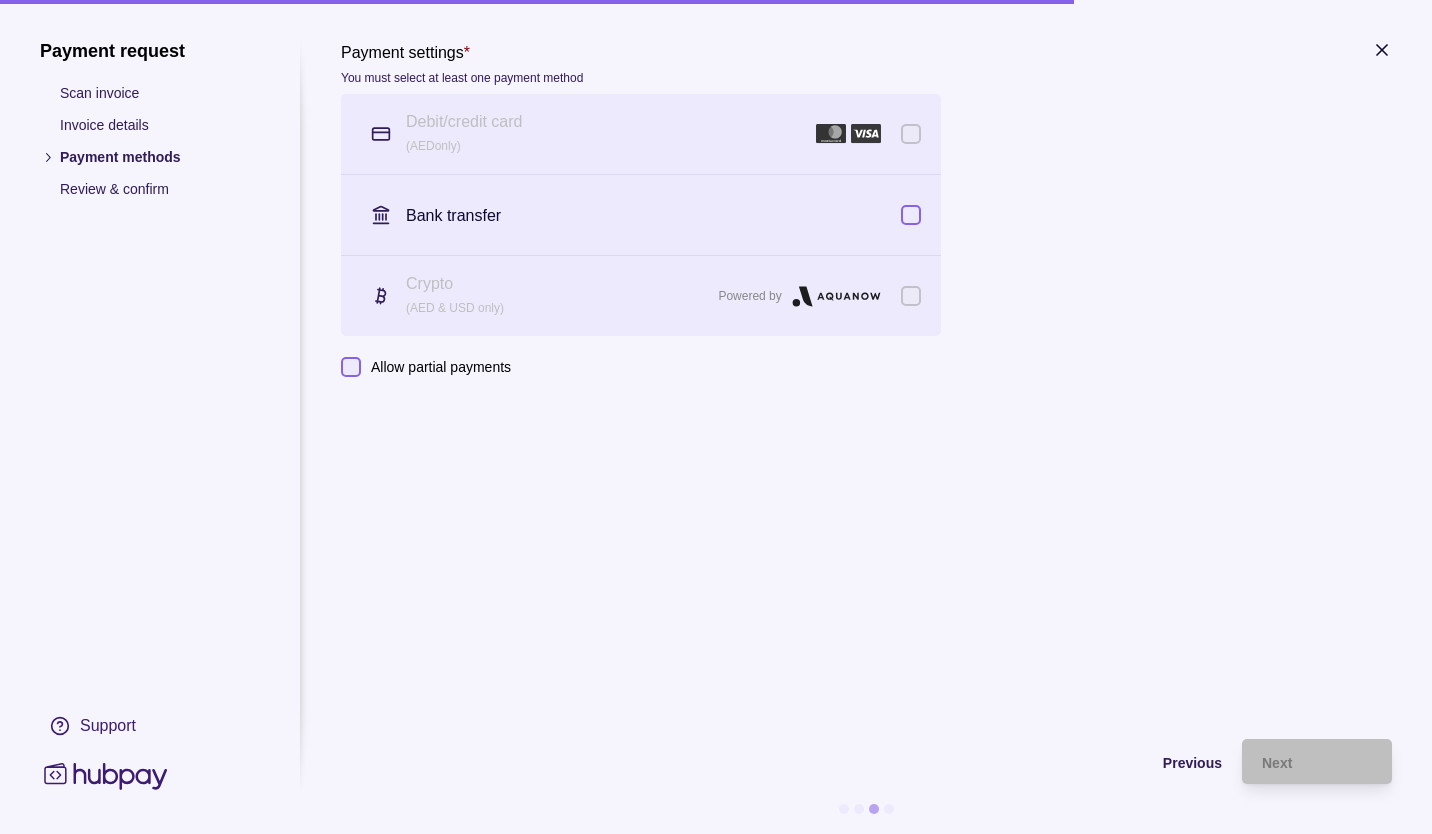 click 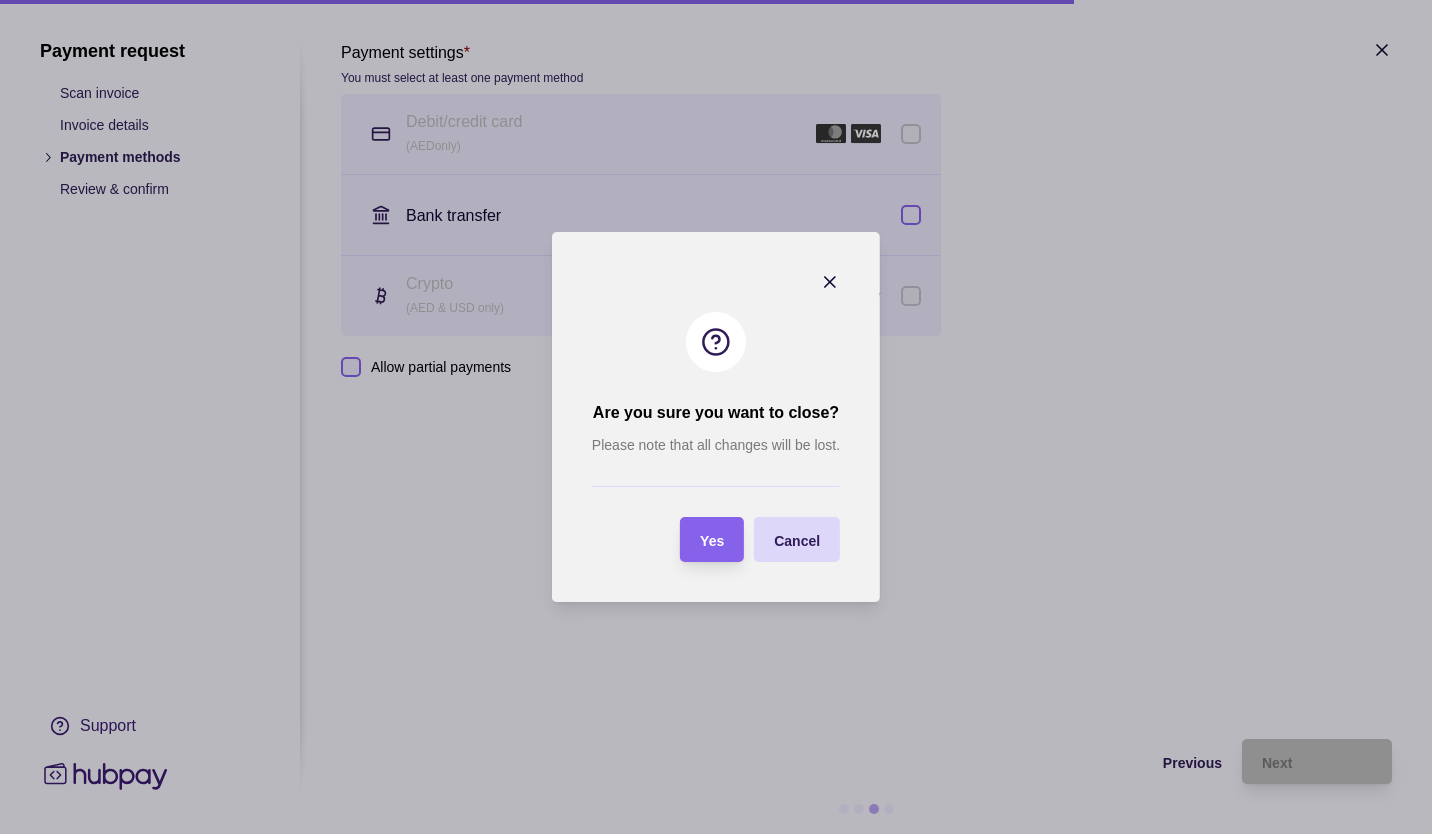 click 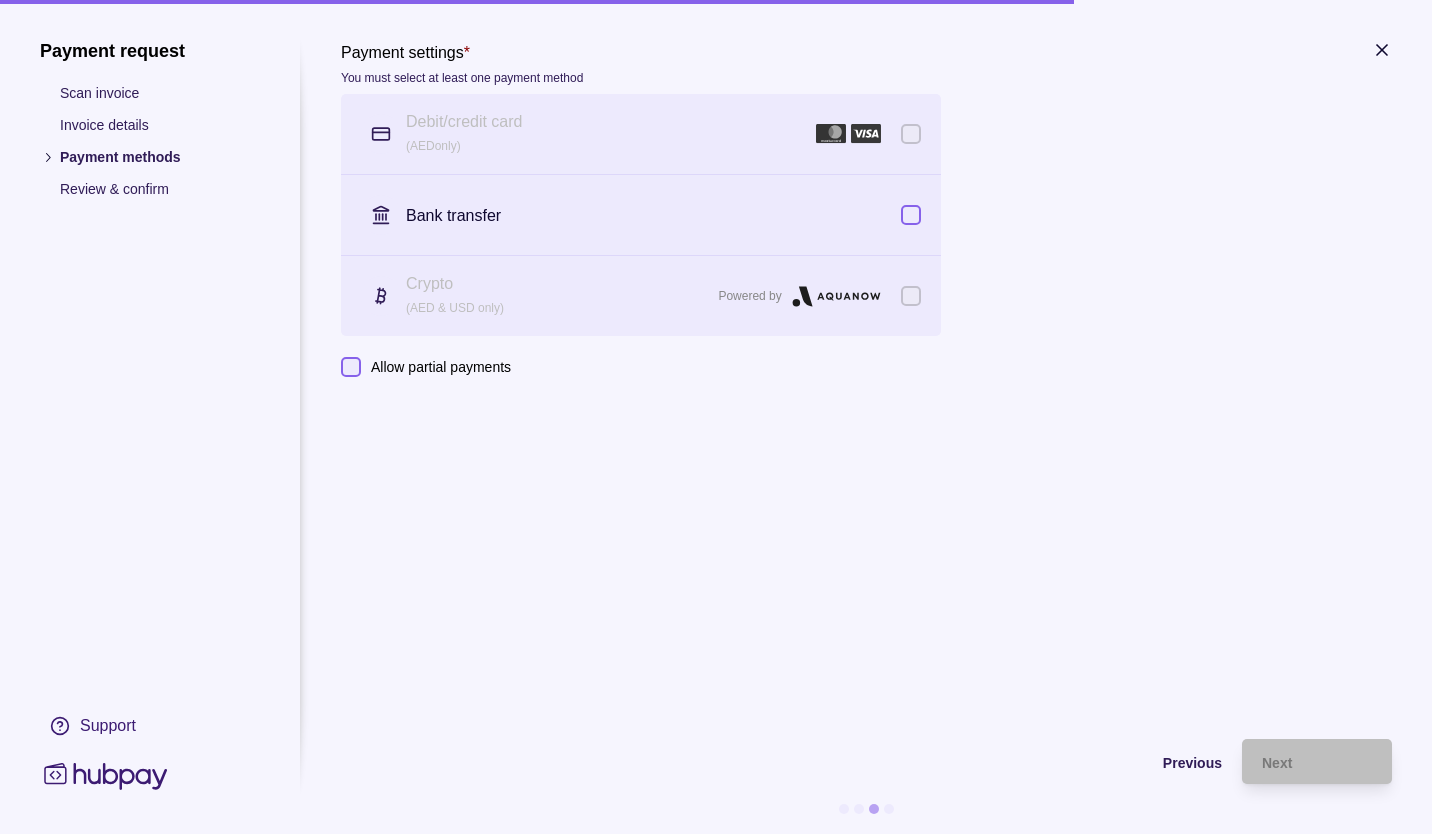 click 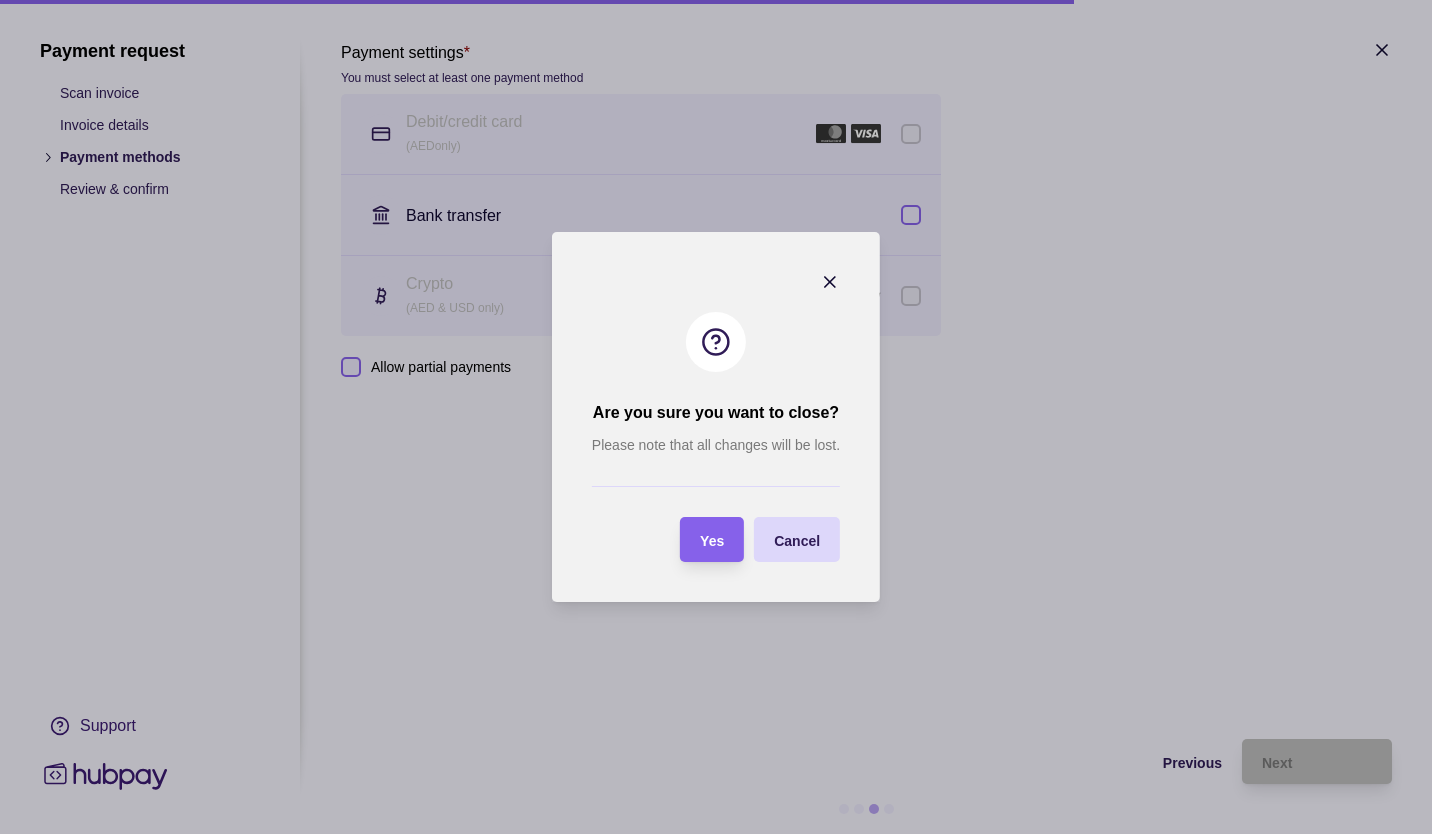 click on "Yes" at bounding box center (712, 541) 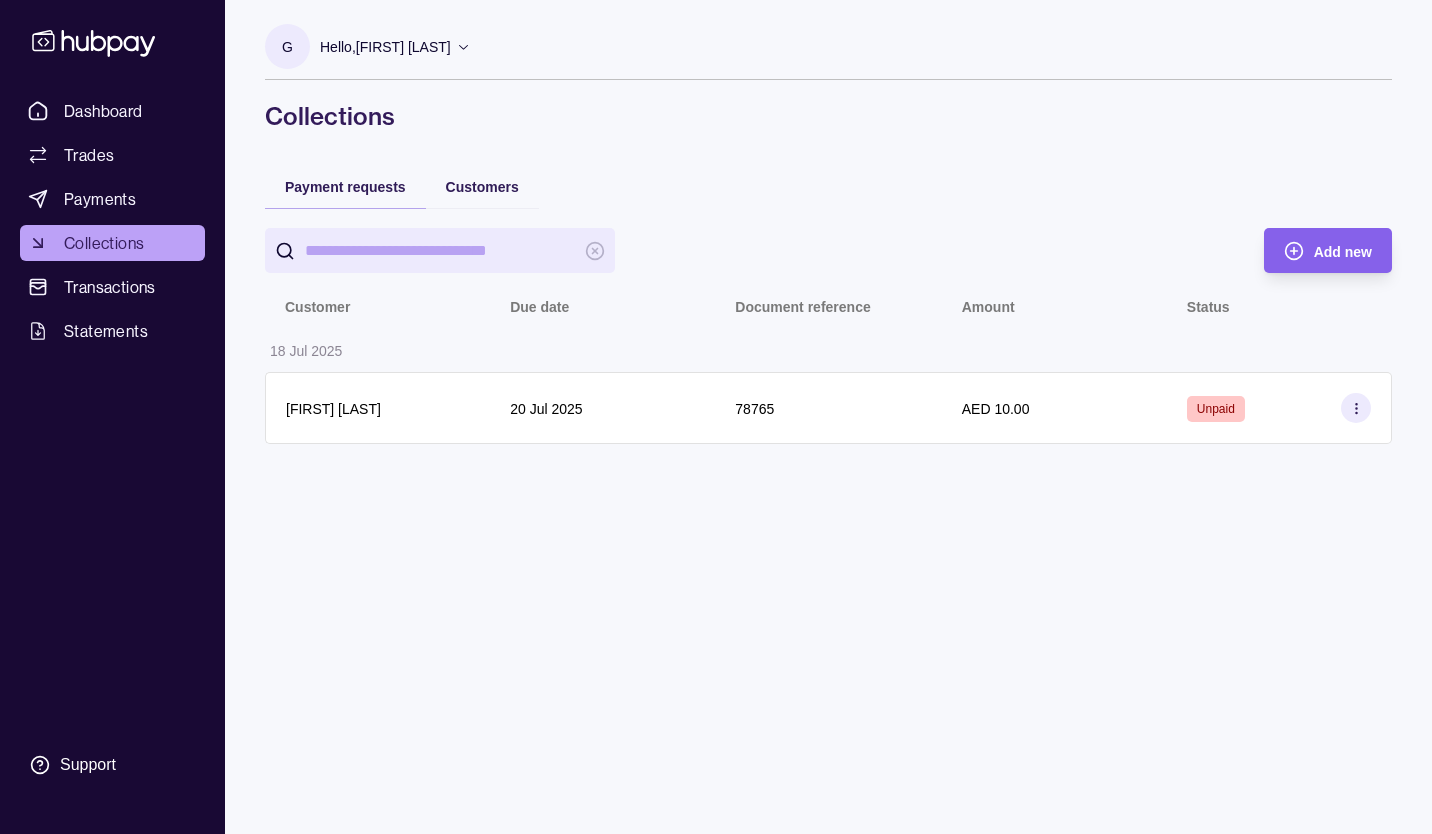click on "Dashboard" at bounding box center [112, 111] 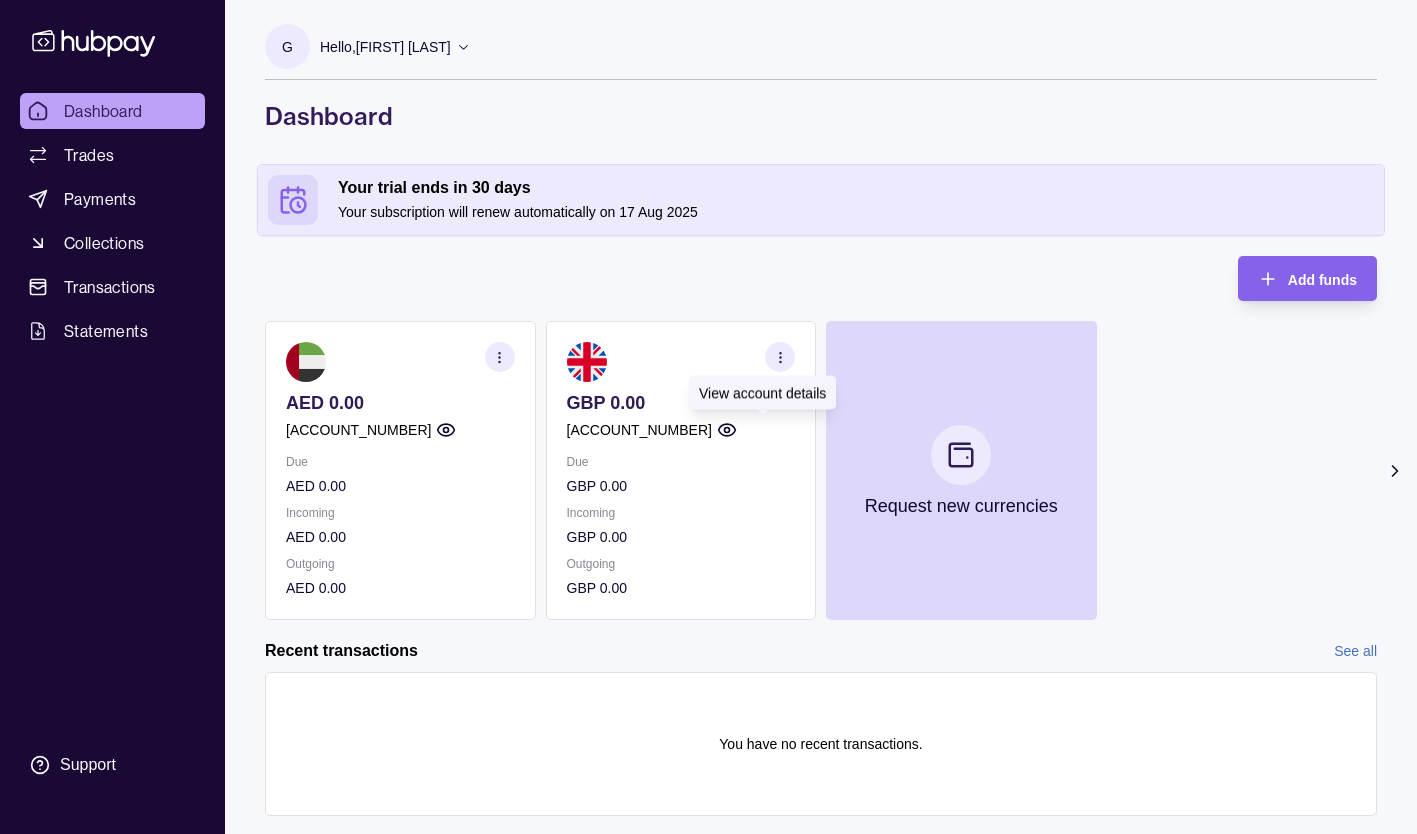 click 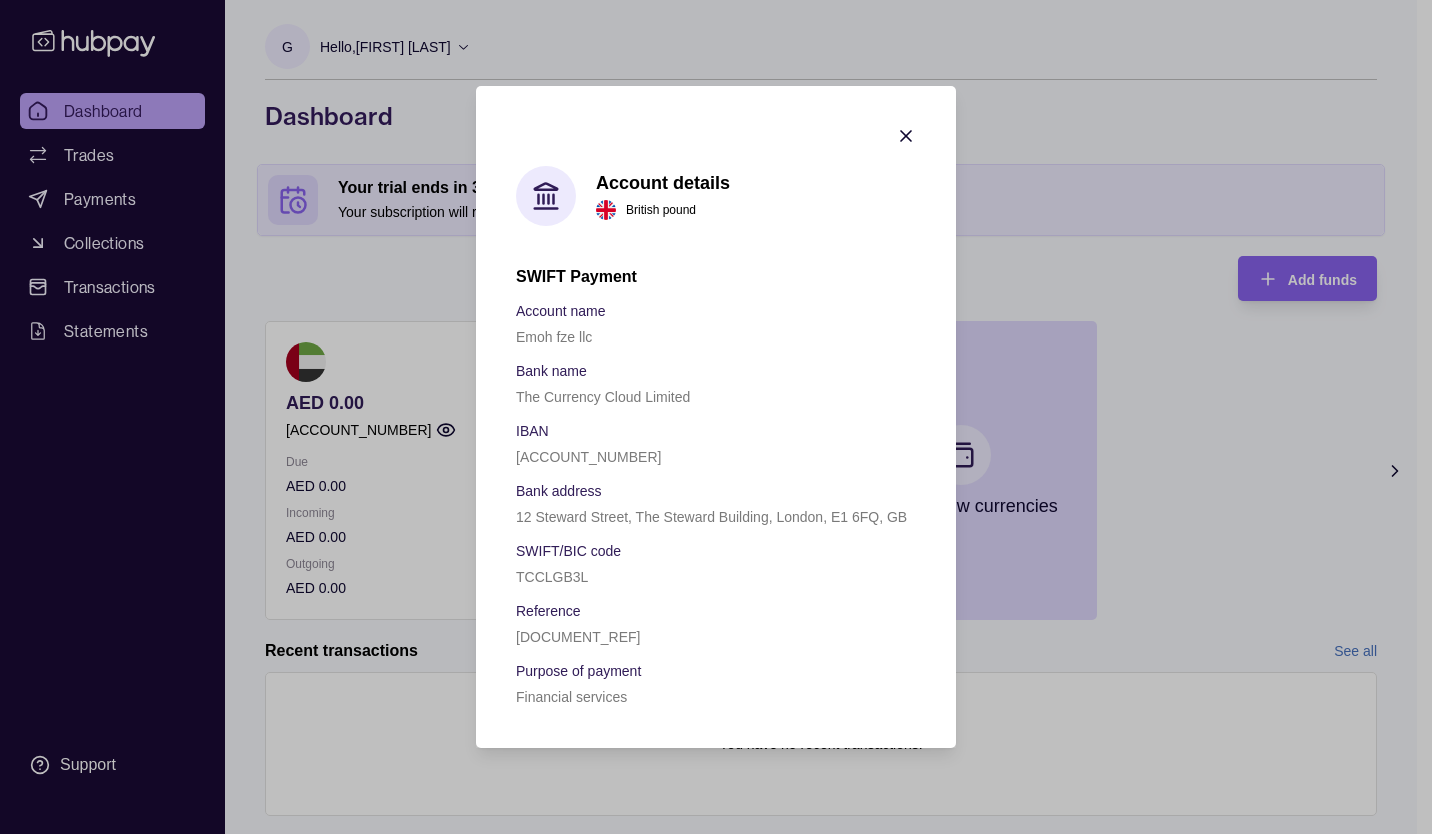 click 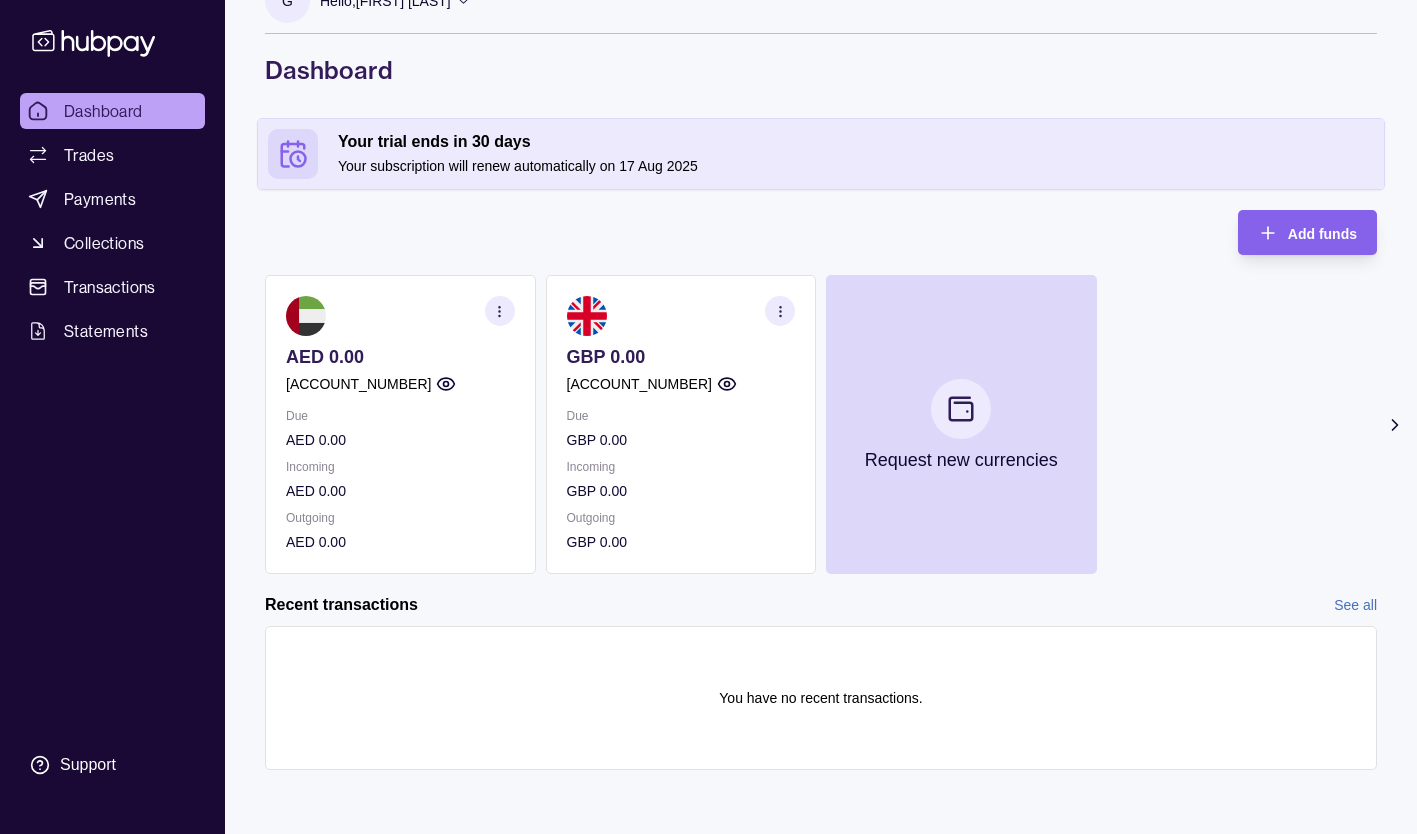 scroll, scrollTop: 0, scrollLeft: 0, axis: both 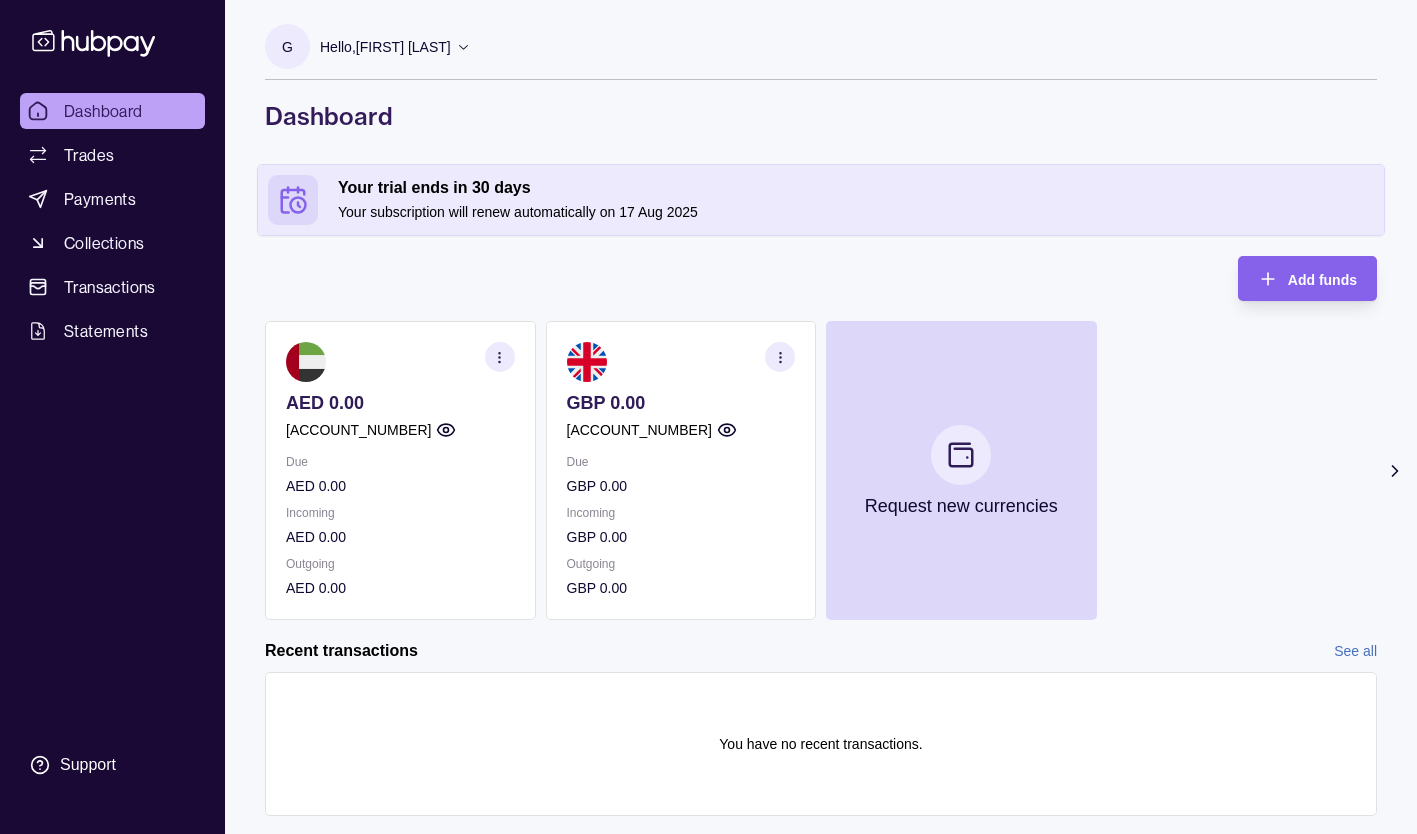 click on "Payments" at bounding box center (100, 199) 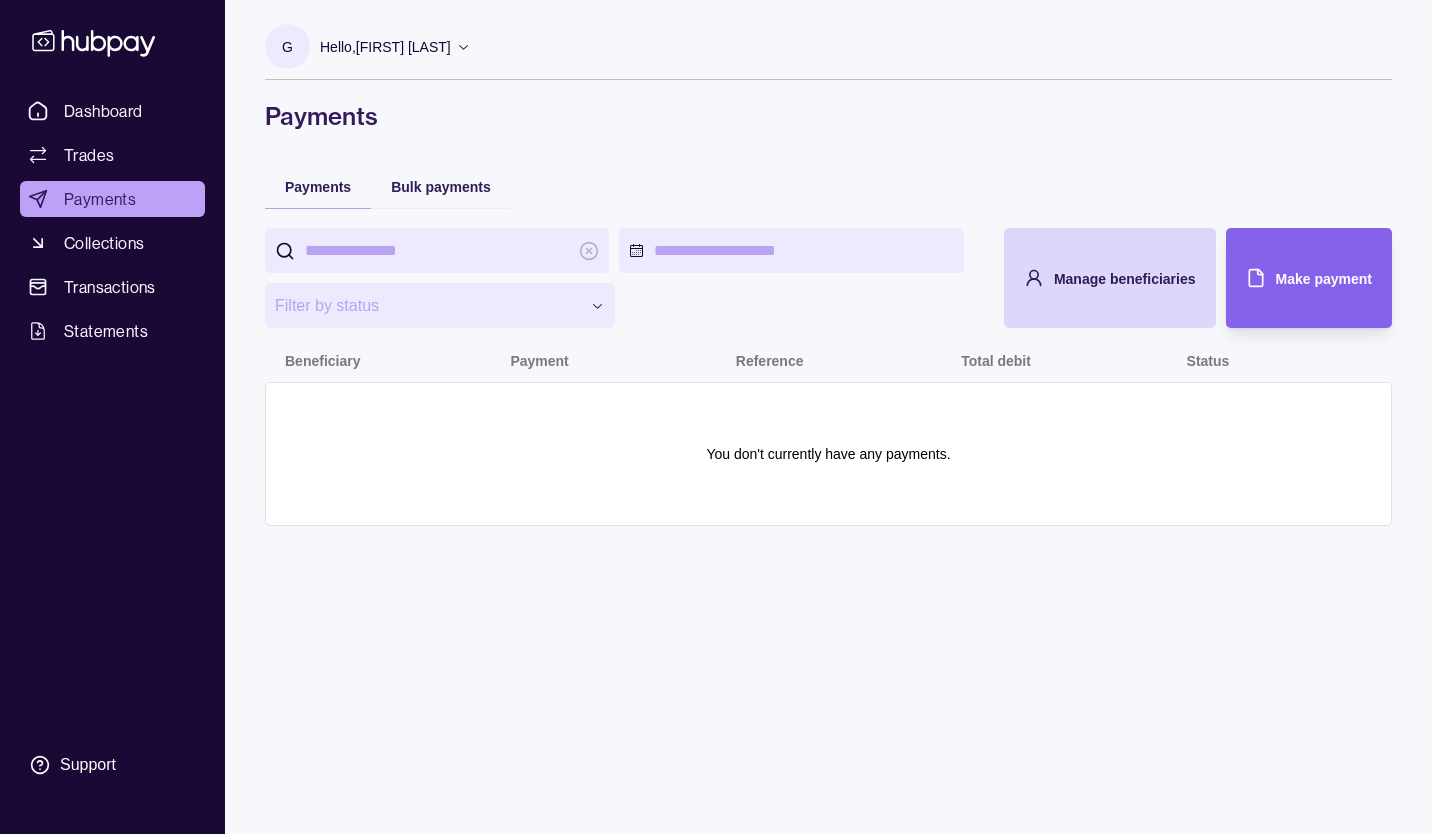 click on "Collections" at bounding box center [104, 243] 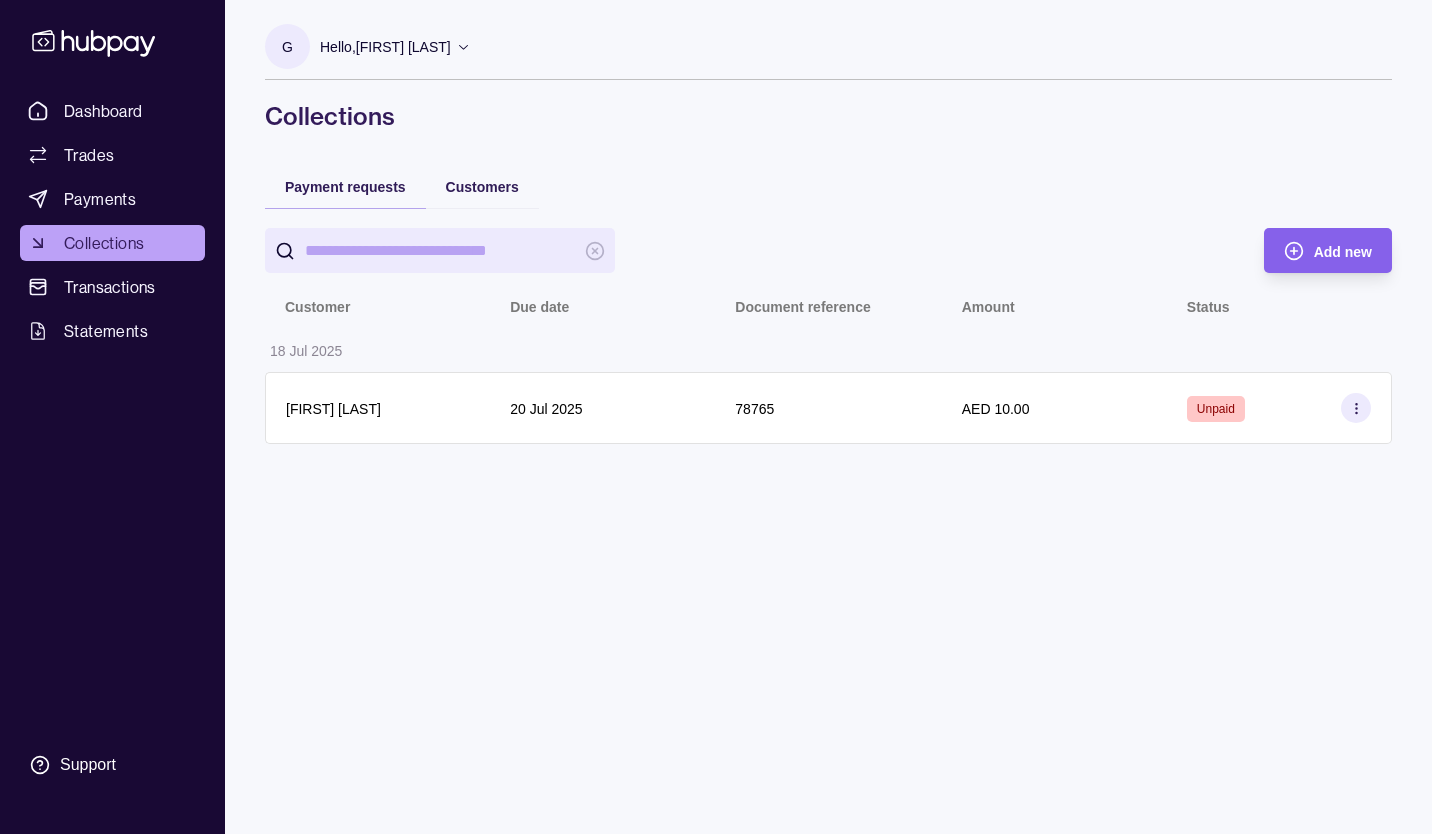 click at bounding box center (1356, 408) 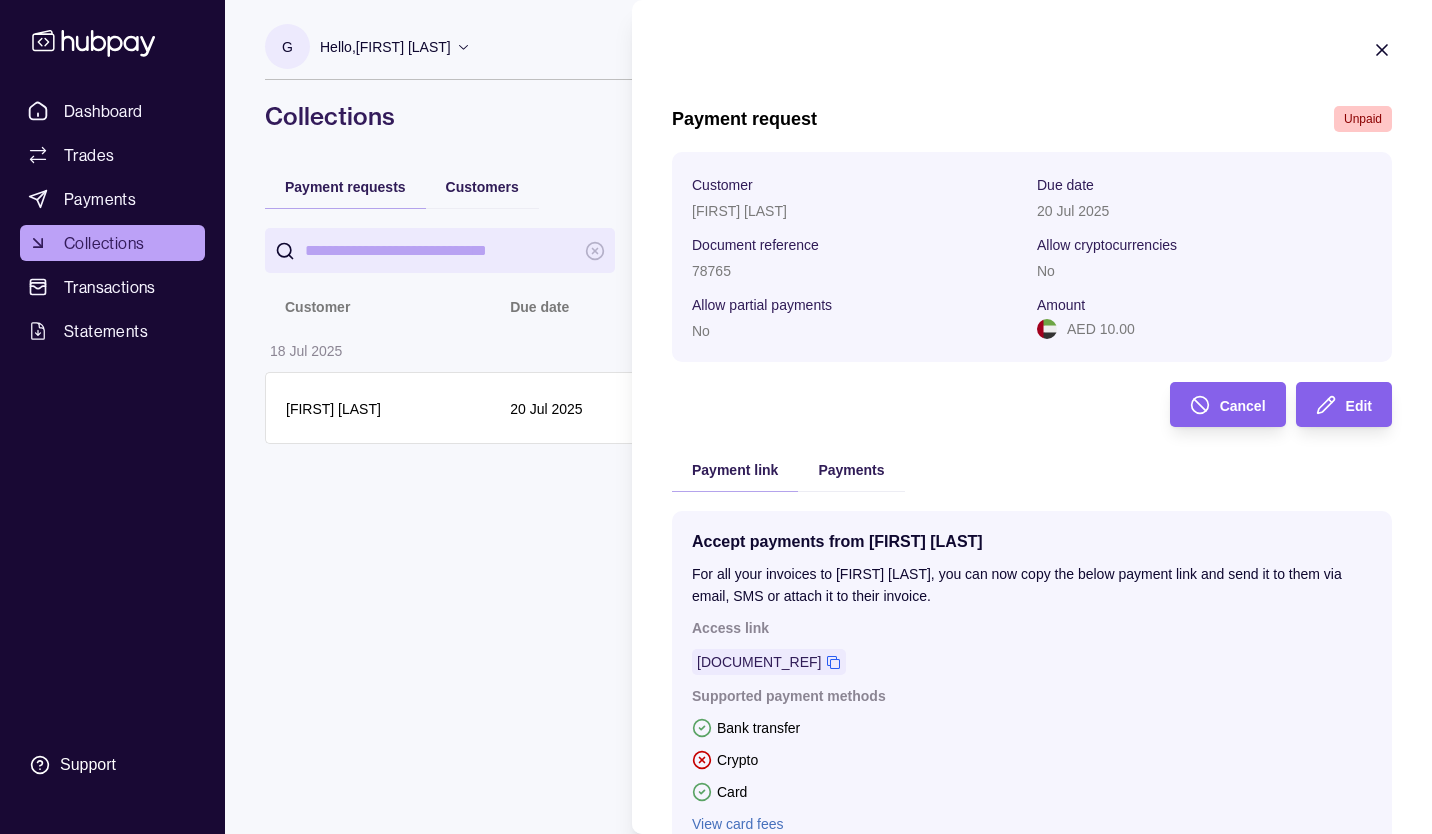 click on "Edit" at bounding box center (1329, 404) 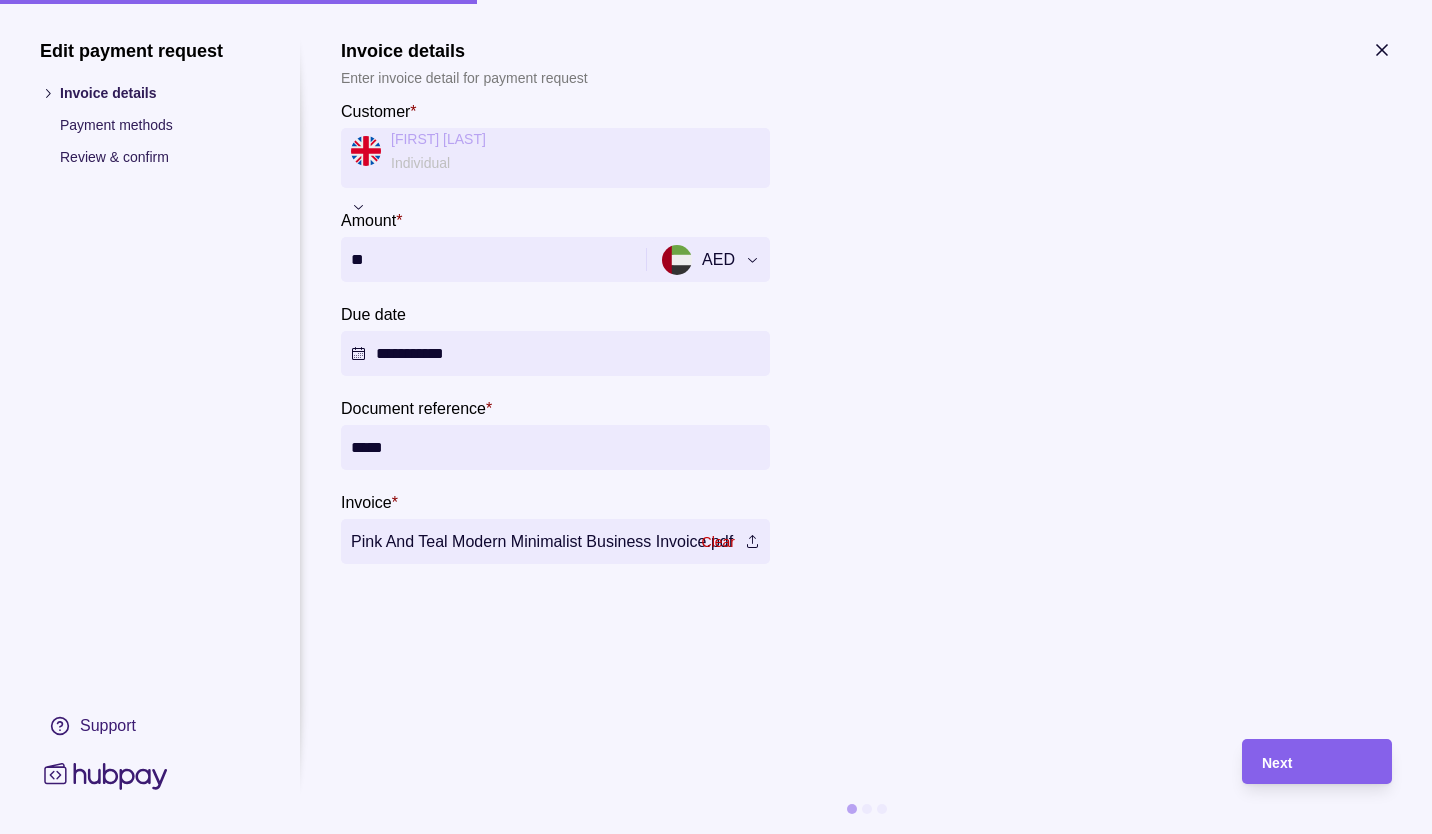 click on "AED" at bounding box center [698, 260] 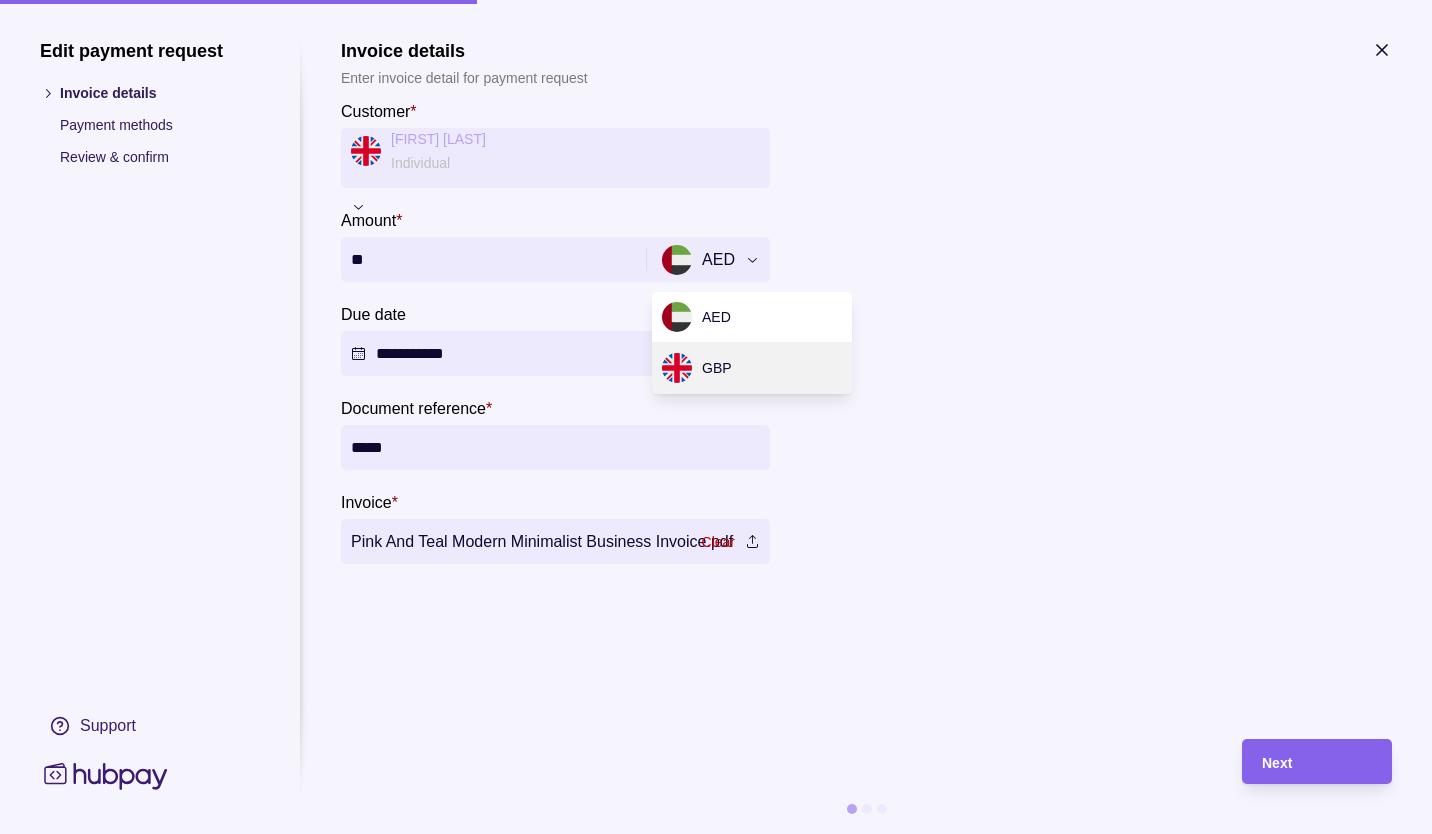 type on "*****" 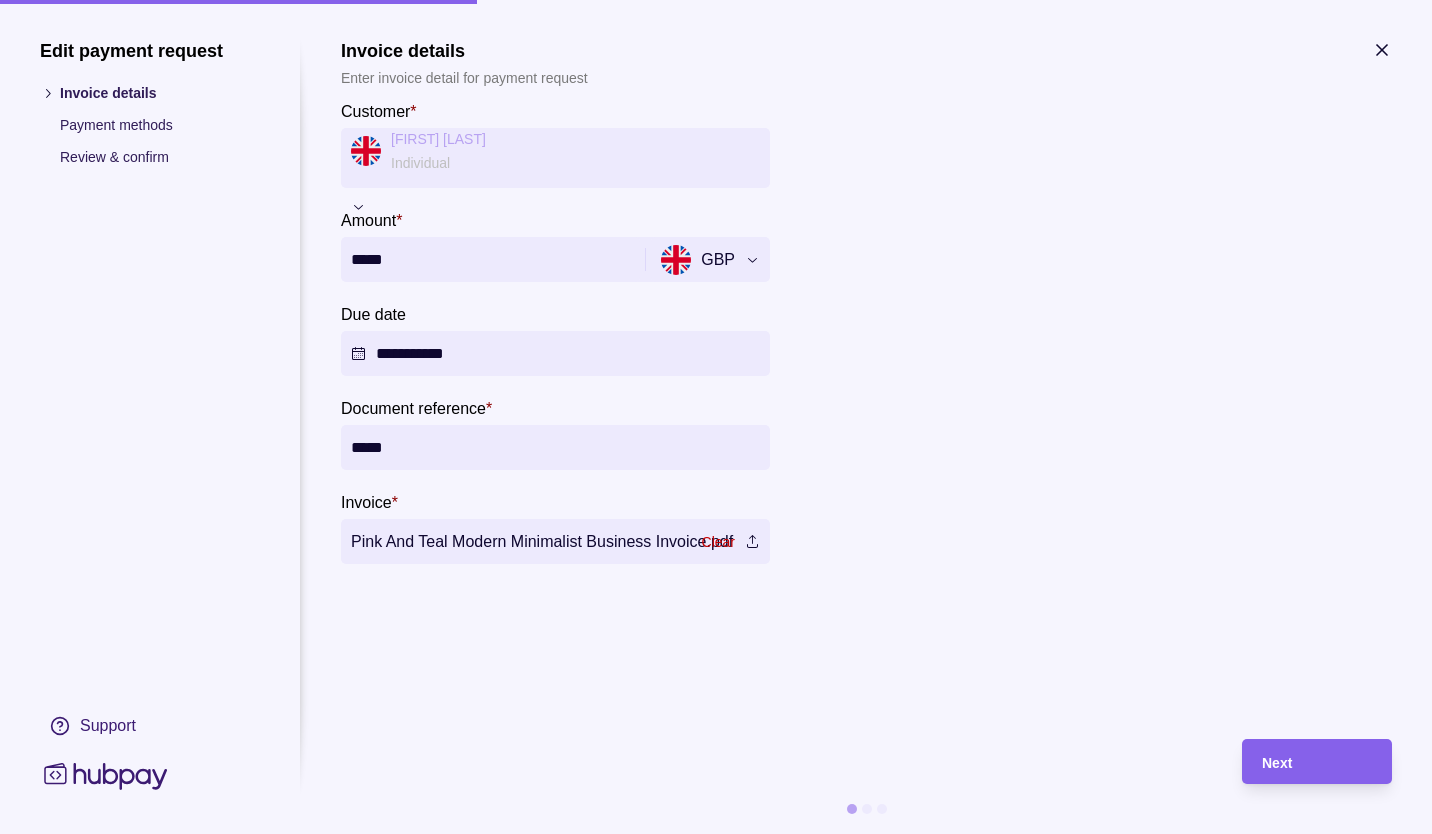 click on "Next" at bounding box center [1317, 762] 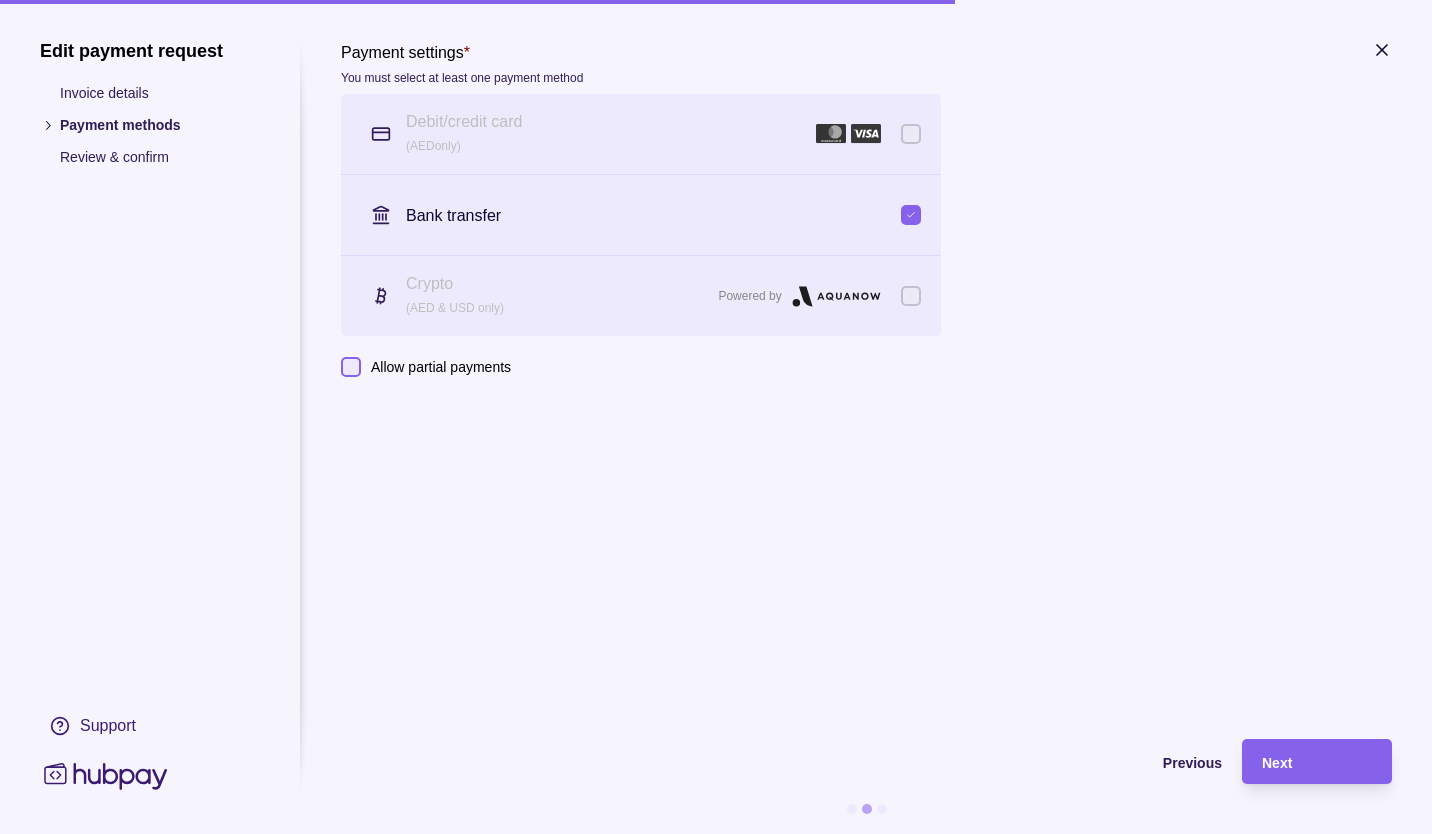 click on "Next" at bounding box center (1317, 762) 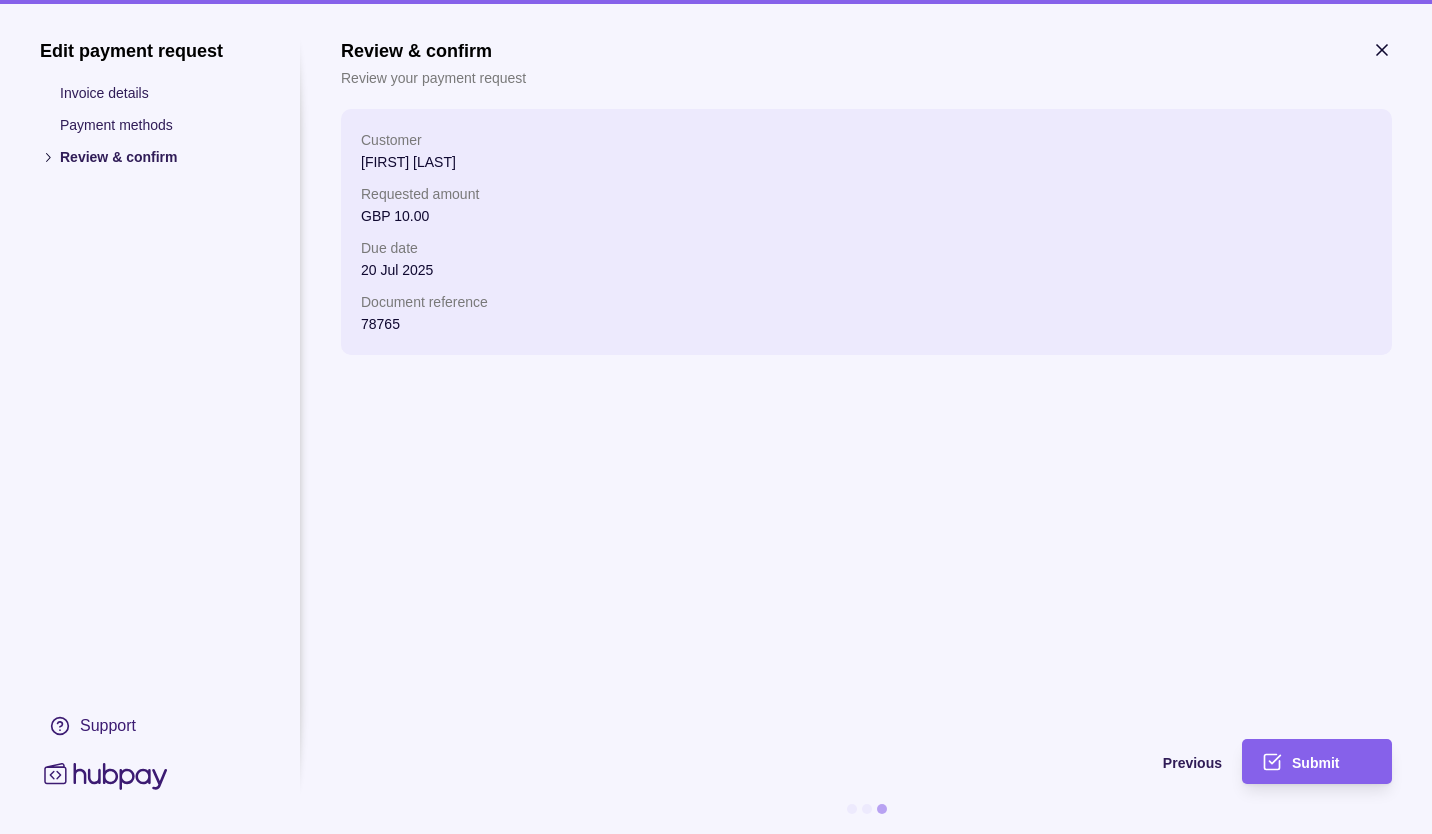 click on "Submit" at bounding box center [1332, 762] 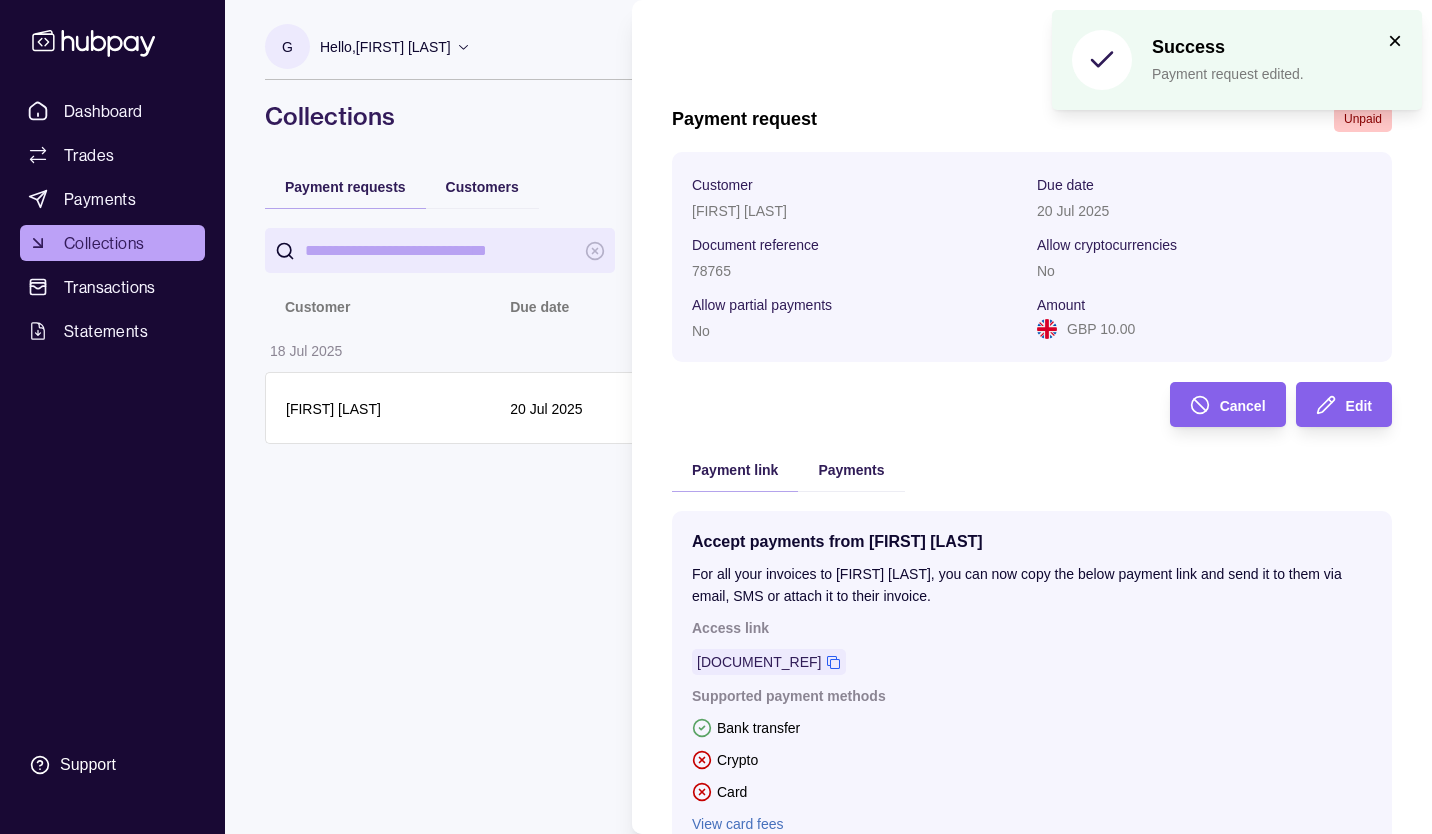 click on "Dashboard Trades Payments Collections Transactions Statements Support G Hello,  [FIRST] [LAST]  Emoh fze llc Account Terms and conditions Privacy policy Sign out Collections Success Payment request edited. × Payment requests Customers Add new Customer Due date Document reference Amount Status 18 Jul 2025 [FIRST] [LAST] 20 Jul 2025 78765 GBP 10.00 Unpaid Collections | Hubpay Payment request Unpaid Customer [FIRST] [LAST] Due date 20 Jul 2025 Document reference 78765 Allow cryptocurrencies No Allow partial payments No Amount GBP 10.00 Cancel Edit Payment link Payments Accept payments from [FIRST] [LAST] For all your invoices to [FIRST] [LAST], you can now copy the below payment link and send it to them via email, SMS or attach it to their invoice.   Access link AH-YGG3-95M1 Supported payment methods Bank transfer Crypto Card View card fees Open Share" at bounding box center (716, 417) 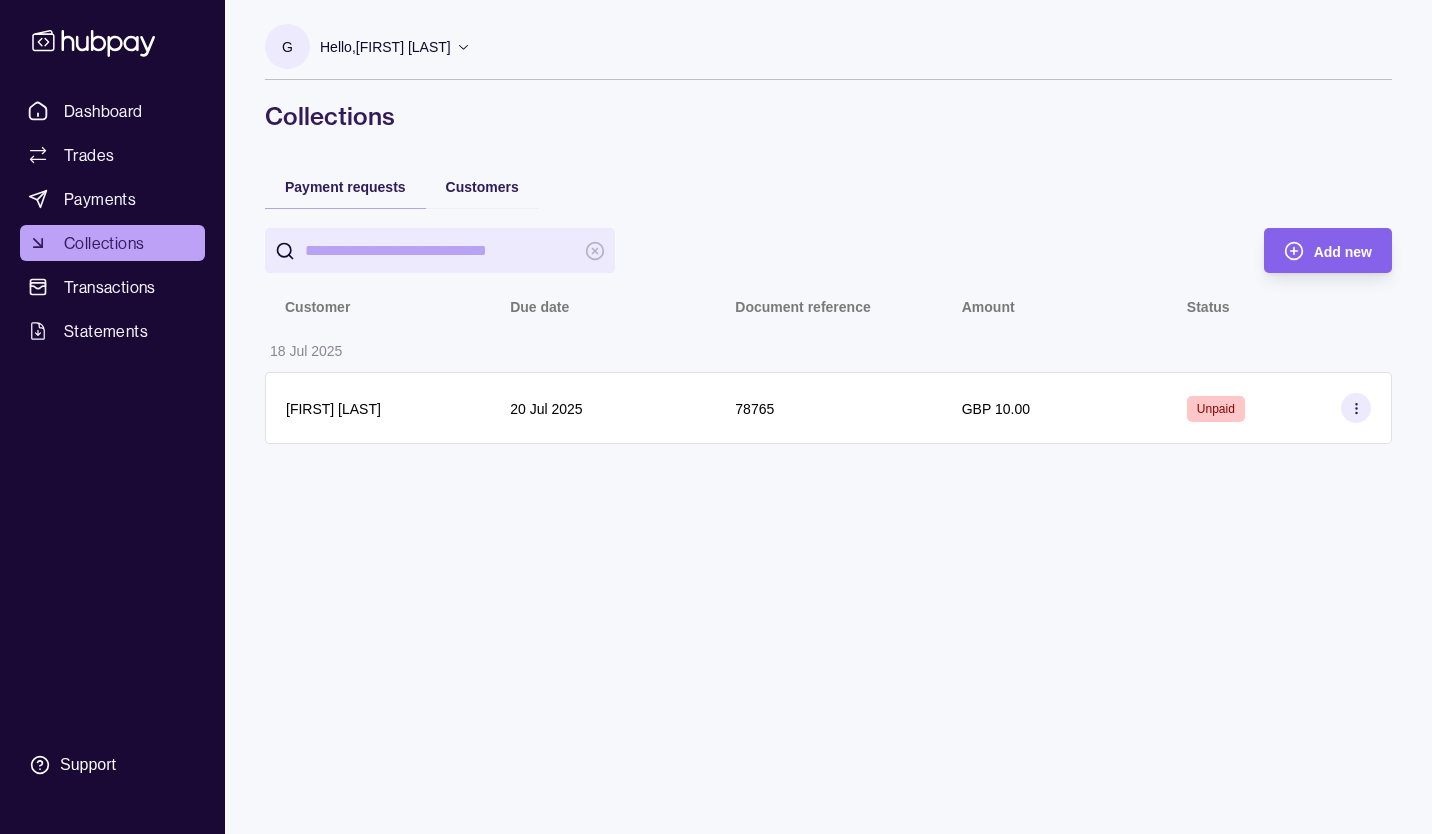 click on "Dashboard" at bounding box center [103, 111] 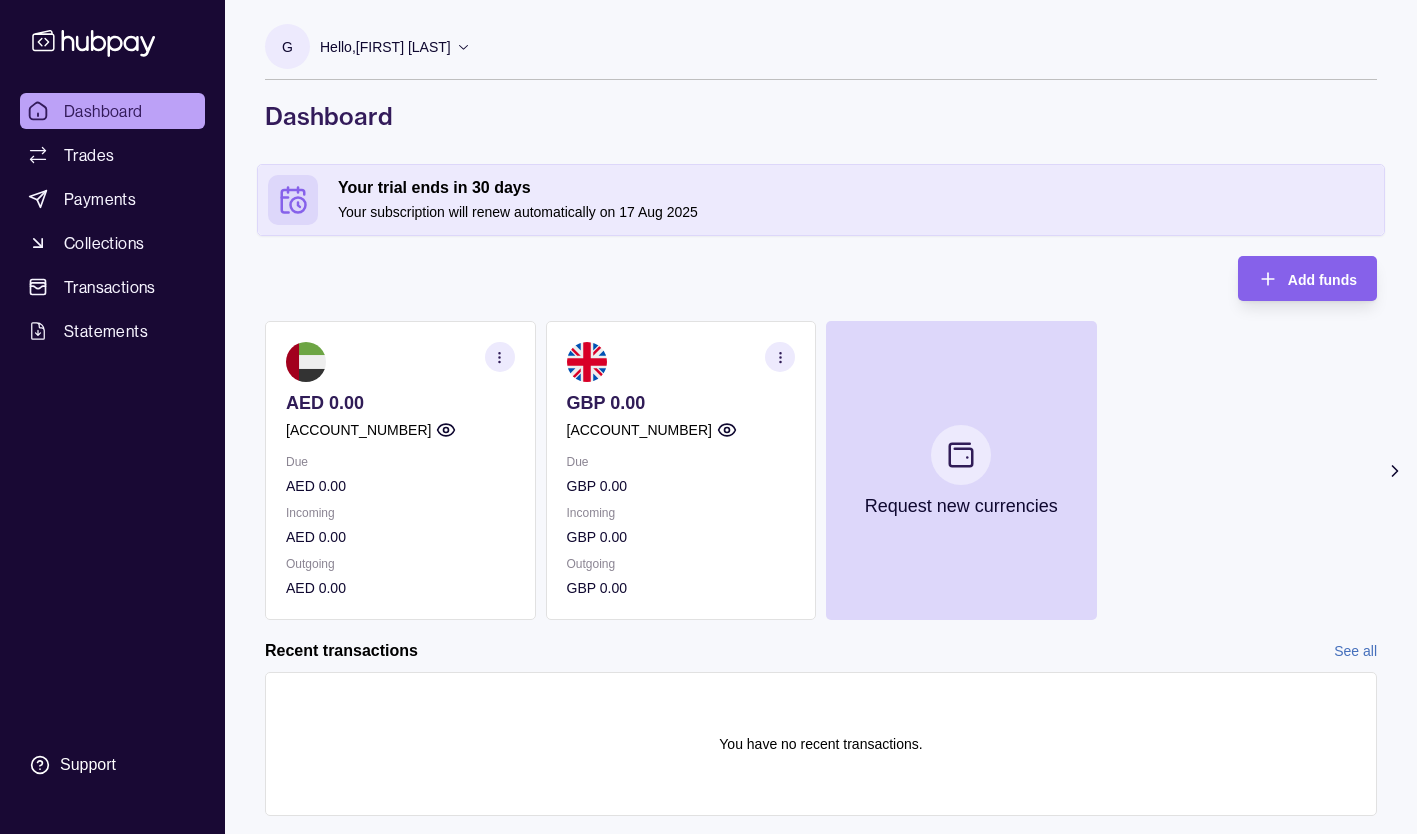 scroll, scrollTop: 46, scrollLeft: 0, axis: vertical 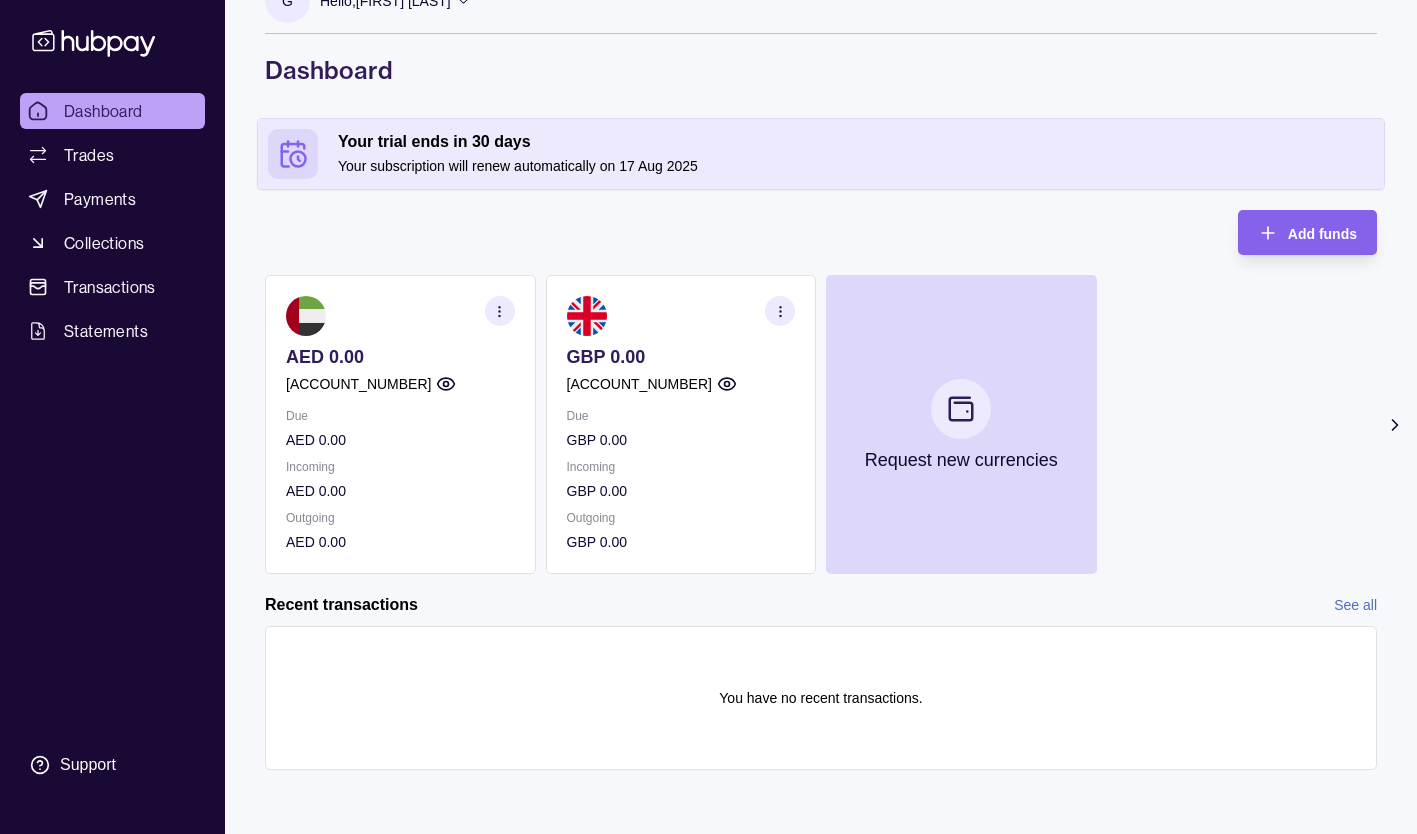 click 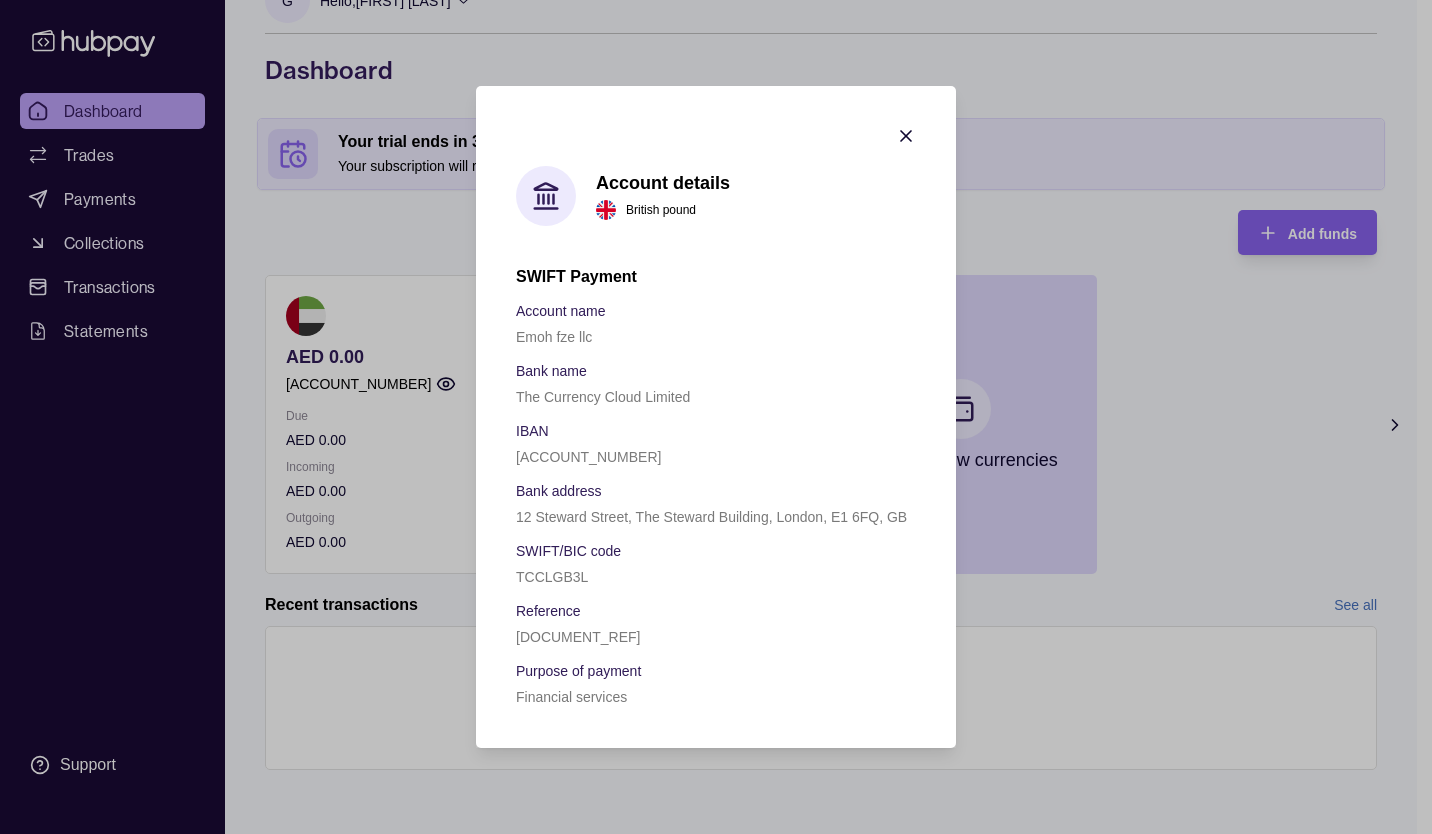 click 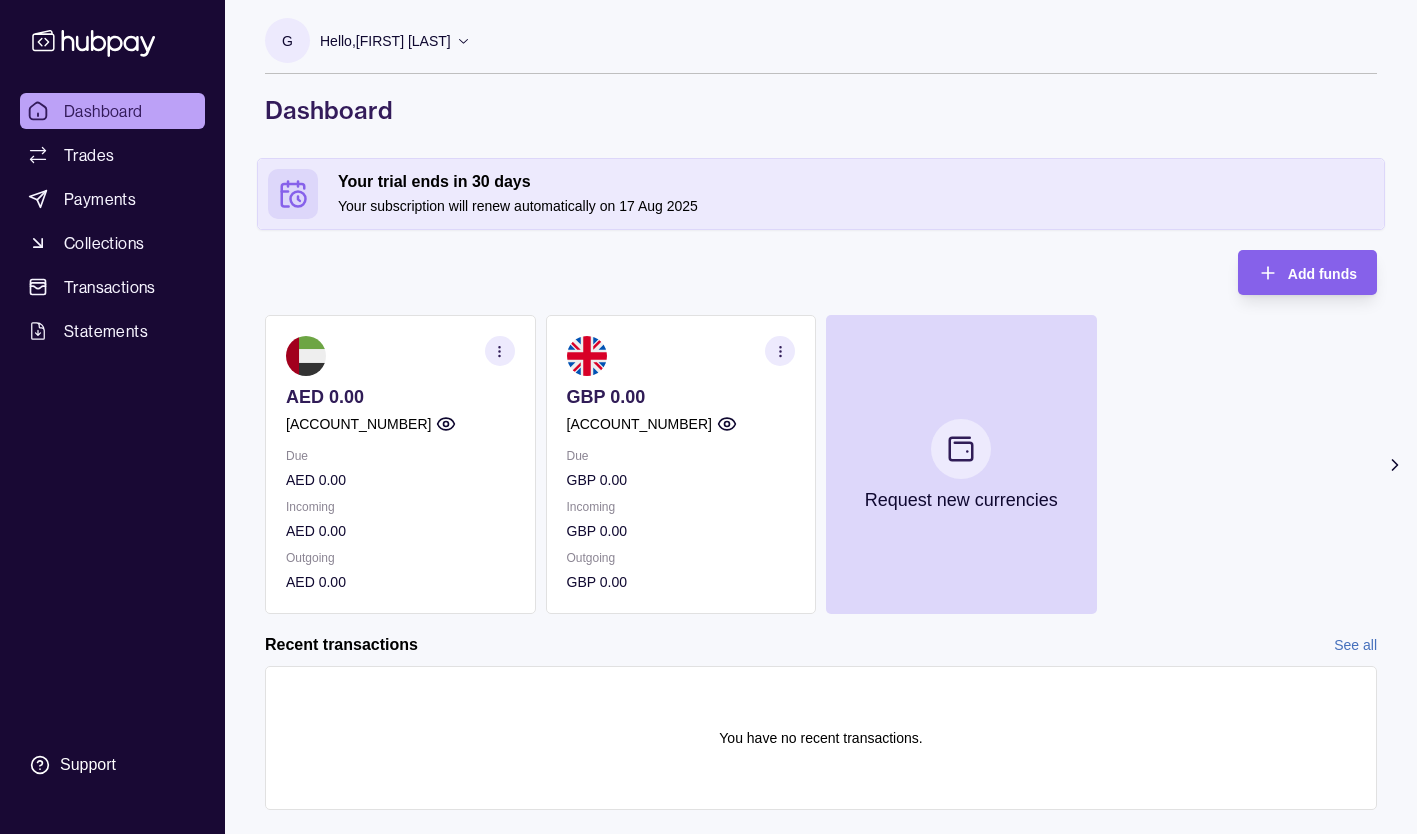 scroll, scrollTop: 0, scrollLeft: 0, axis: both 